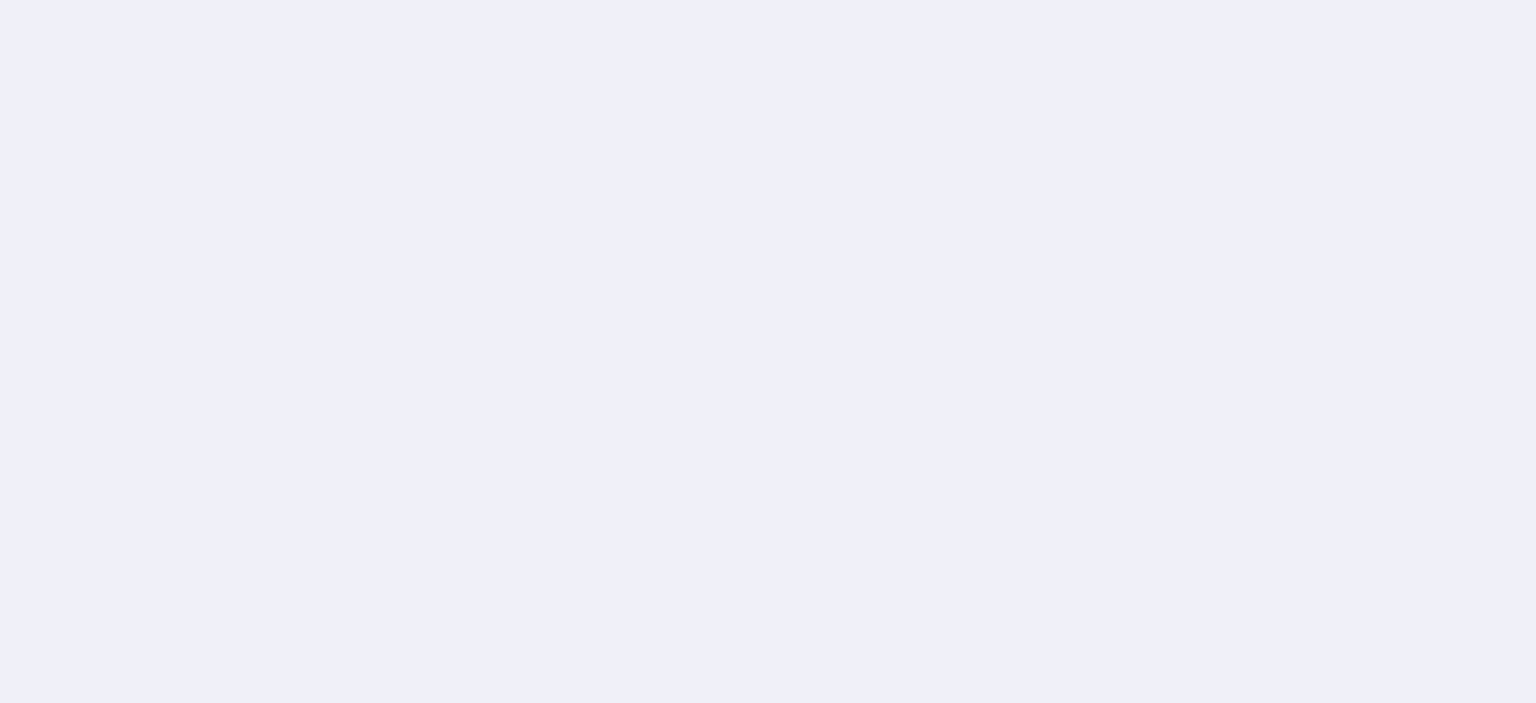 scroll, scrollTop: 0, scrollLeft: 0, axis: both 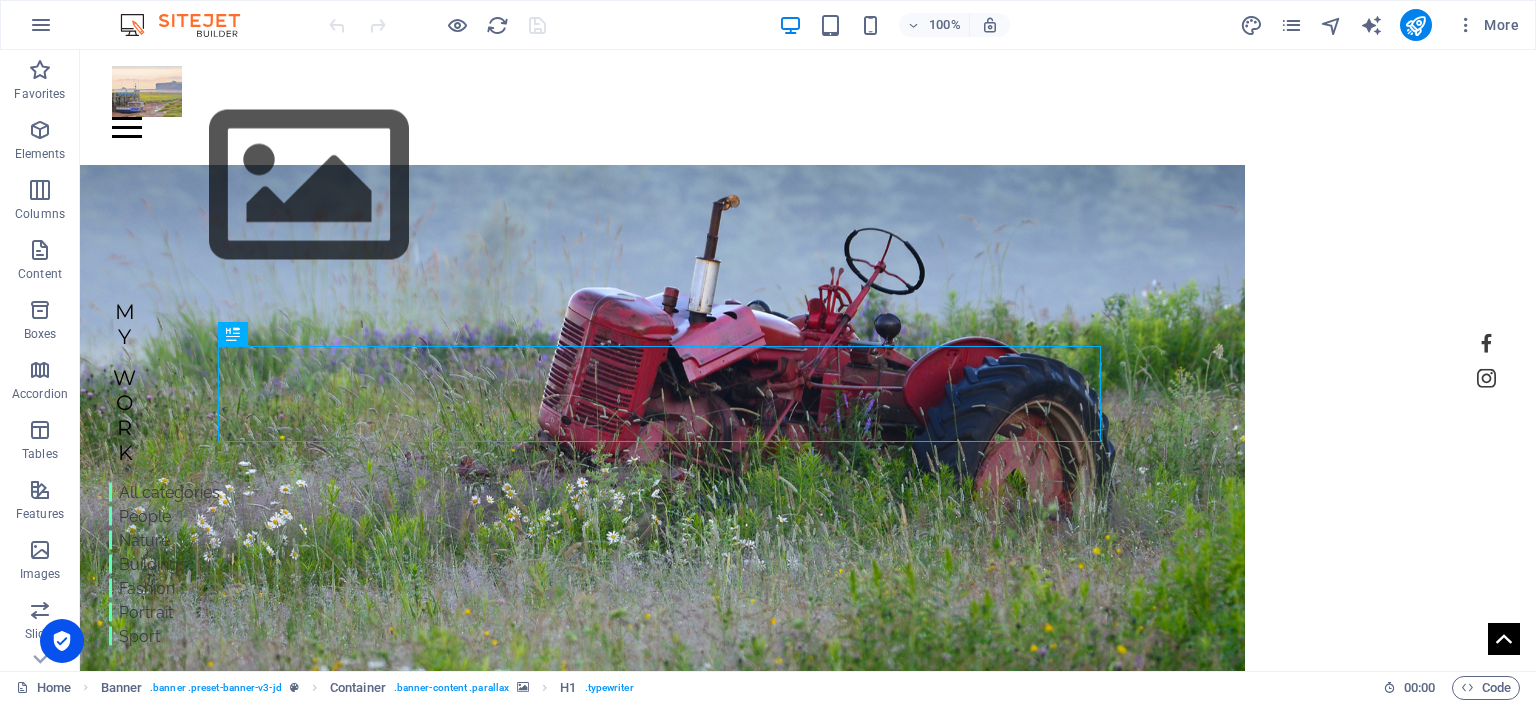 click on "[DOMAIN_NAME] Aperture 16 Photography" at bounding box center (521, 851) 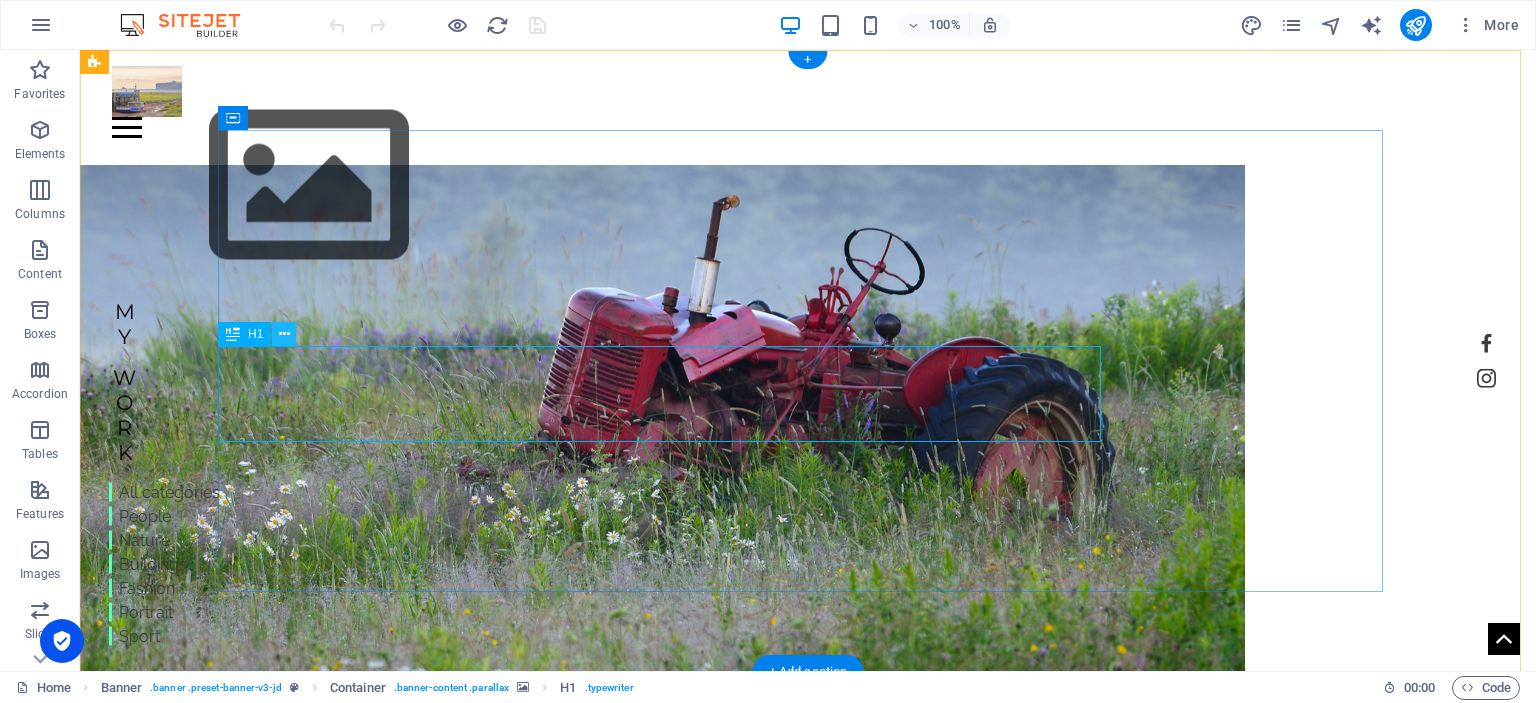 click at bounding box center (284, 334) 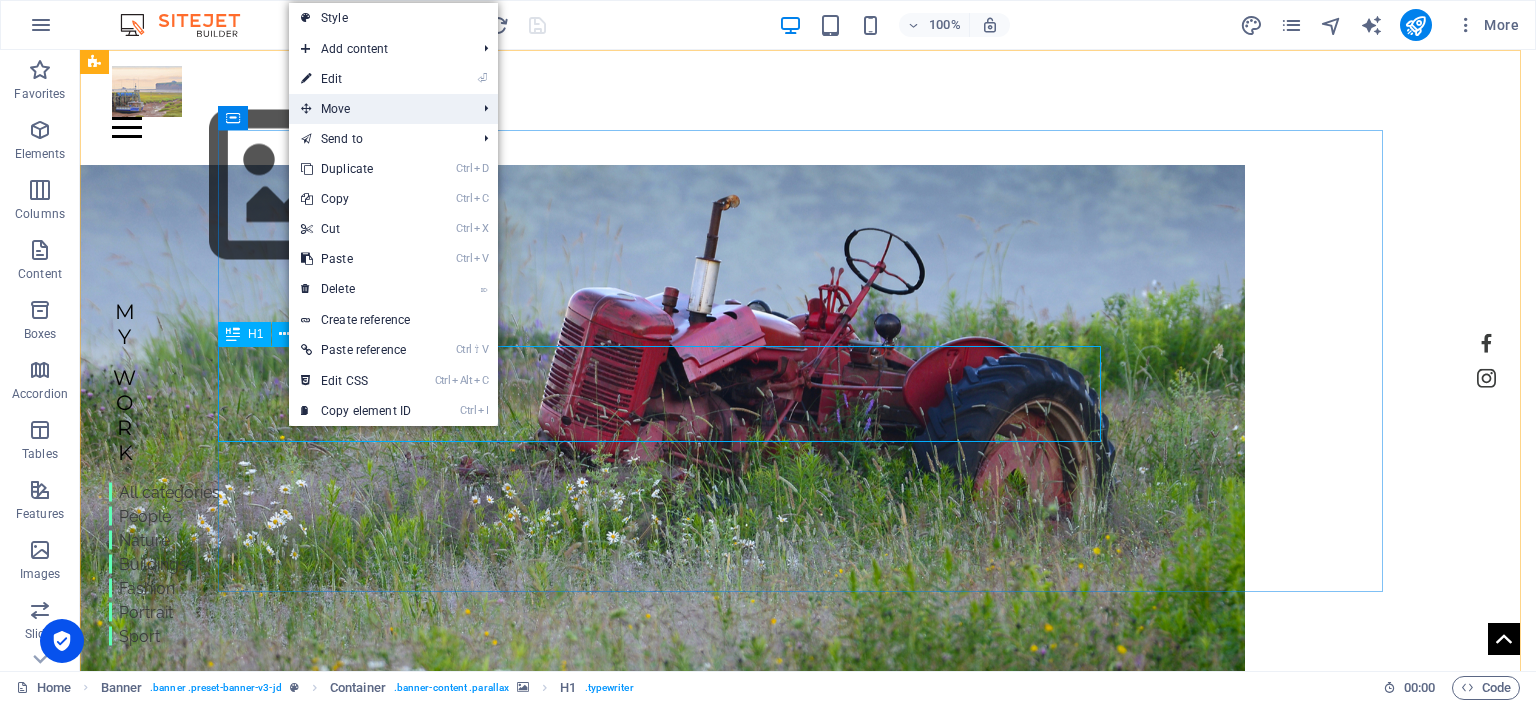 click on "Move" at bounding box center [378, 109] 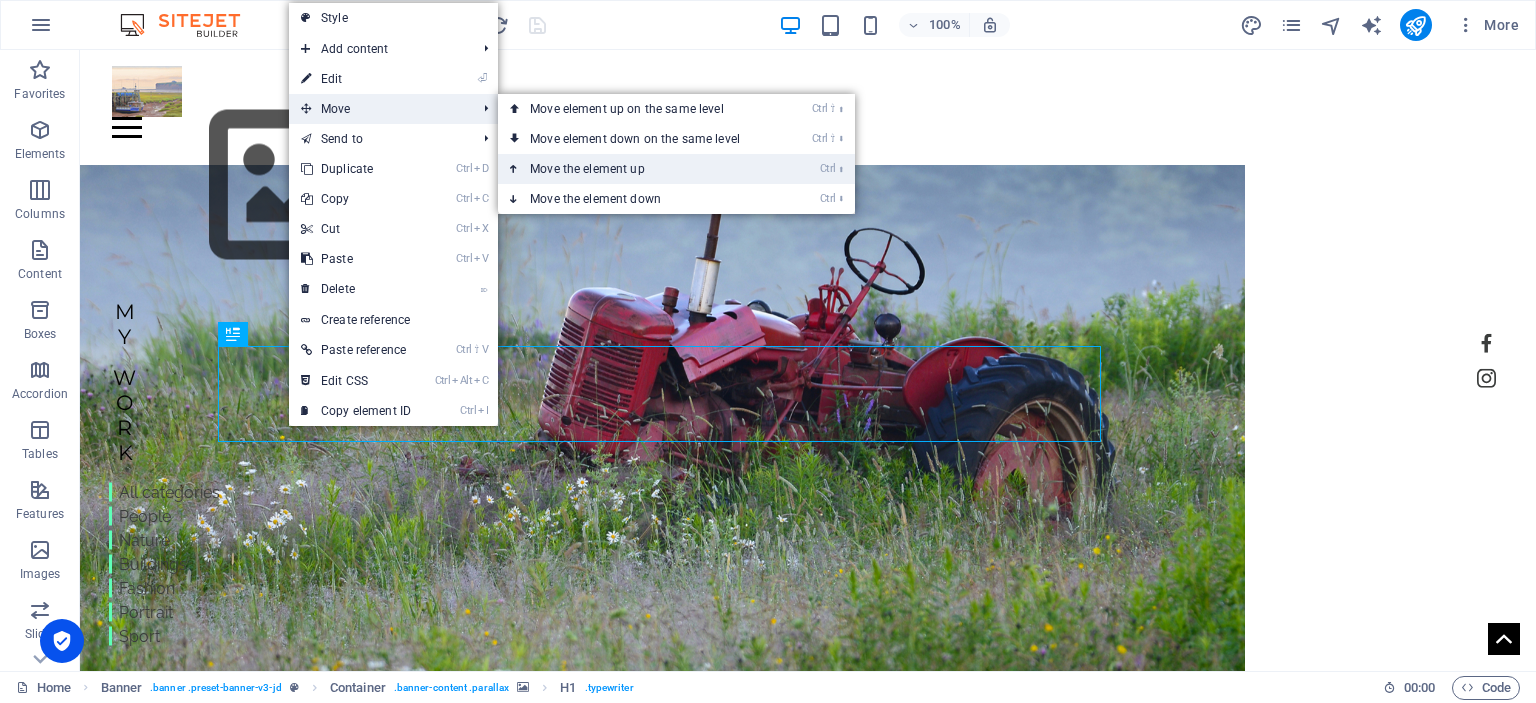 click on "Ctrl ⬆  Move the element up" at bounding box center (639, 169) 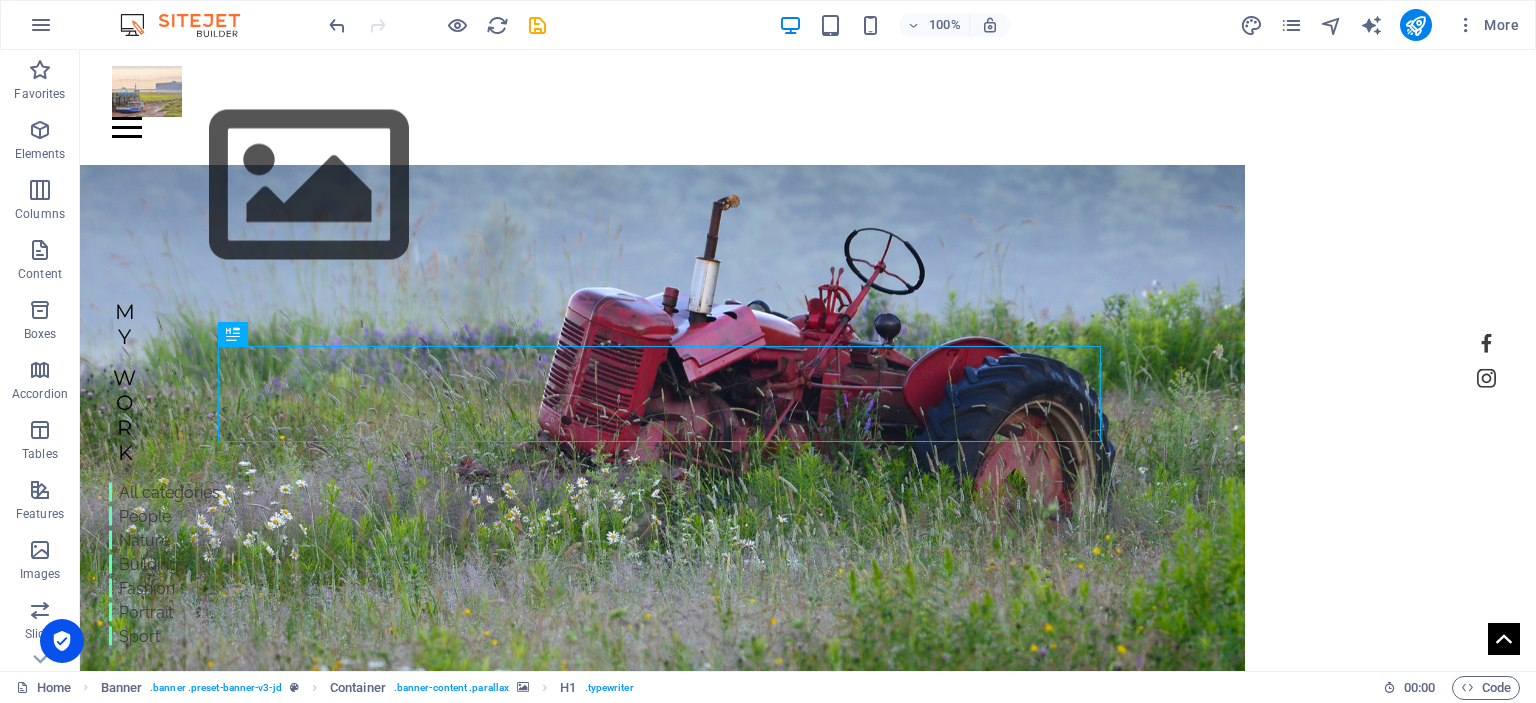 click at bounding box center [233, 334] 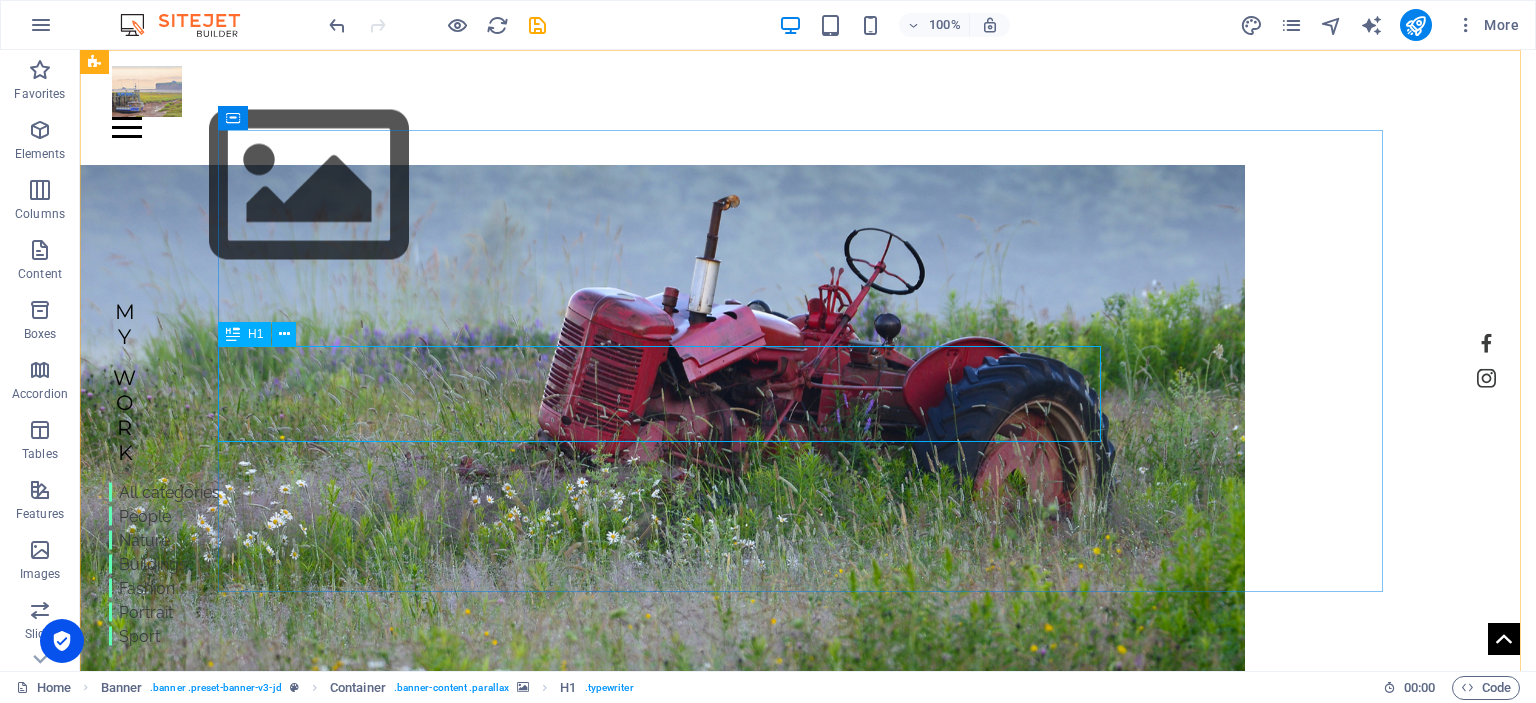 click on "H1" at bounding box center (244, 334) 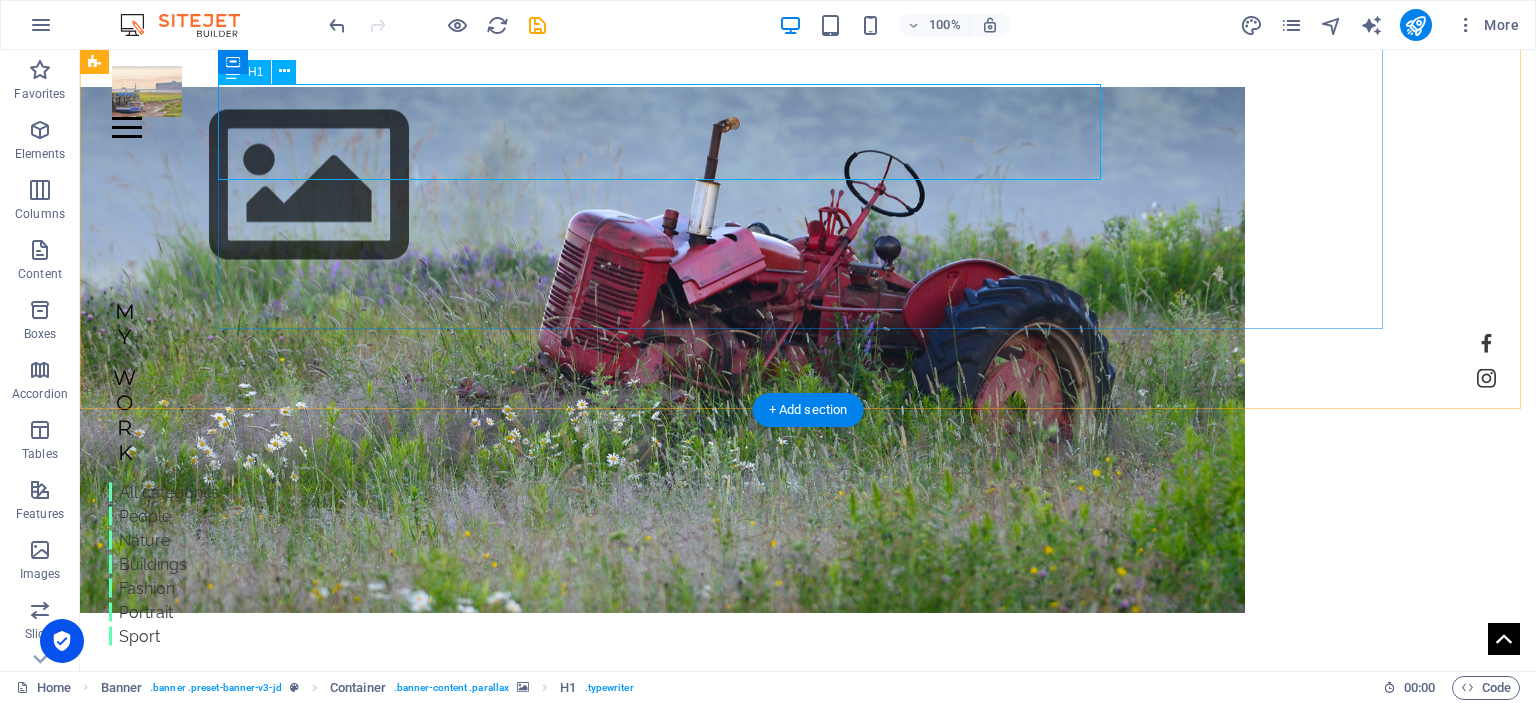 scroll, scrollTop: 0, scrollLeft: 0, axis: both 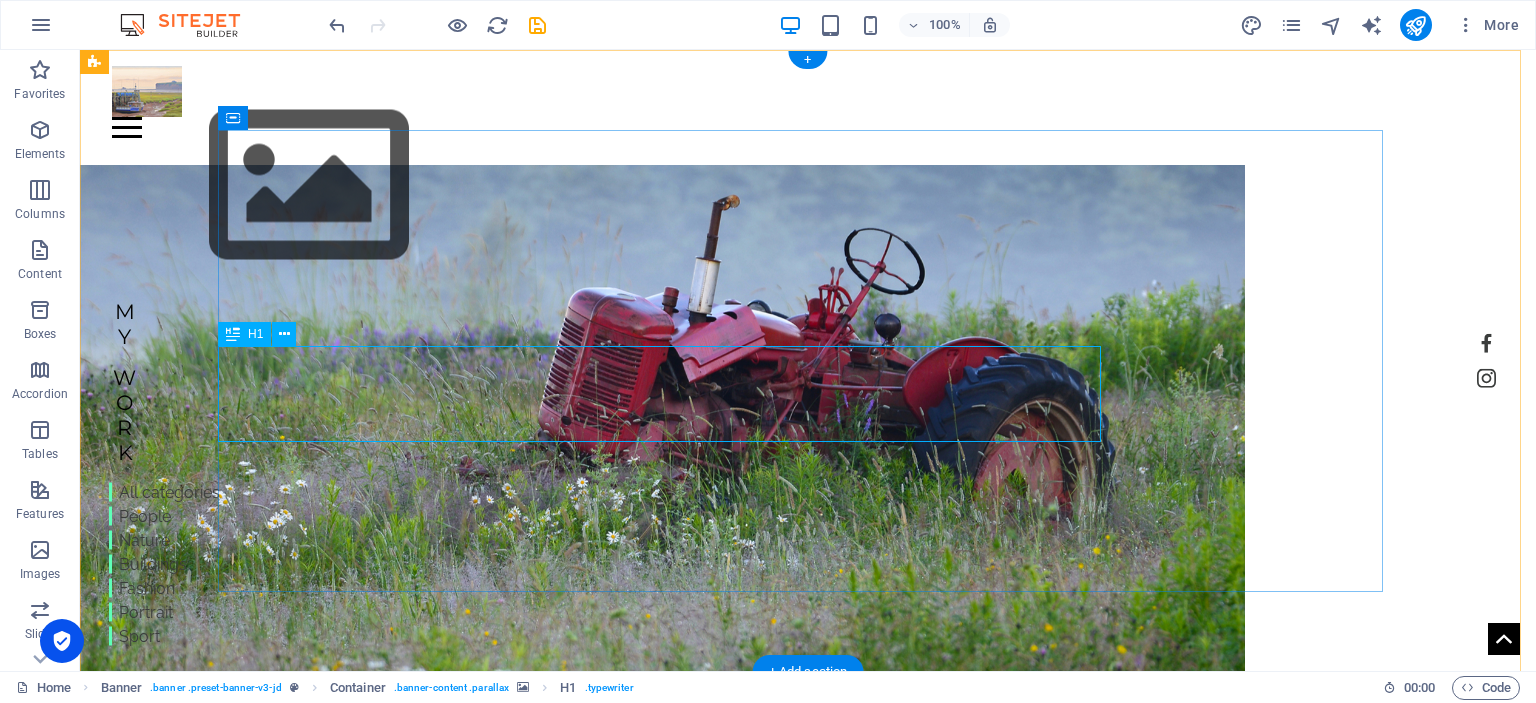 click on "[DOMAIN_NAME] Aperture 16 Photography" at bounding box center [521, 851] 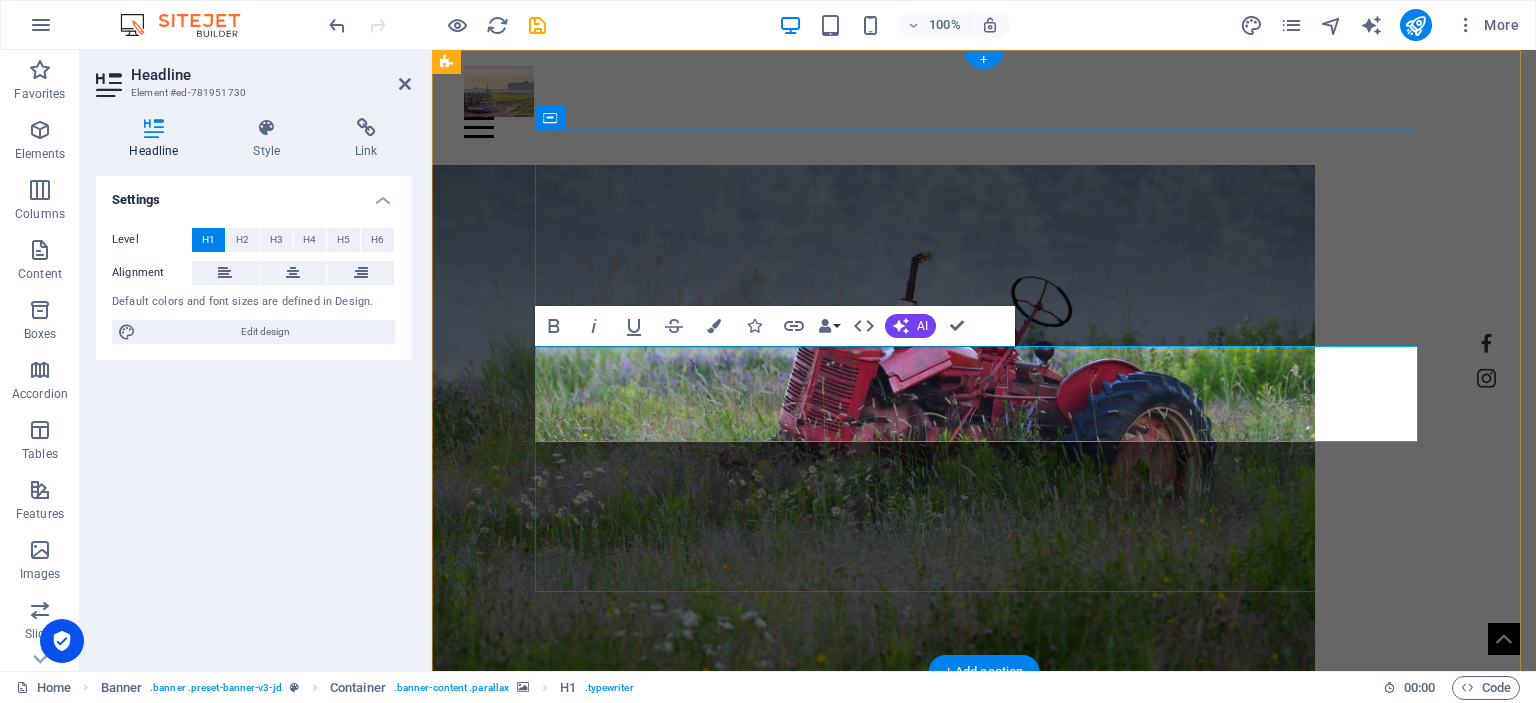 click on "[DOMAIN_NAME] Aperture 16 Photography" at bounding box center (874, 850) 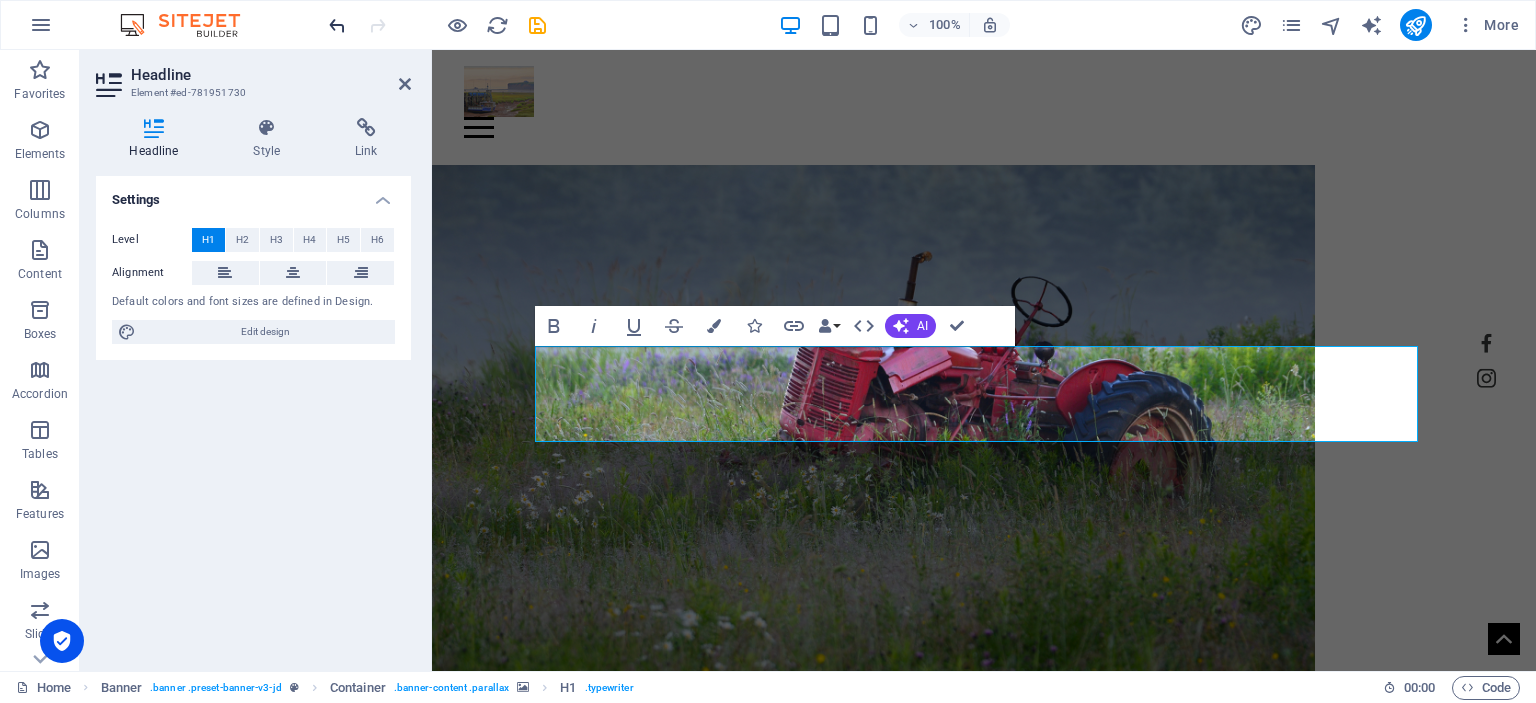 click at bounding box center (337, 25) 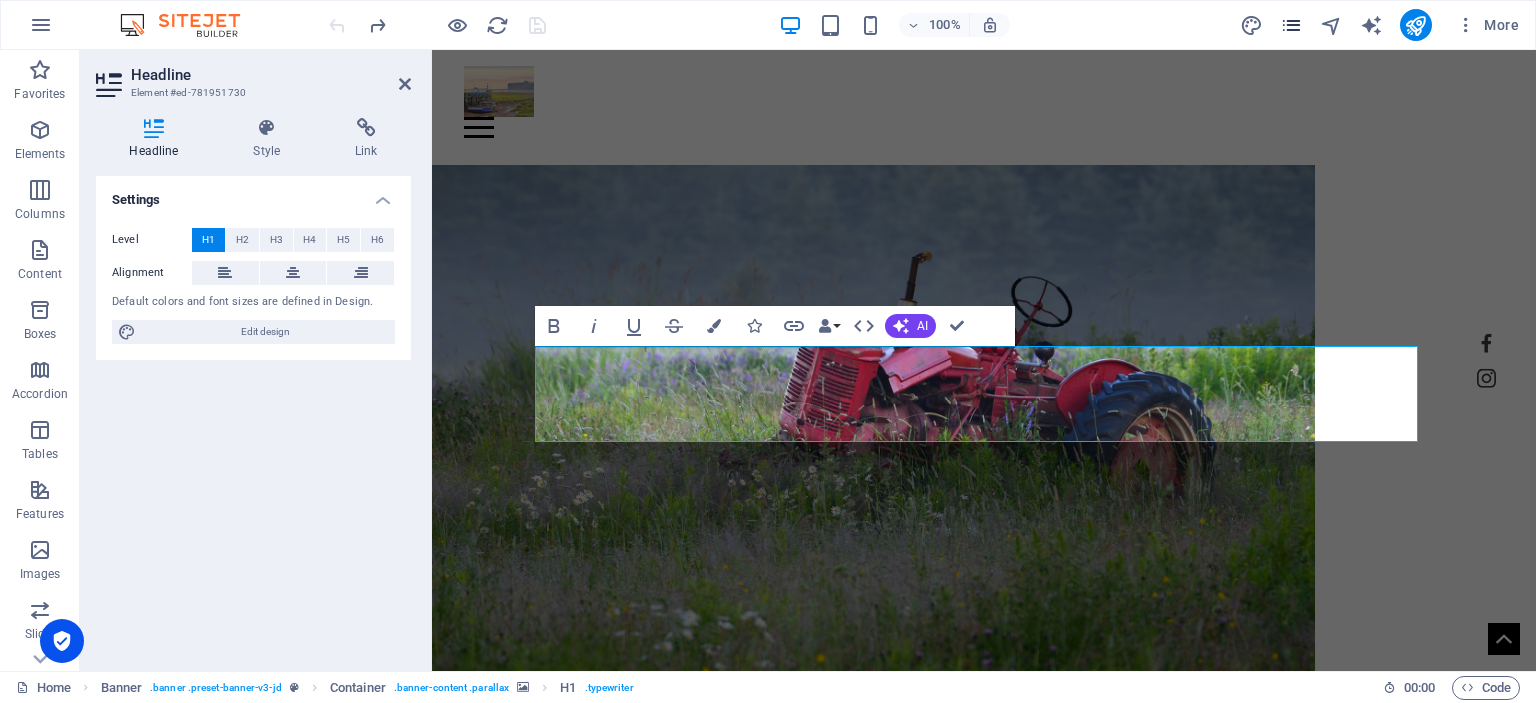 click at bounding box center [1291, 25] 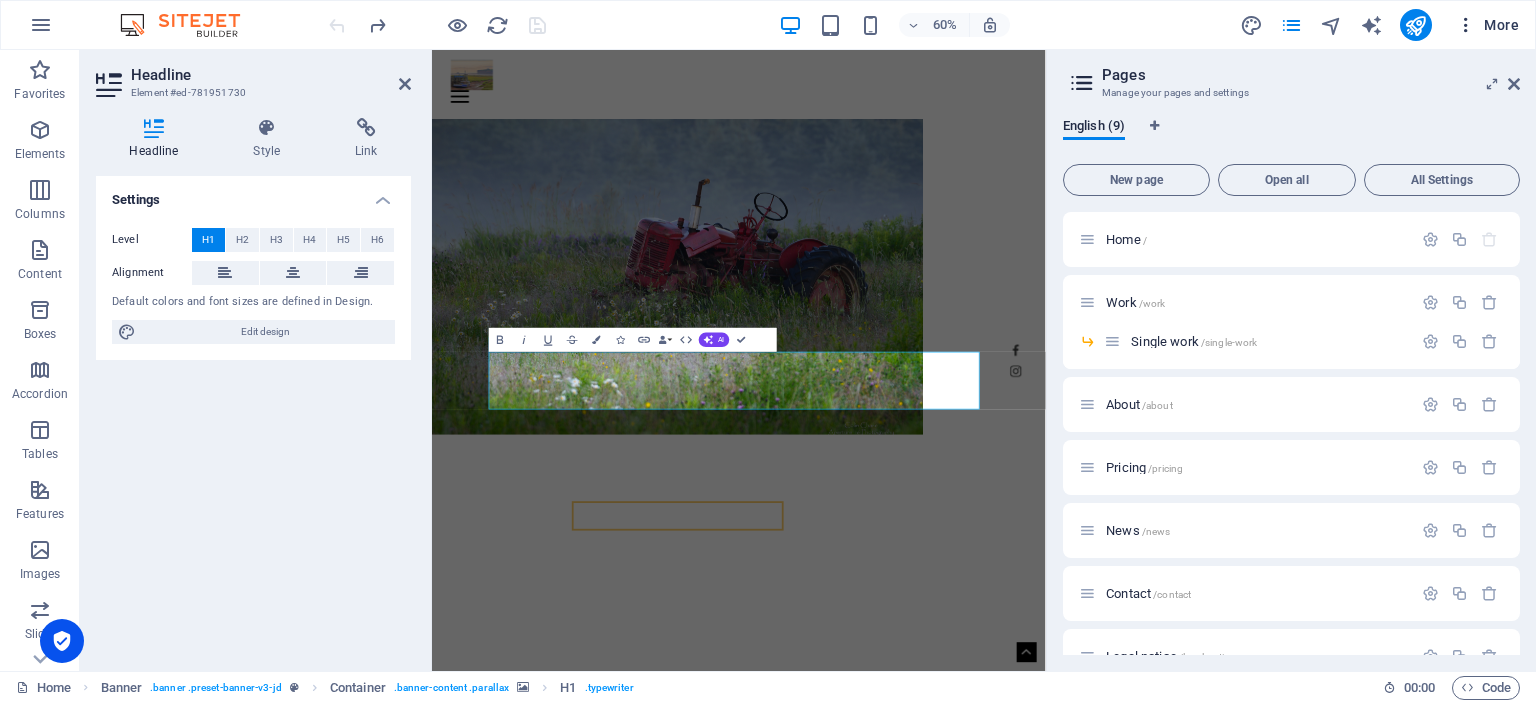 click at bounding box center [1466, 25] 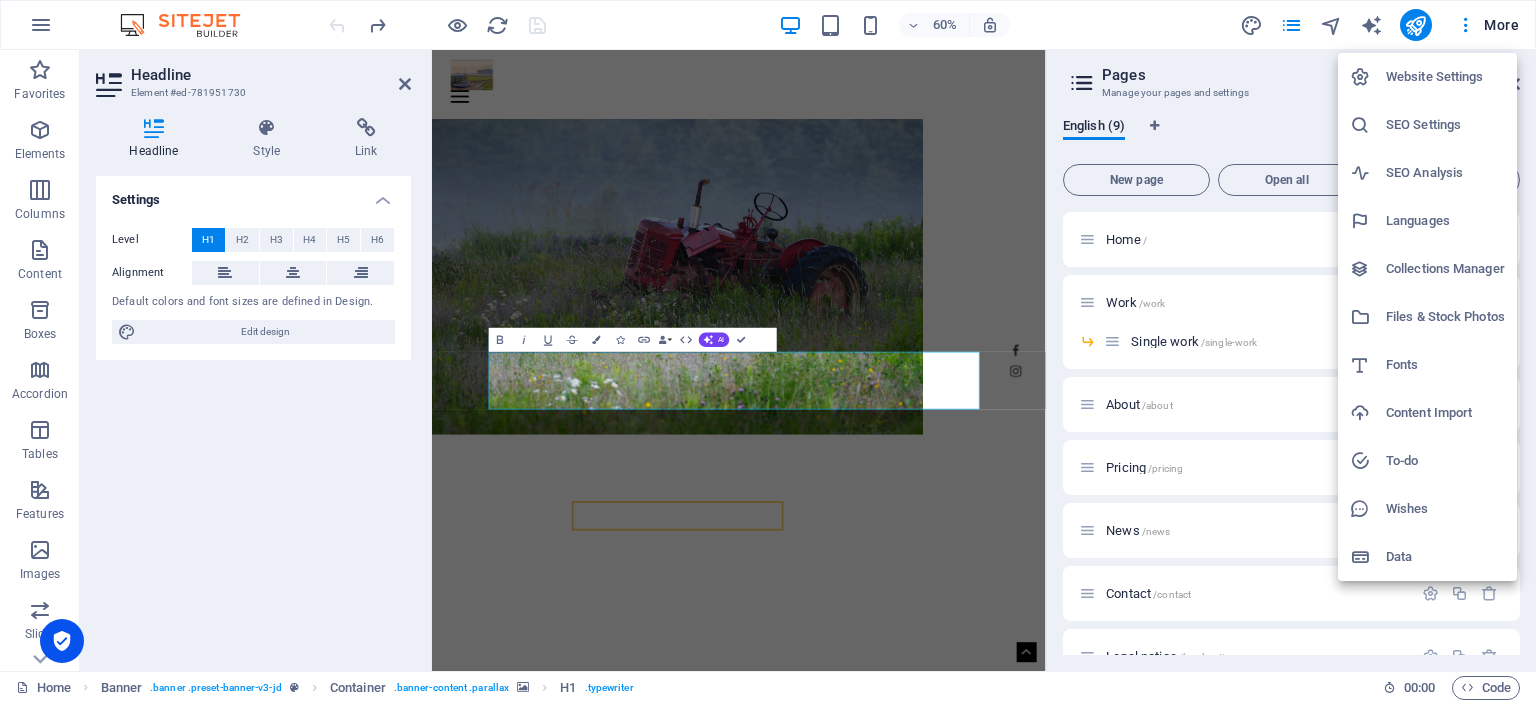 click at bounding box center (768, 351) 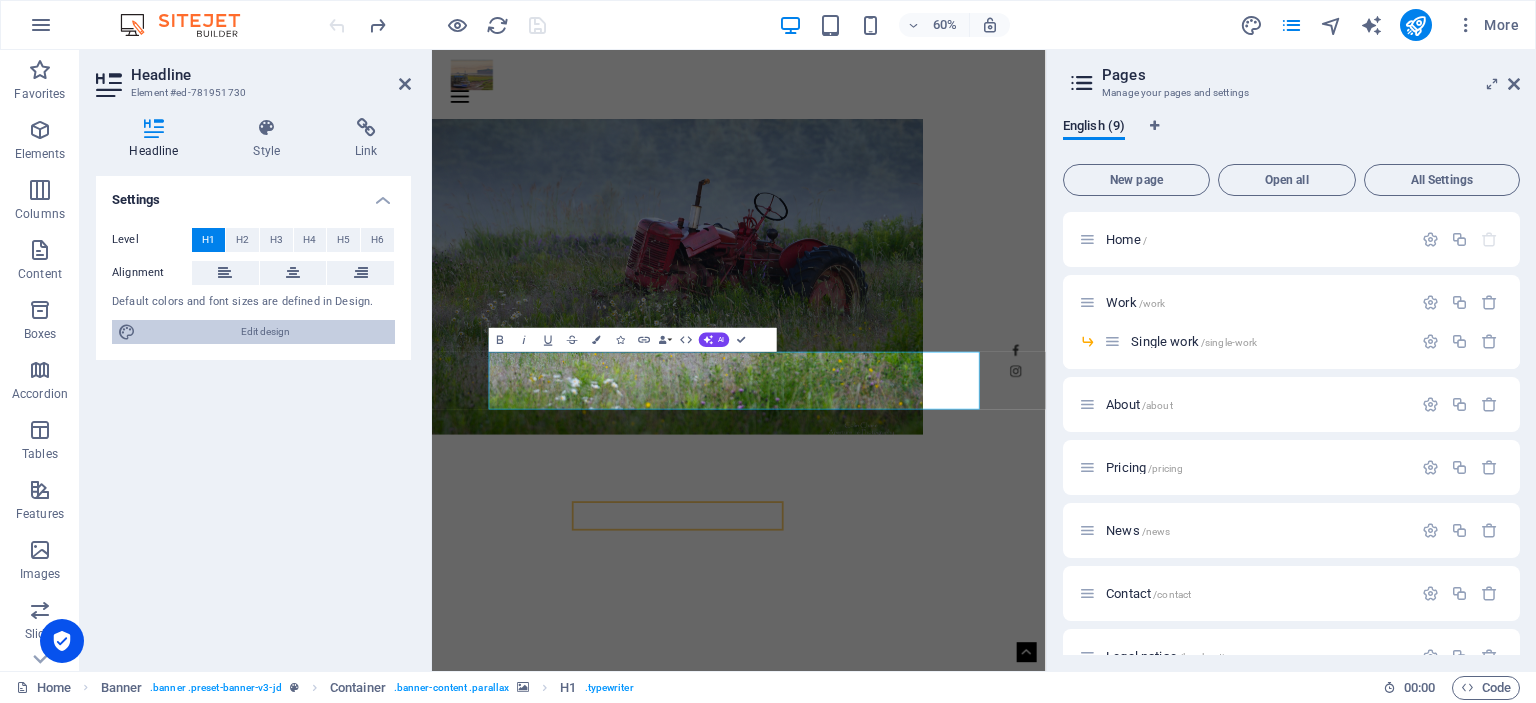 click on "Edit design" at bounding box center [265, 332] 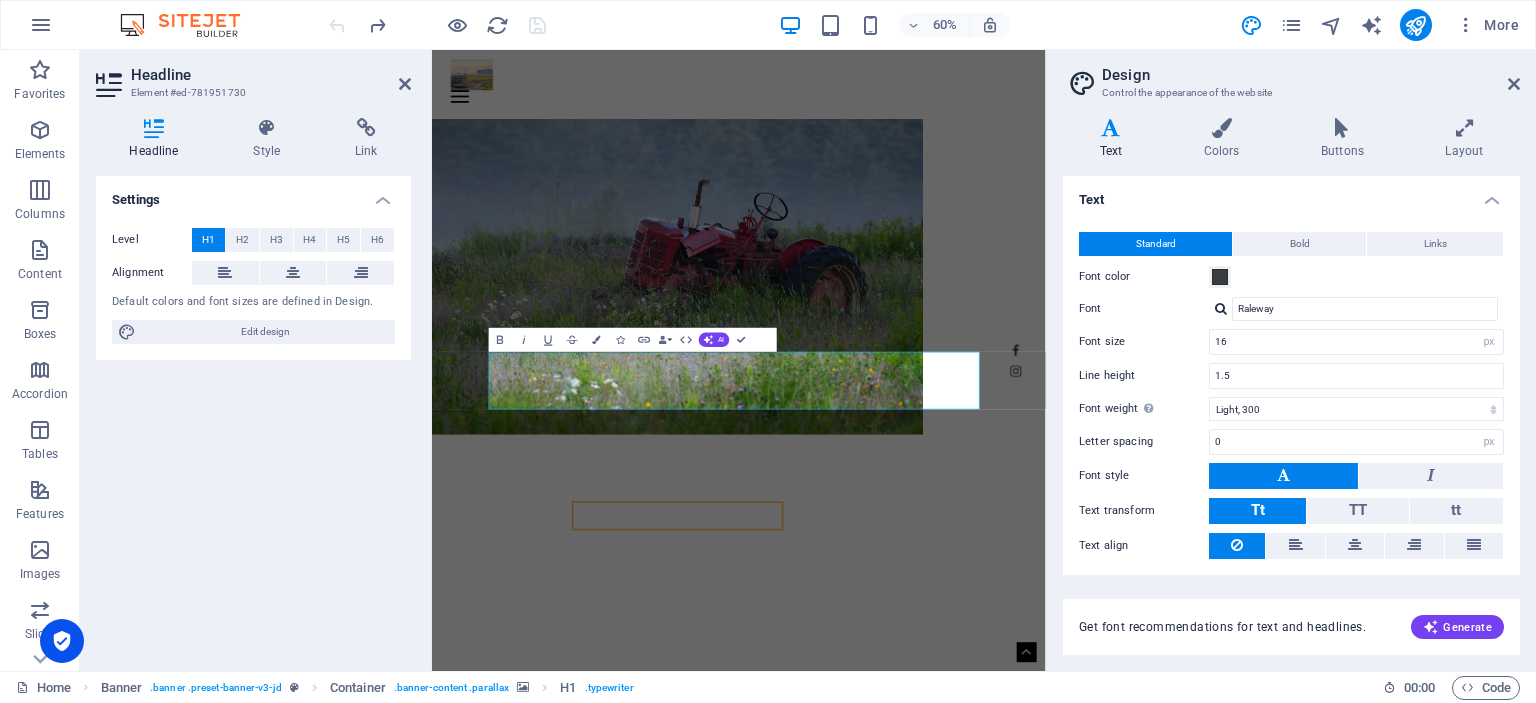 click at bounding box center [841, 428] 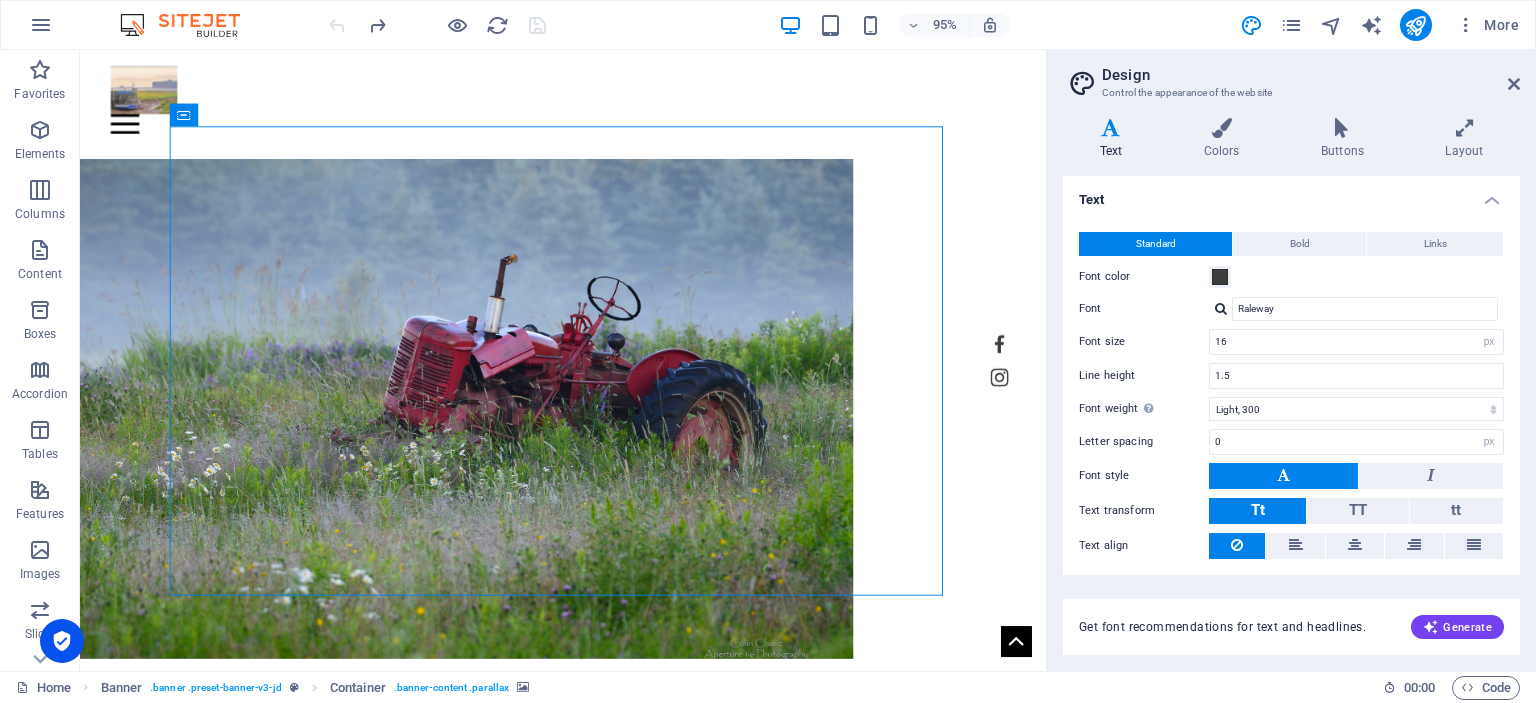 click on "[DOMAIN_NAME] Aperture 16 Photography" at bounding box center [487, 851] 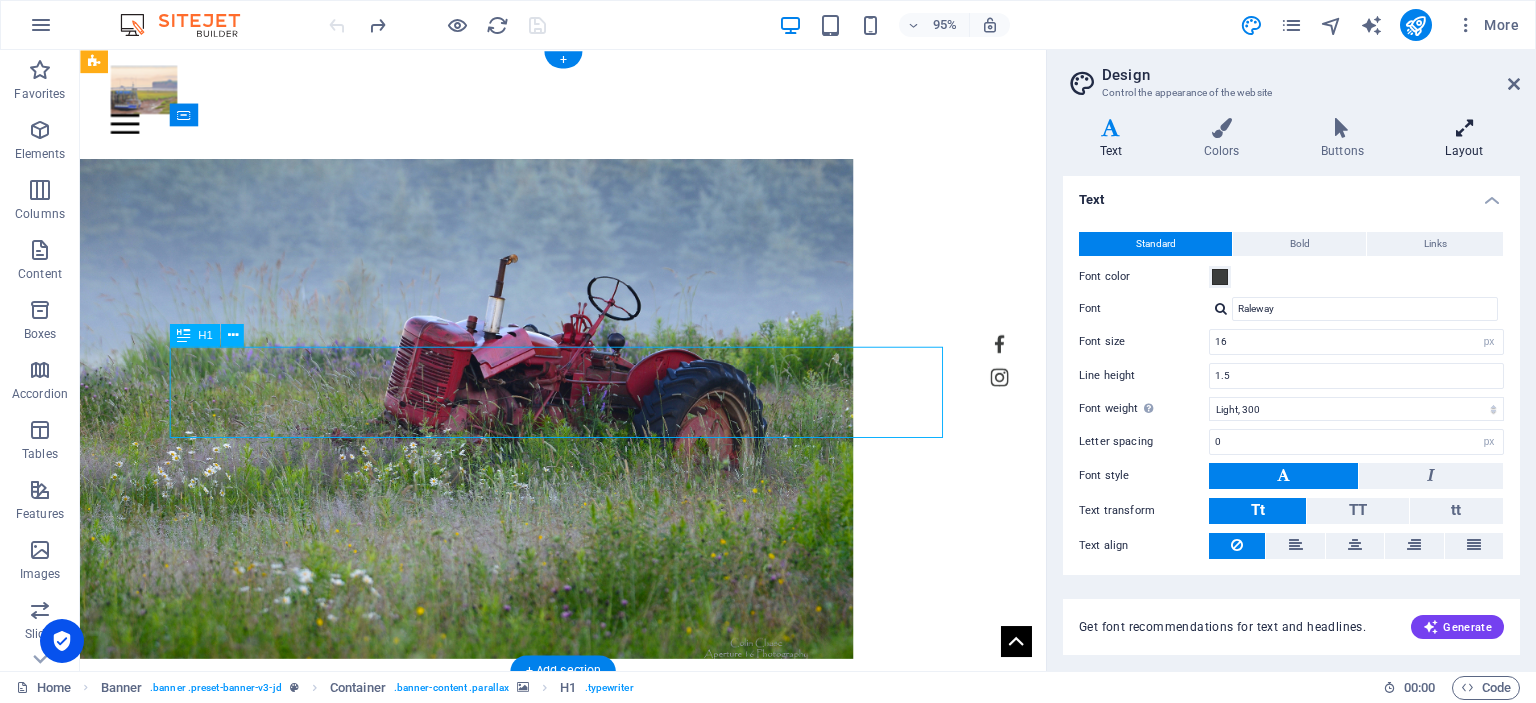 click at bounding box center [1464, 128] 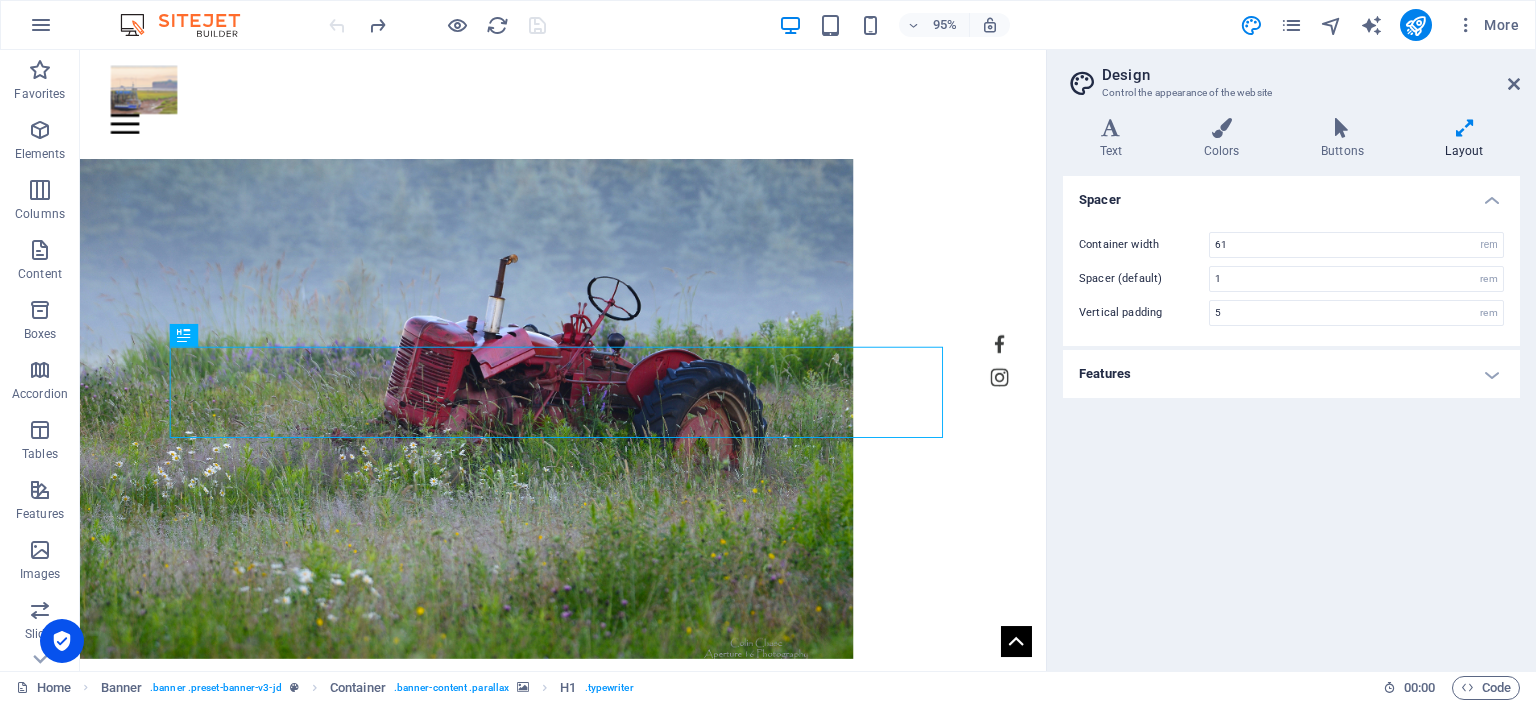 click on "Features" at bounding box center (1291, 374) 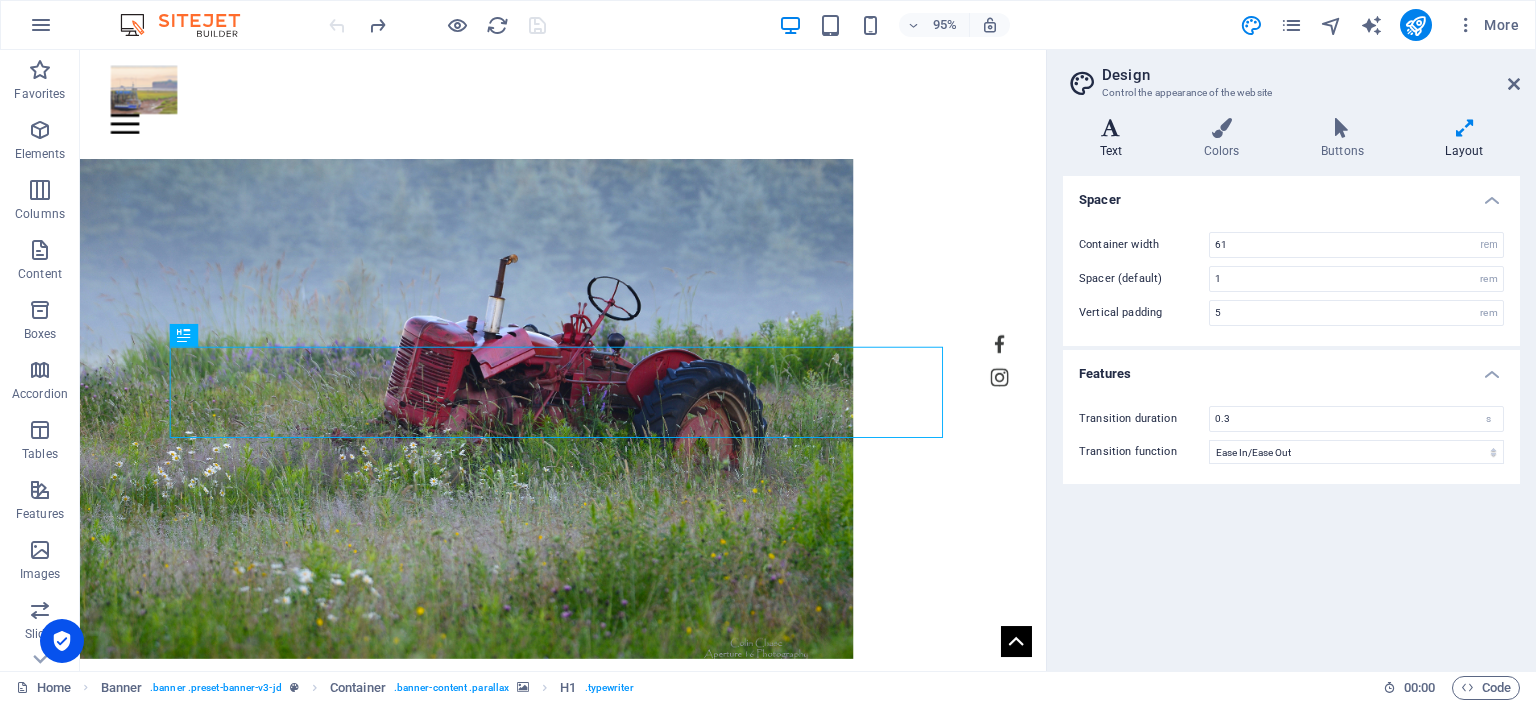 click at bounding box center (1111, 128) 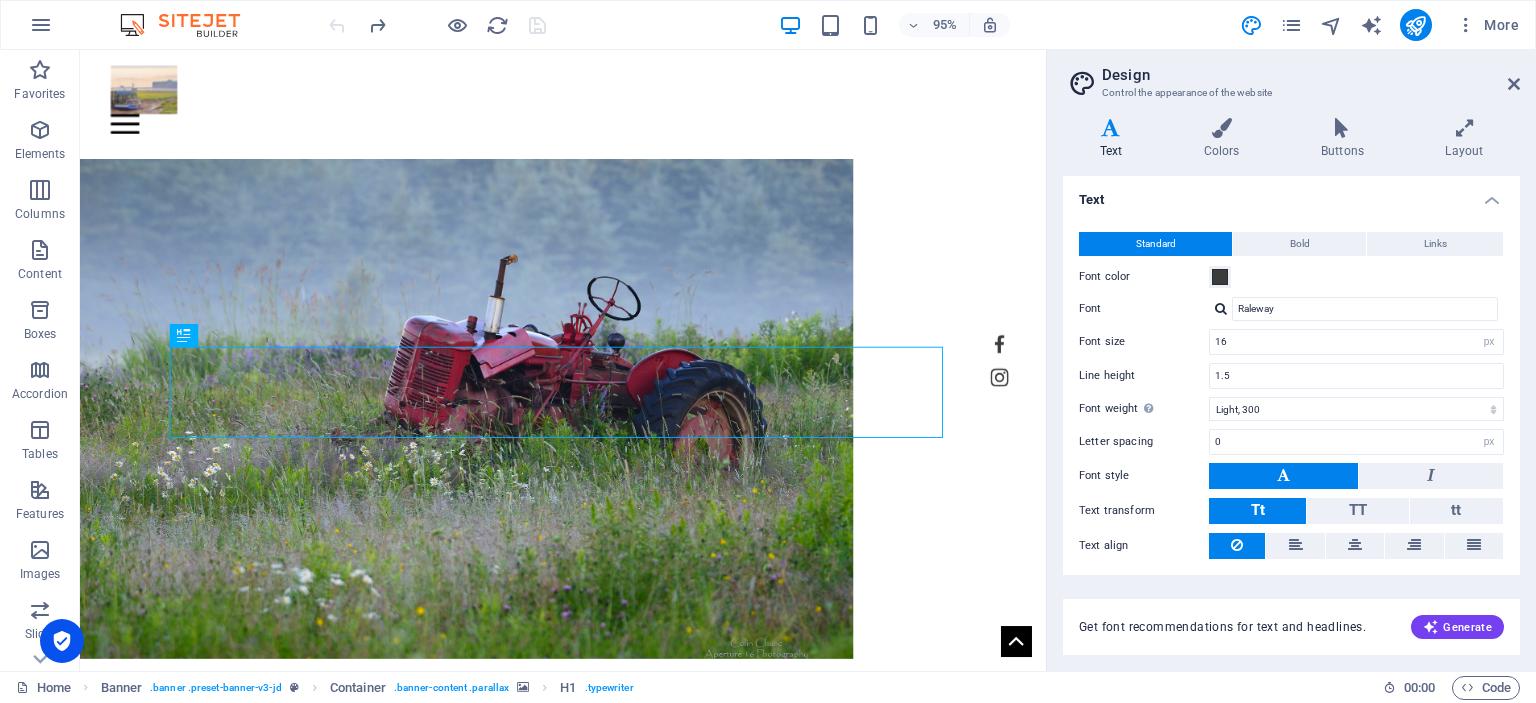 click on "[DOMAIN_NAME] Aperture 16 Photography" at bounding box center [487, 851] 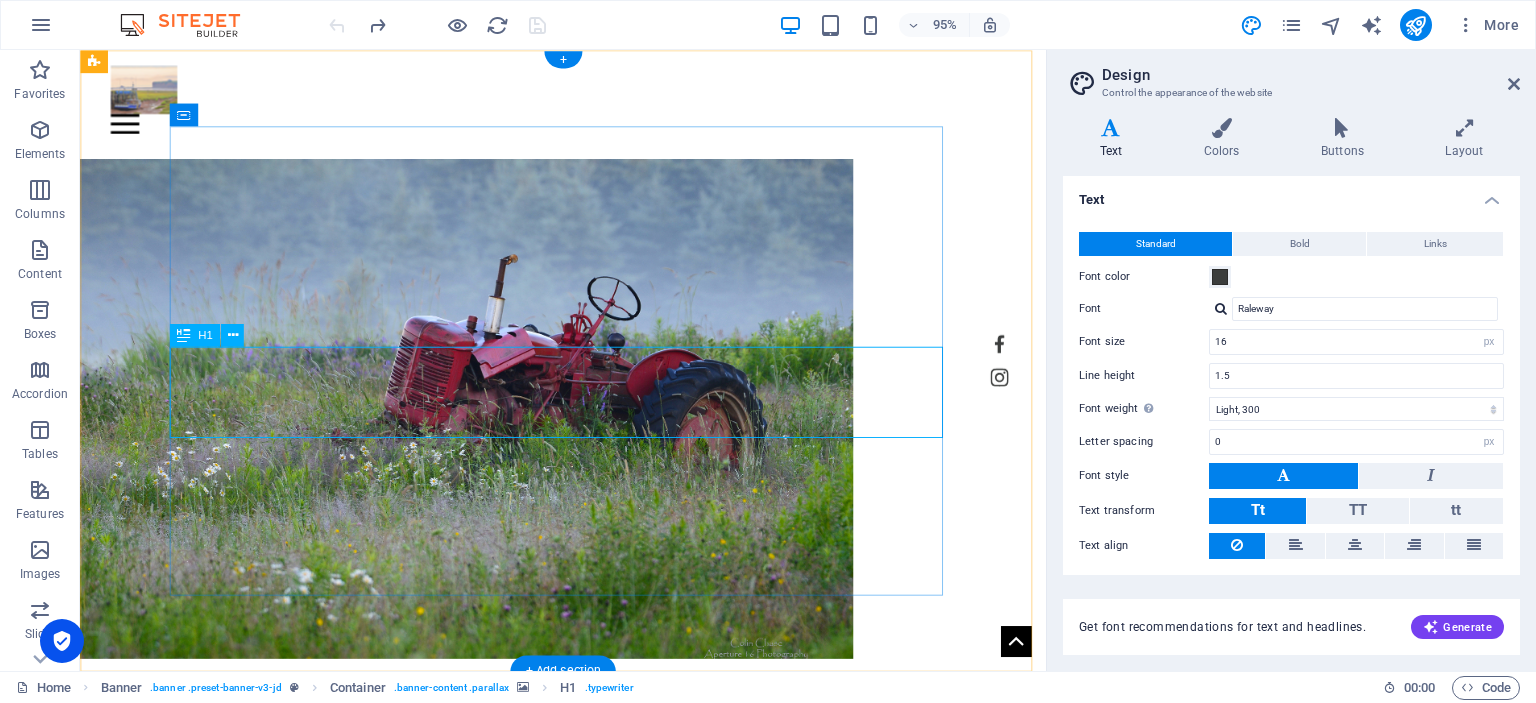 click on "[DOMAIN_NAME] Aperture 16 Photography" at bounding box center (487, 851) 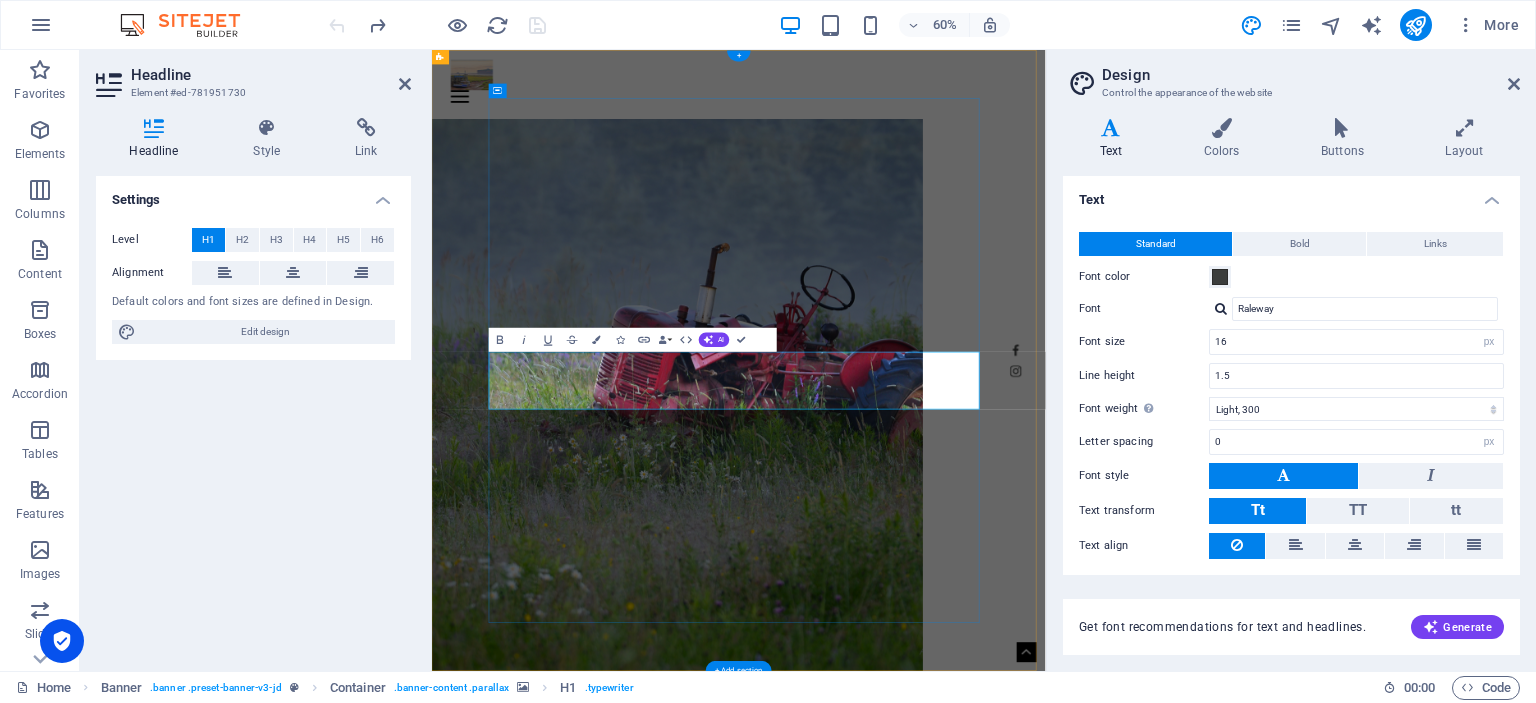 click on "[DOMAIN_NAME]" at bounding box center (841, 1239) 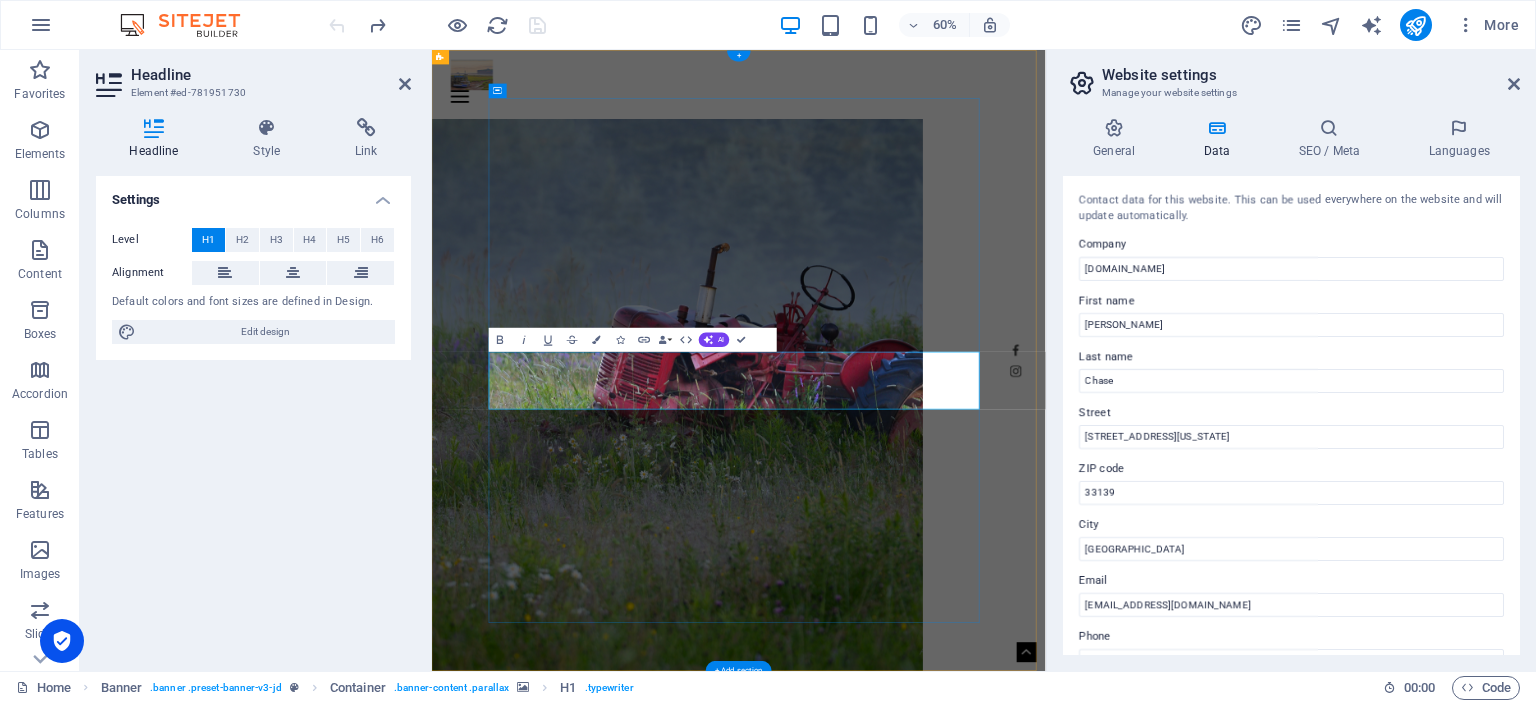 click on "[DOMAIN_NAME]" at bounding box center [841, 1239] 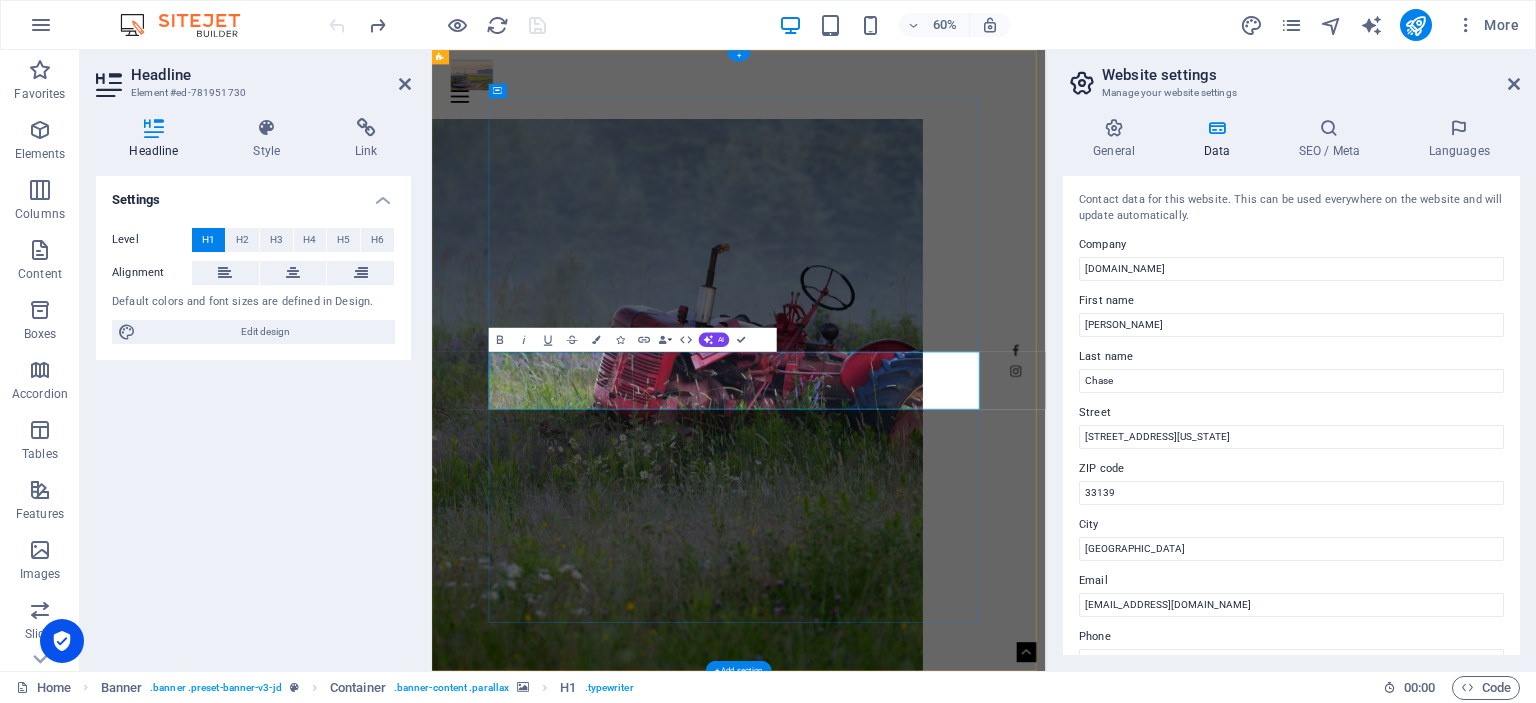 type 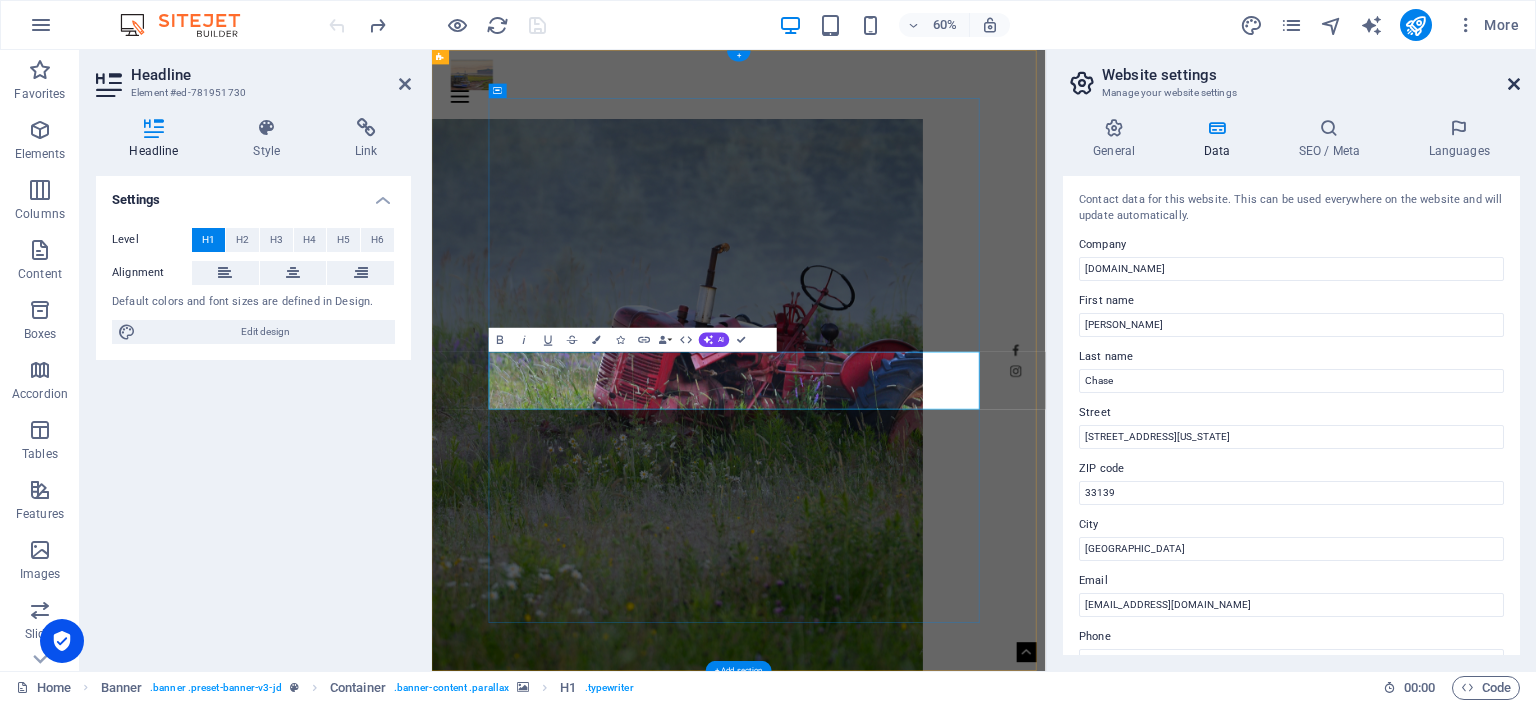 click at bounding box center [1514, 84] 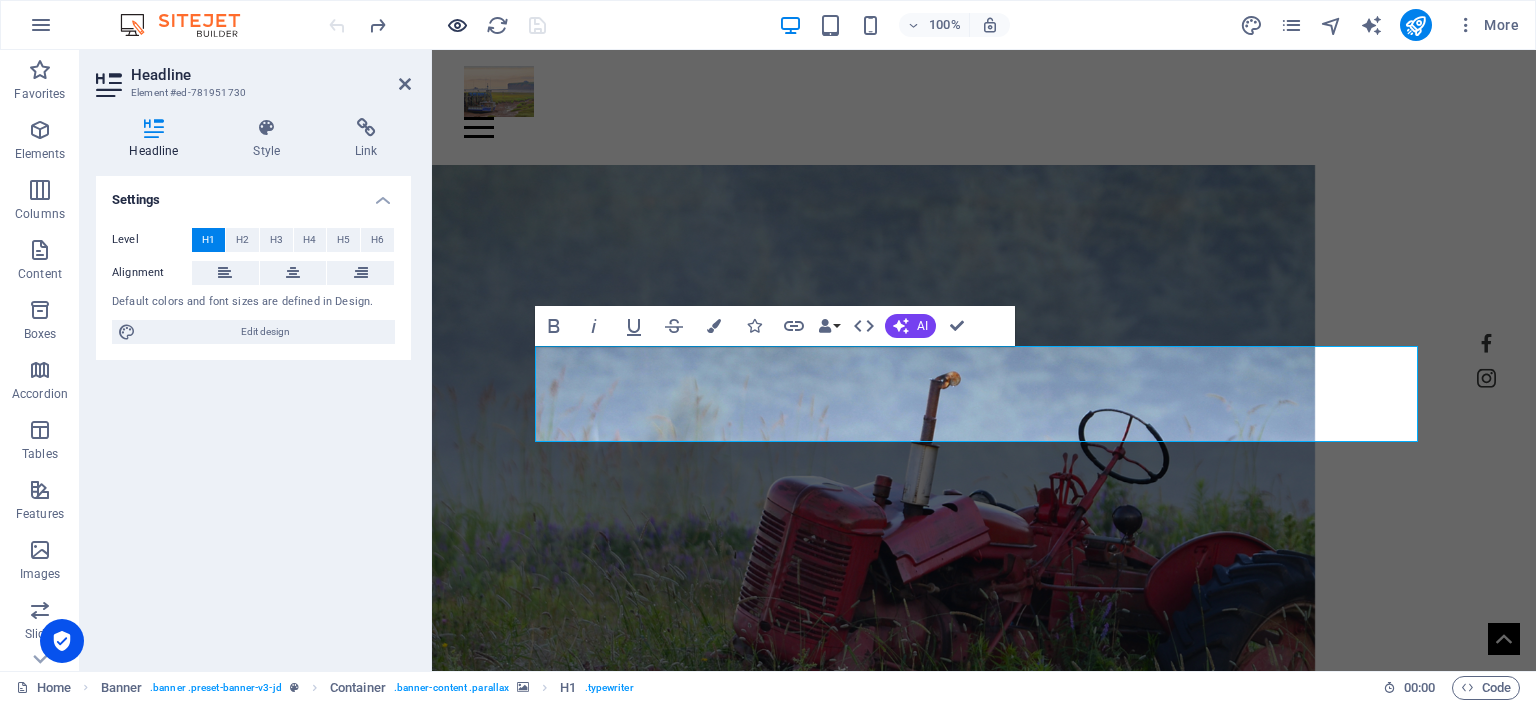 click at bounding box center [457, 25] 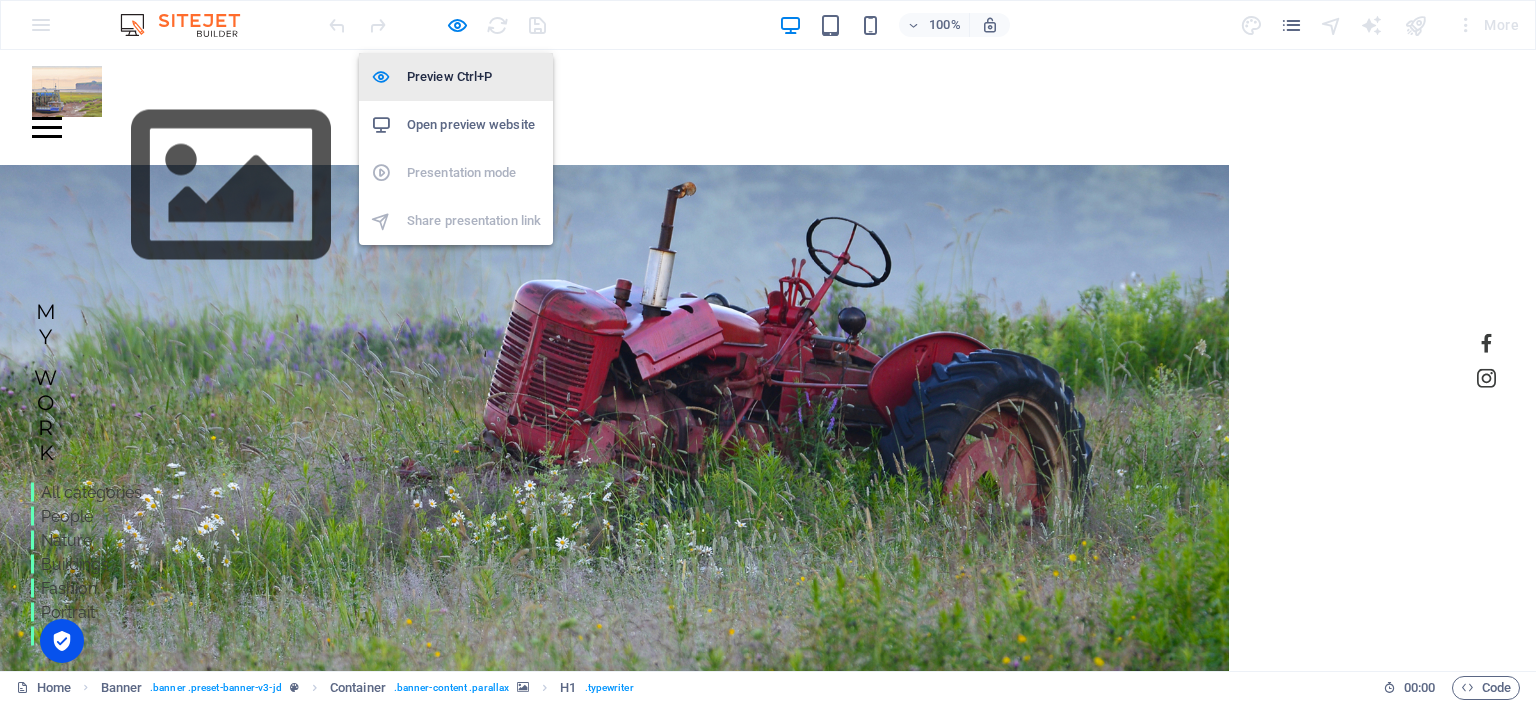 click on "Preview Ctrl+P" at bounding box center (474, 77) 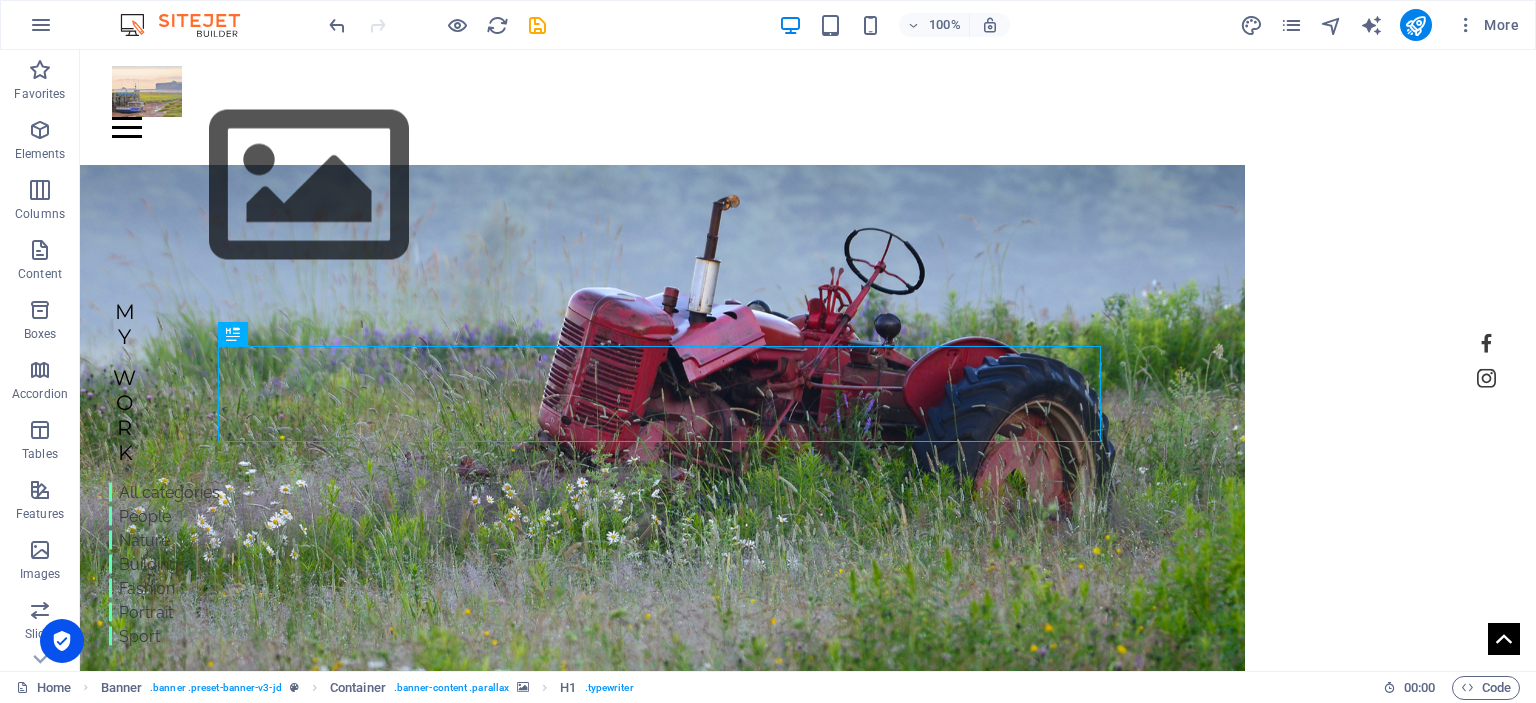 click on "[PERSON_NAME] Aperture 16 Photography" at bounding box center [521, 851] 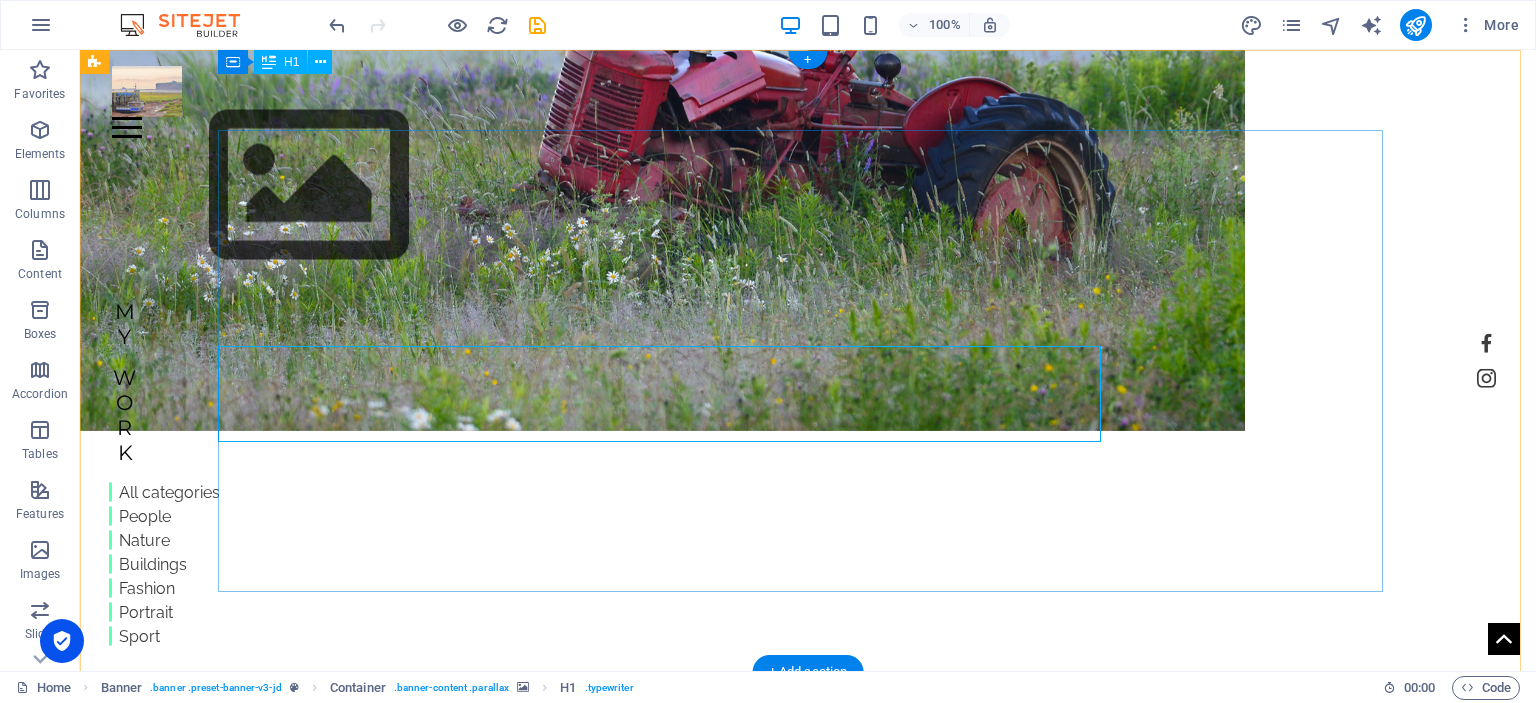 scroll, scrollTop: 0, scrollLeft: 0, axis: both 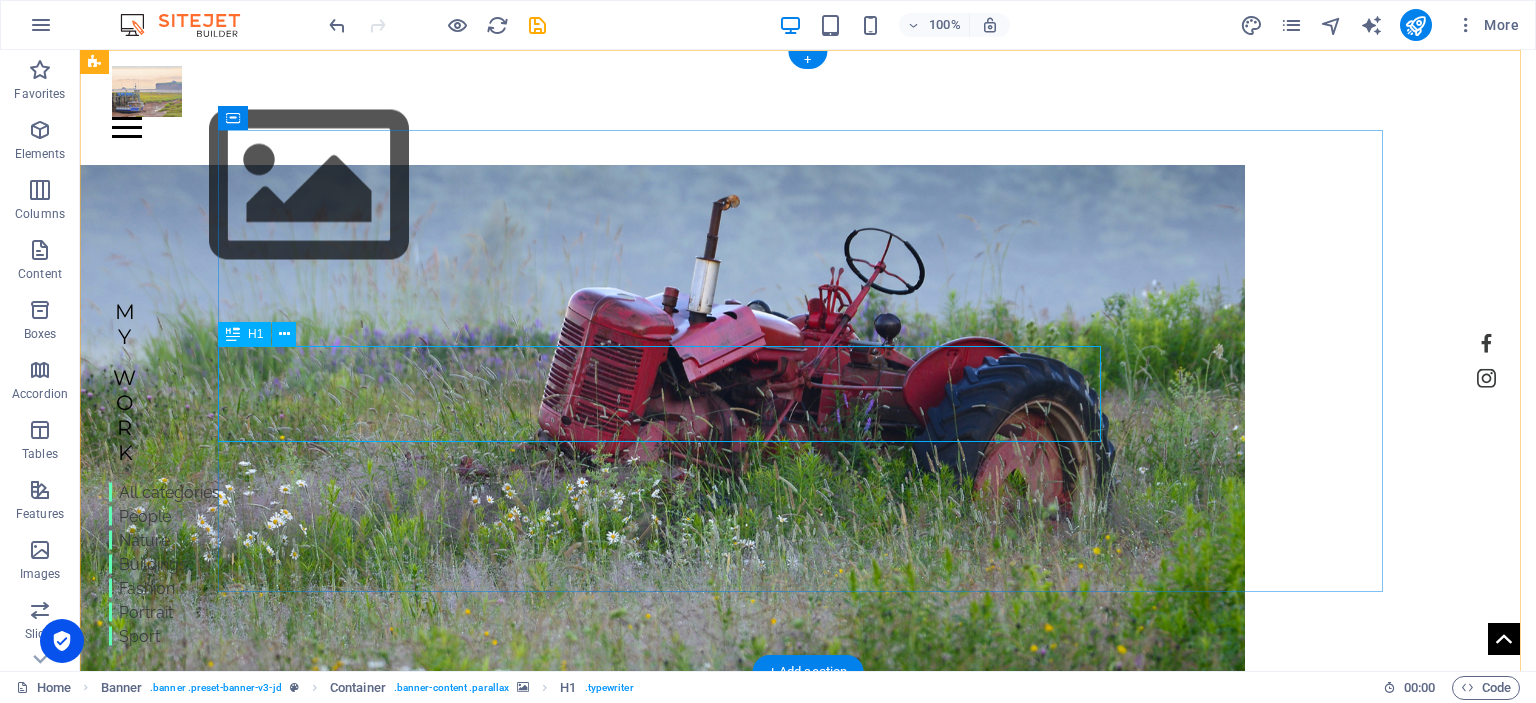 click on "Work" at bounding box center (309, 414) 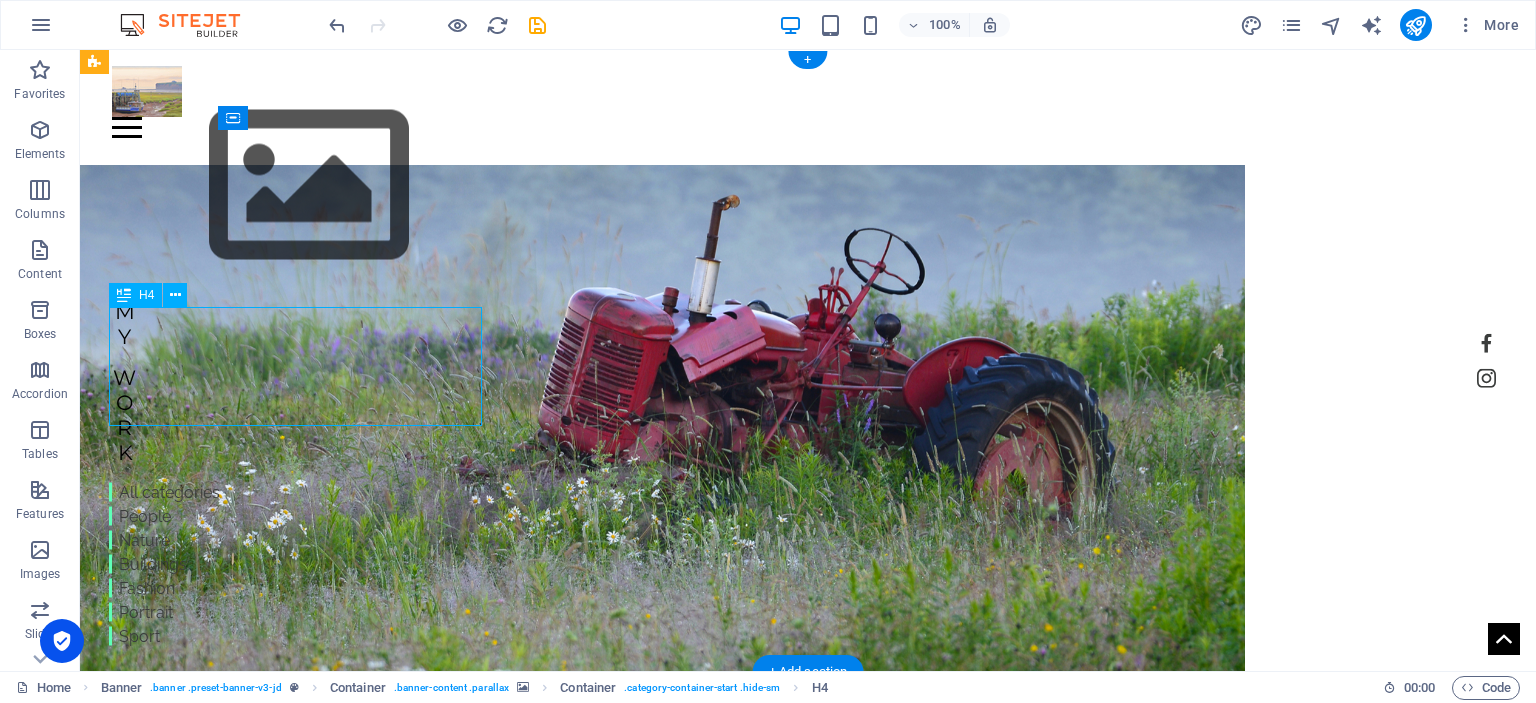 click on "[PERSON_NAME] Aperture 16 Photography" at bounding box center [521, 851] 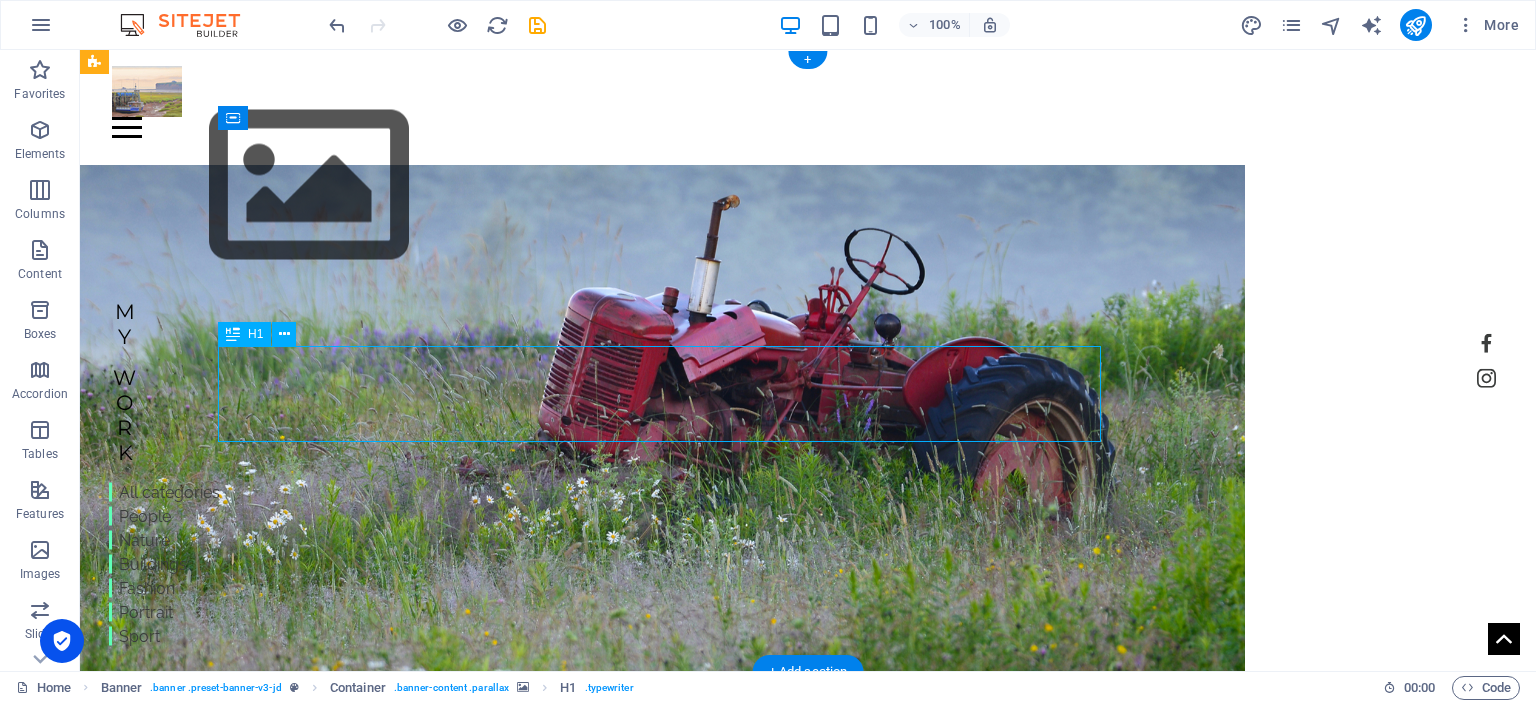 click on "Work" at bounding box center (309, 414) 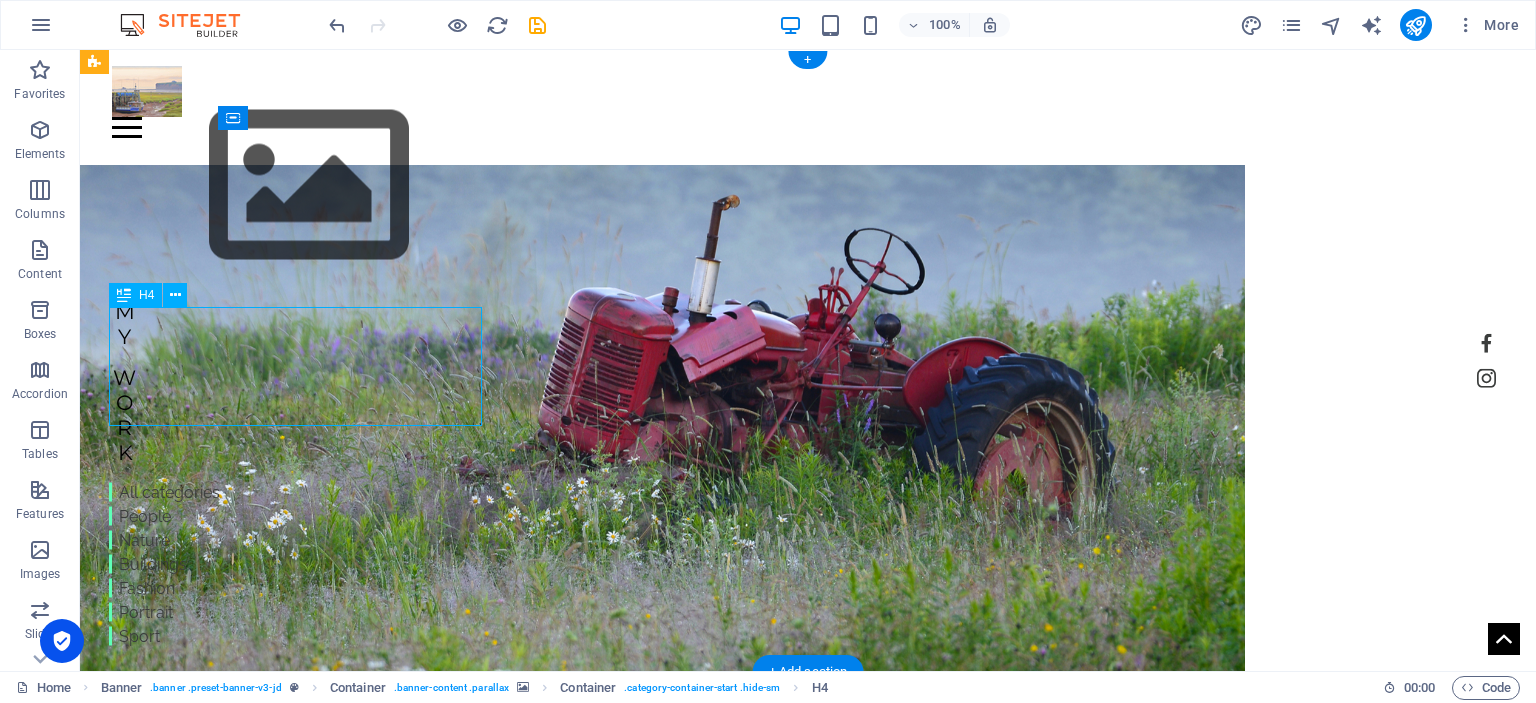 click on "[PERSON_NAME] Aperture 16 Photography" at bounding box center (521, 851) 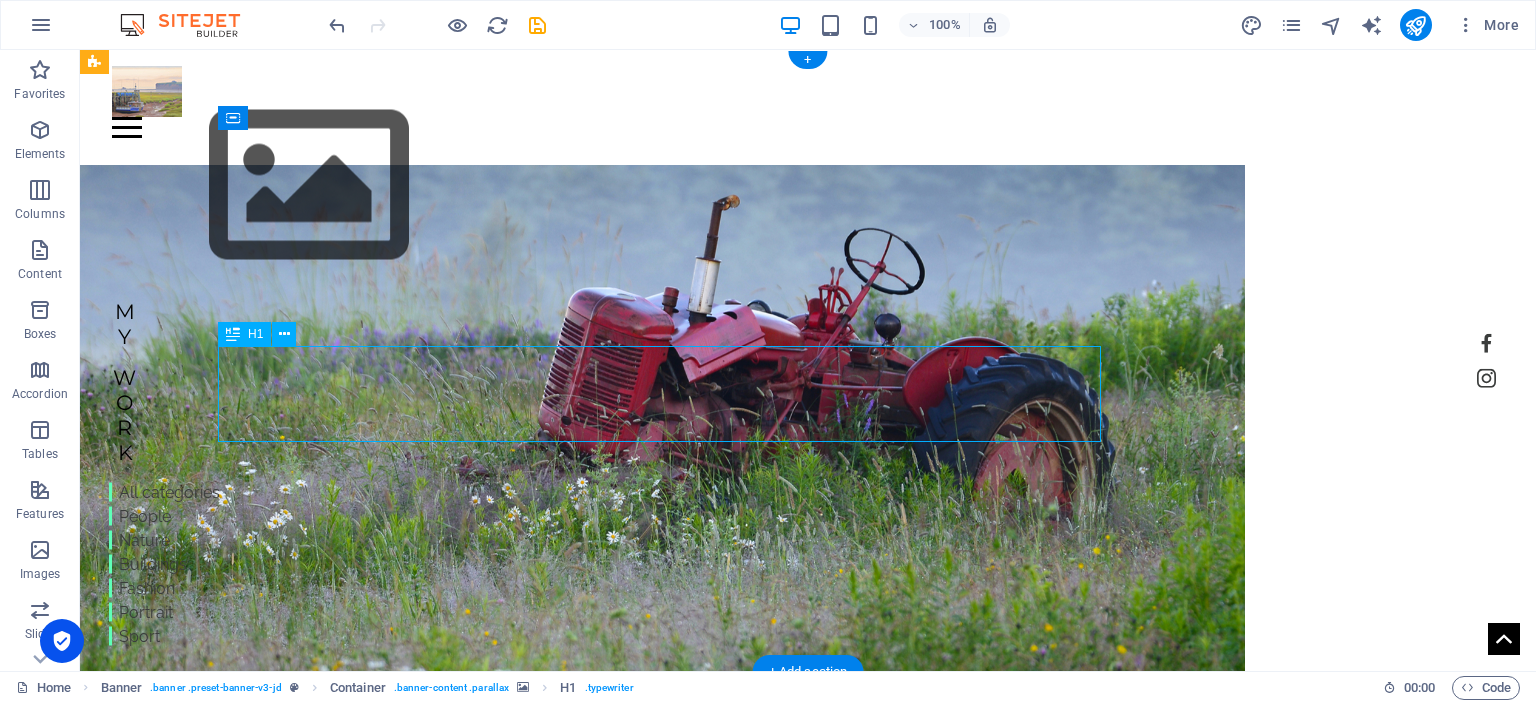 click on "H1" at bounding box center (244, 334) 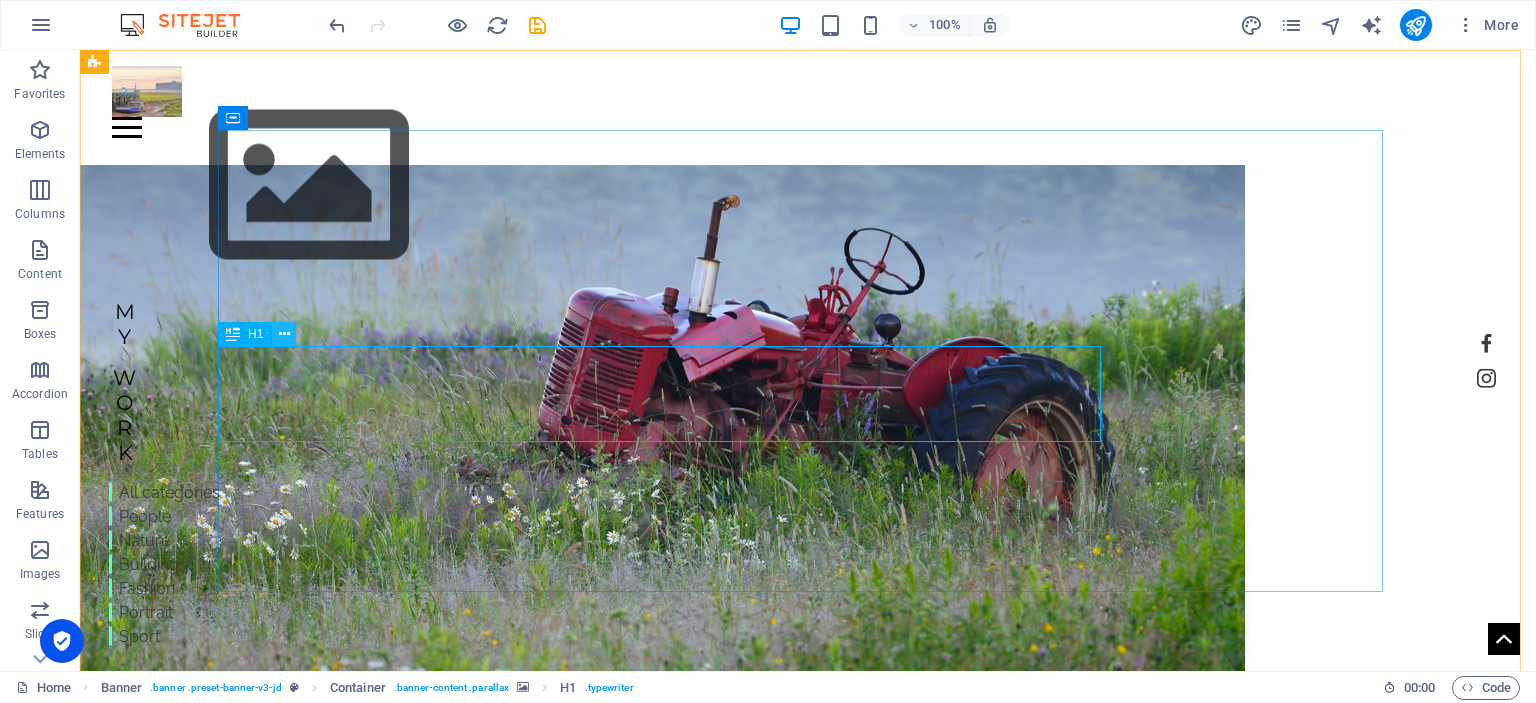 click at bounding box center (284, 334) 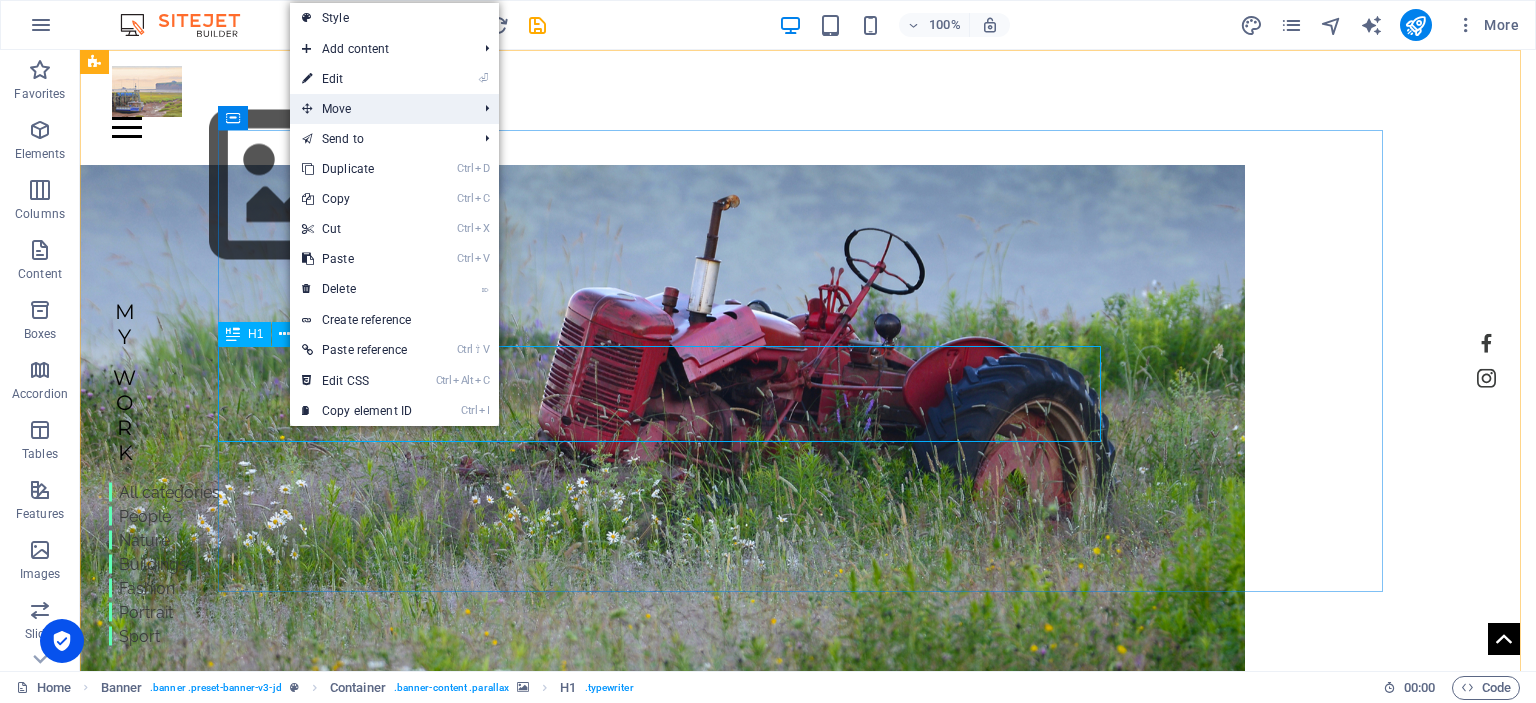 click on "Move" at bounding box center [379, 109] 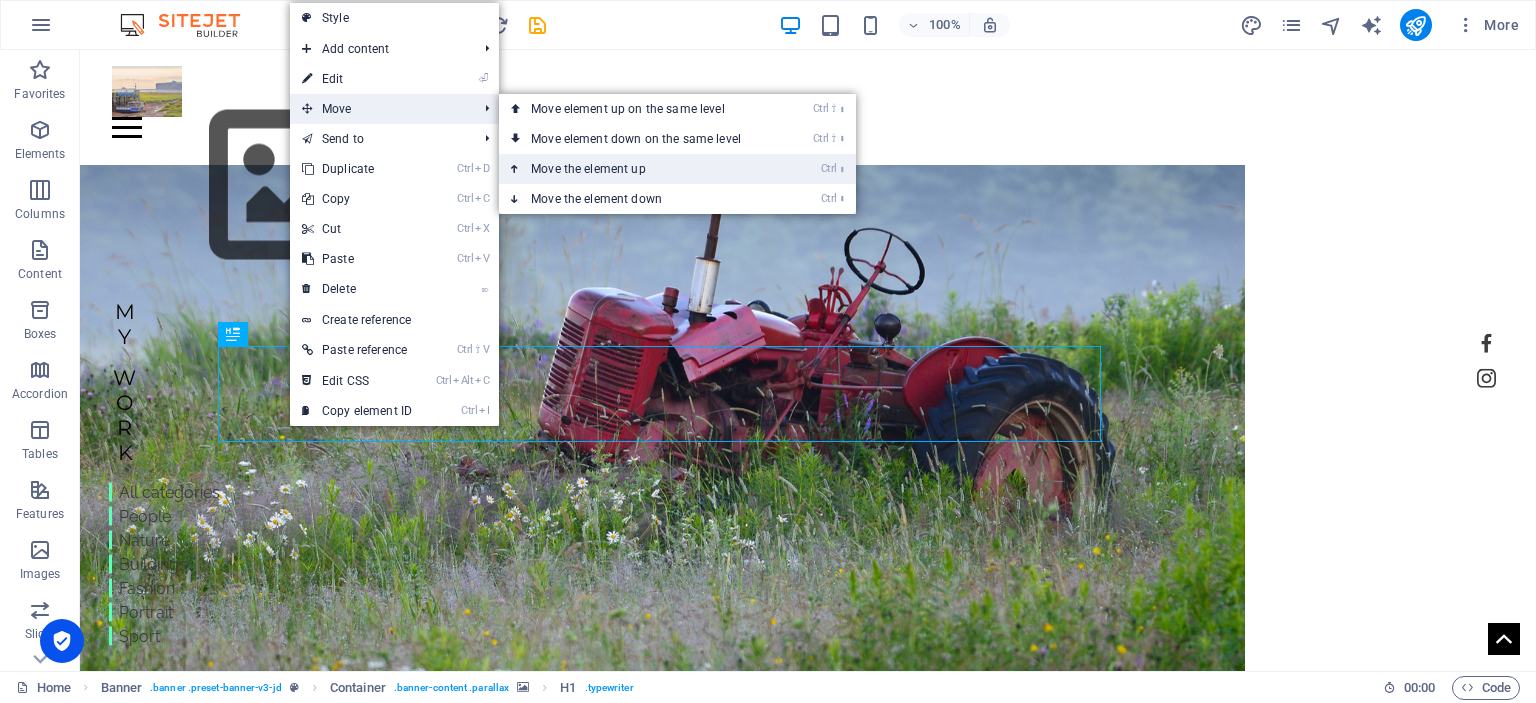 click on "Ctrl ⬆  Move the element up" at bounding box center (640, 169) 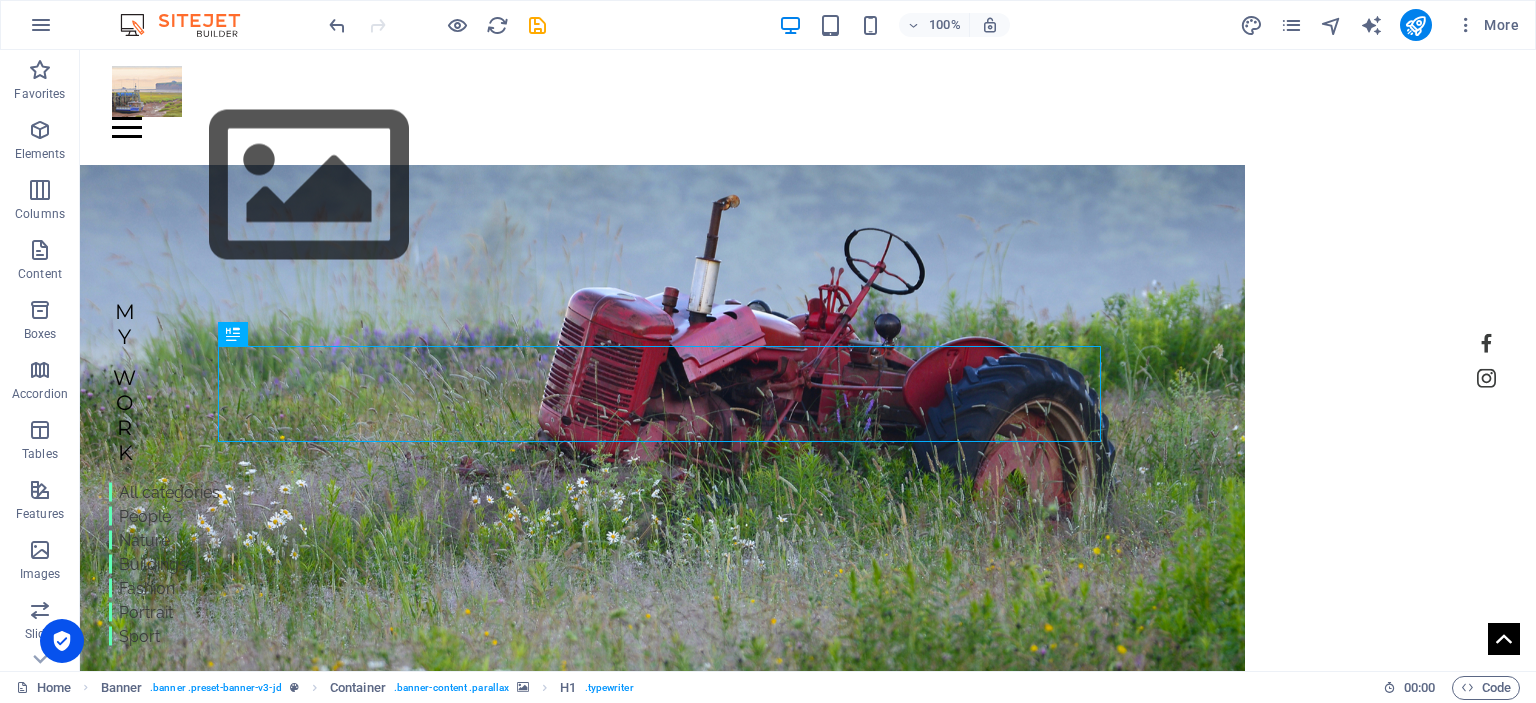click on "[PERSON_NAME] Aperture 16 Photography" at bounding box center (521, 851) 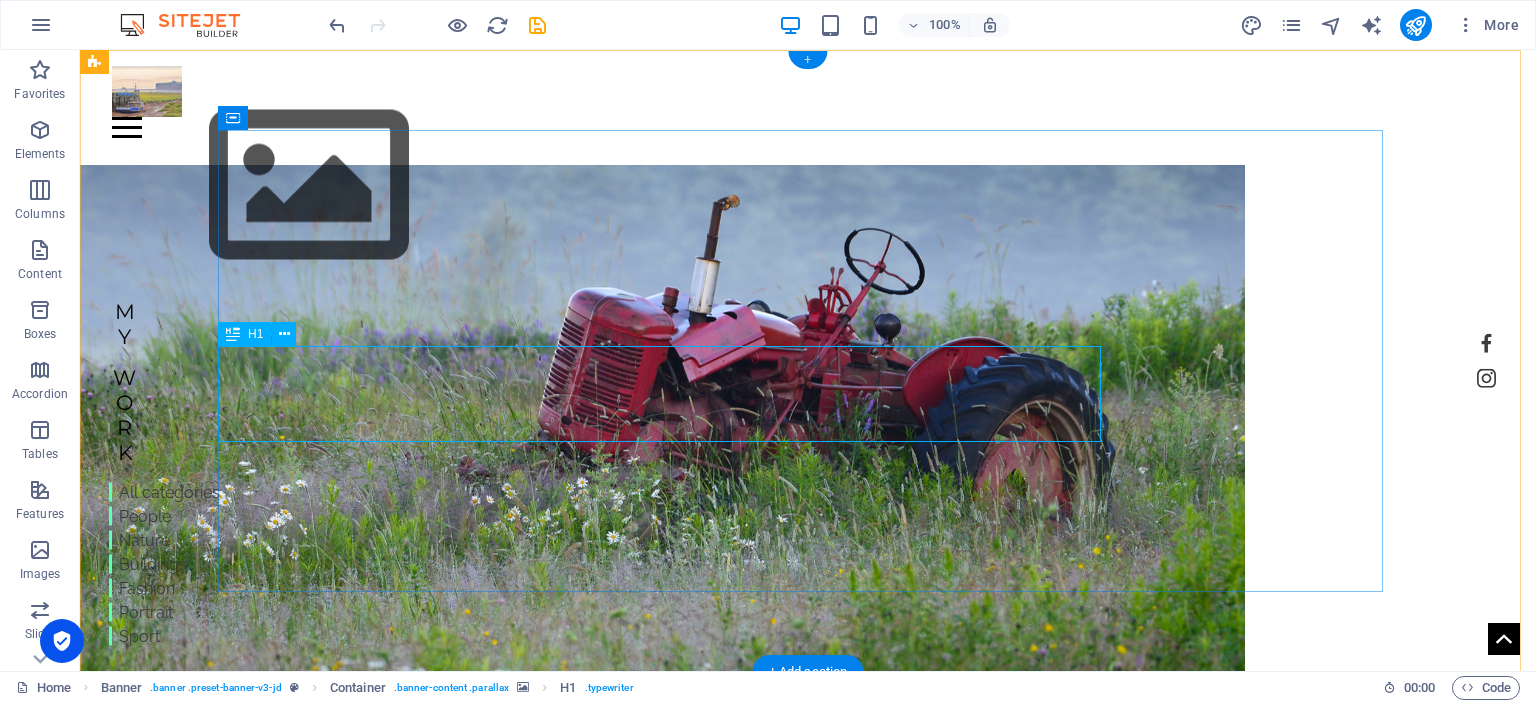 click on "+" at bounding box center (807, 60) 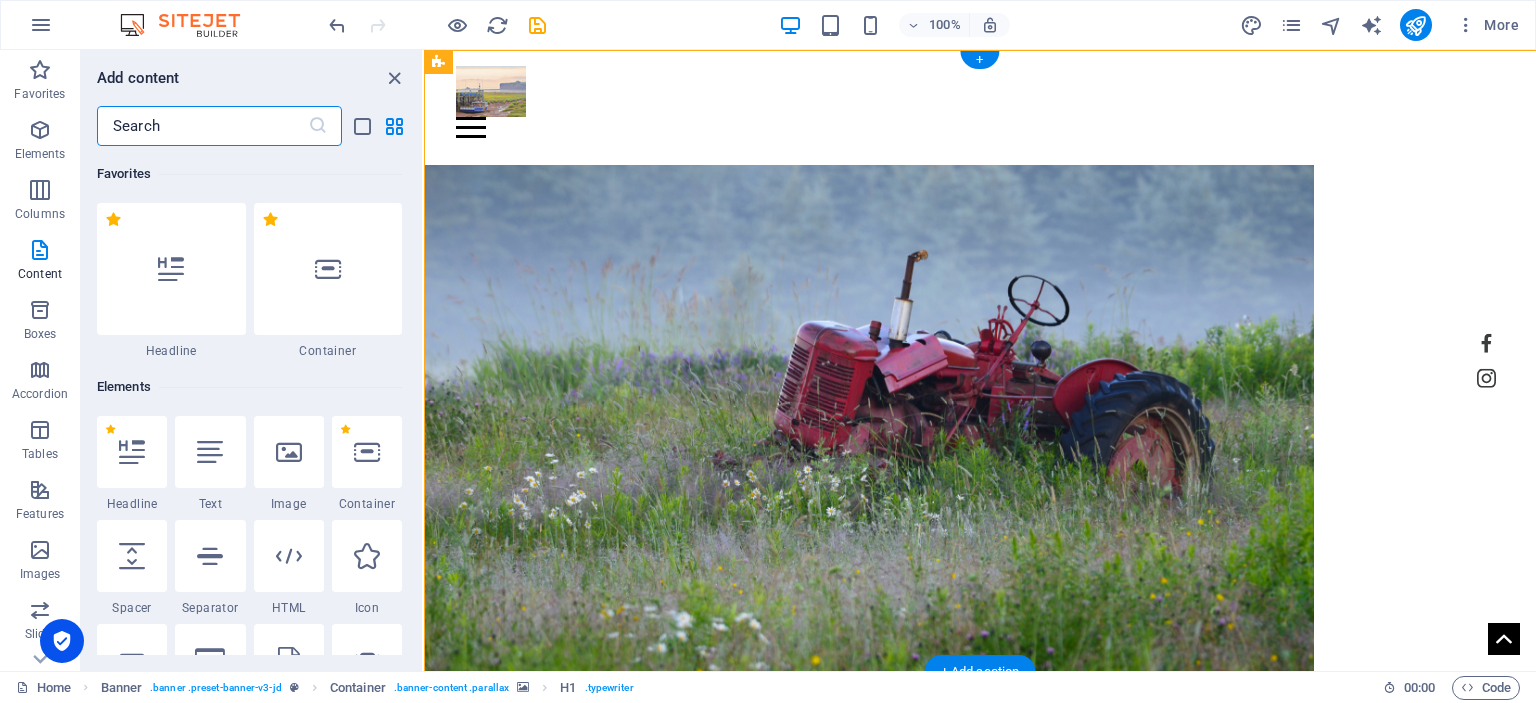 click at bounding box center [980, 127] 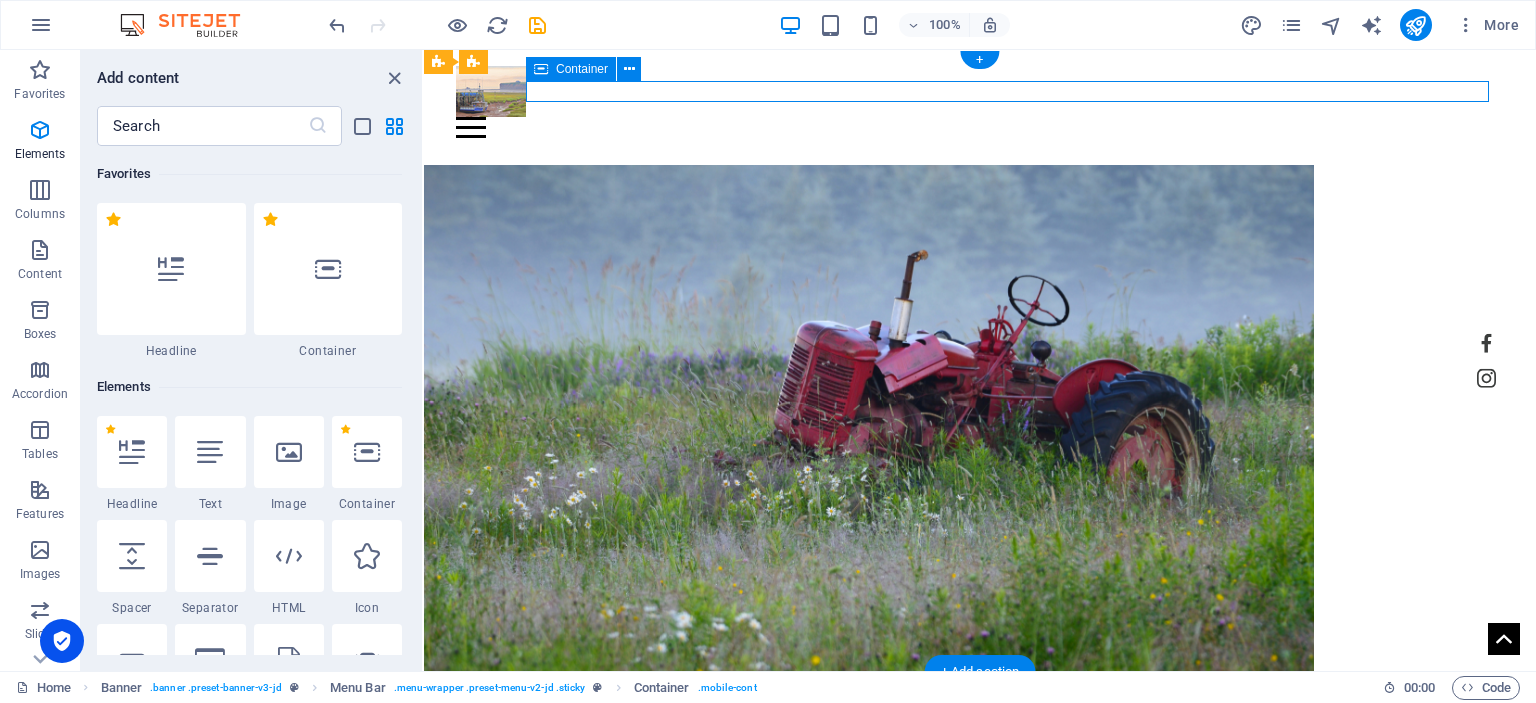 scroll, scrollTop: 3499, scrollLeft: 0, axis: vertical 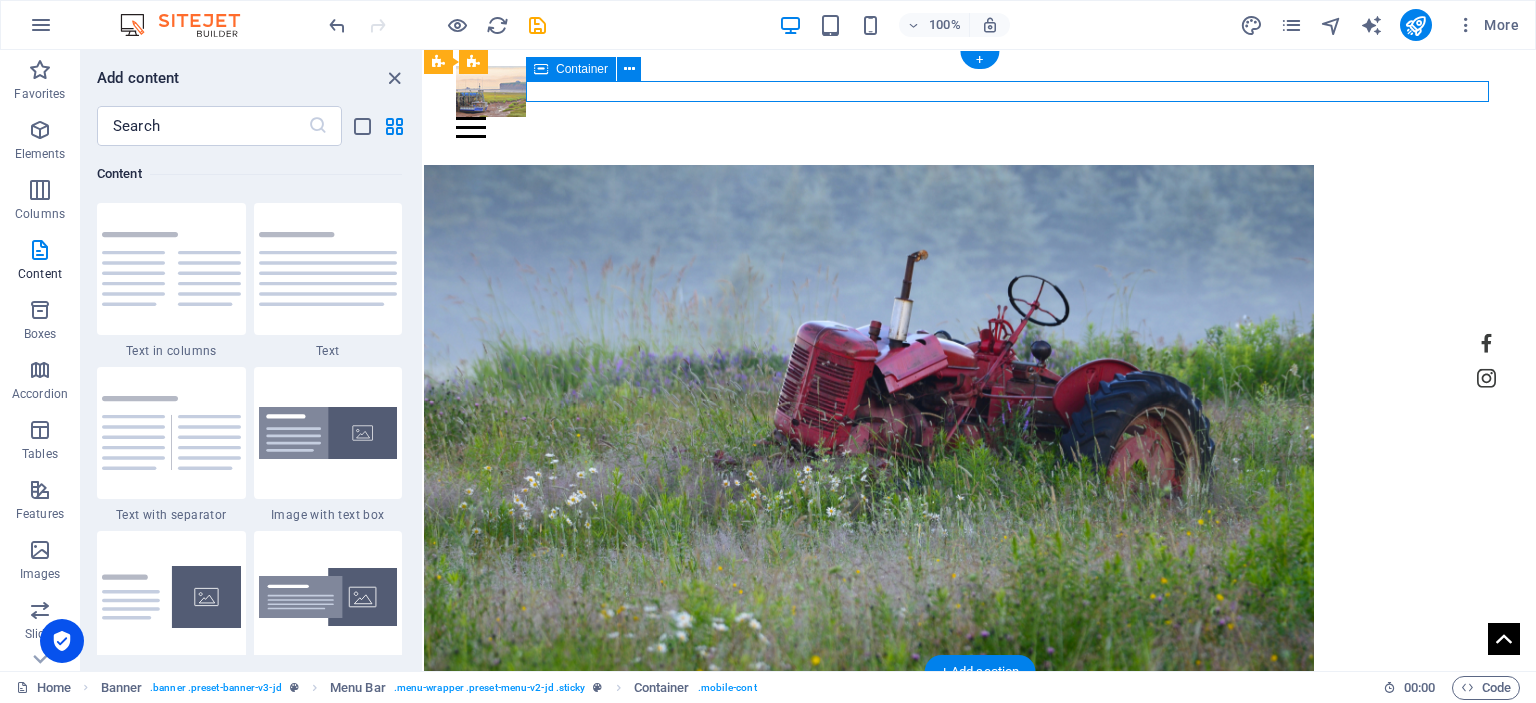 click on "[PERSON_NAME] Aperture 16 Photography" at bounding box center (865, 851) 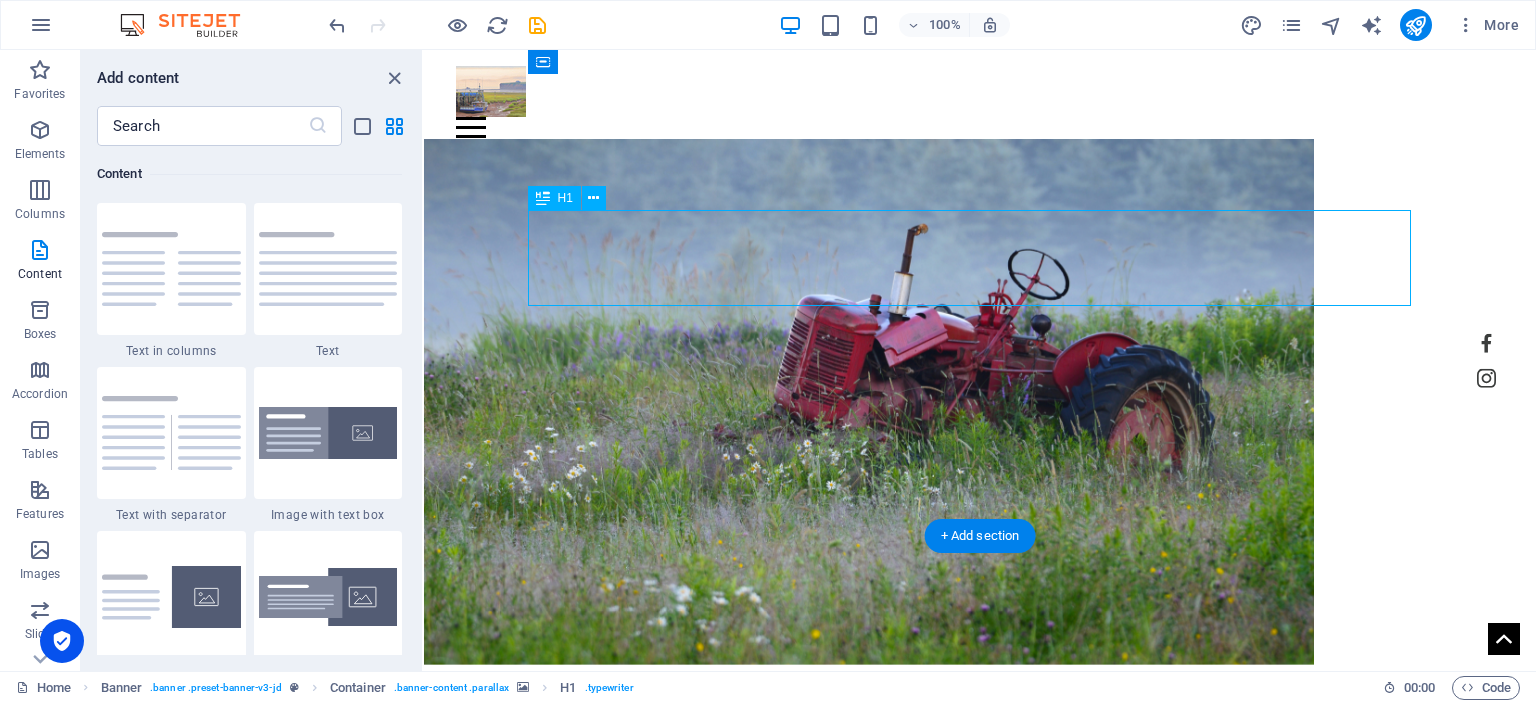 scroll, scrollTop: 0, scrollLeft: 0, axis: both 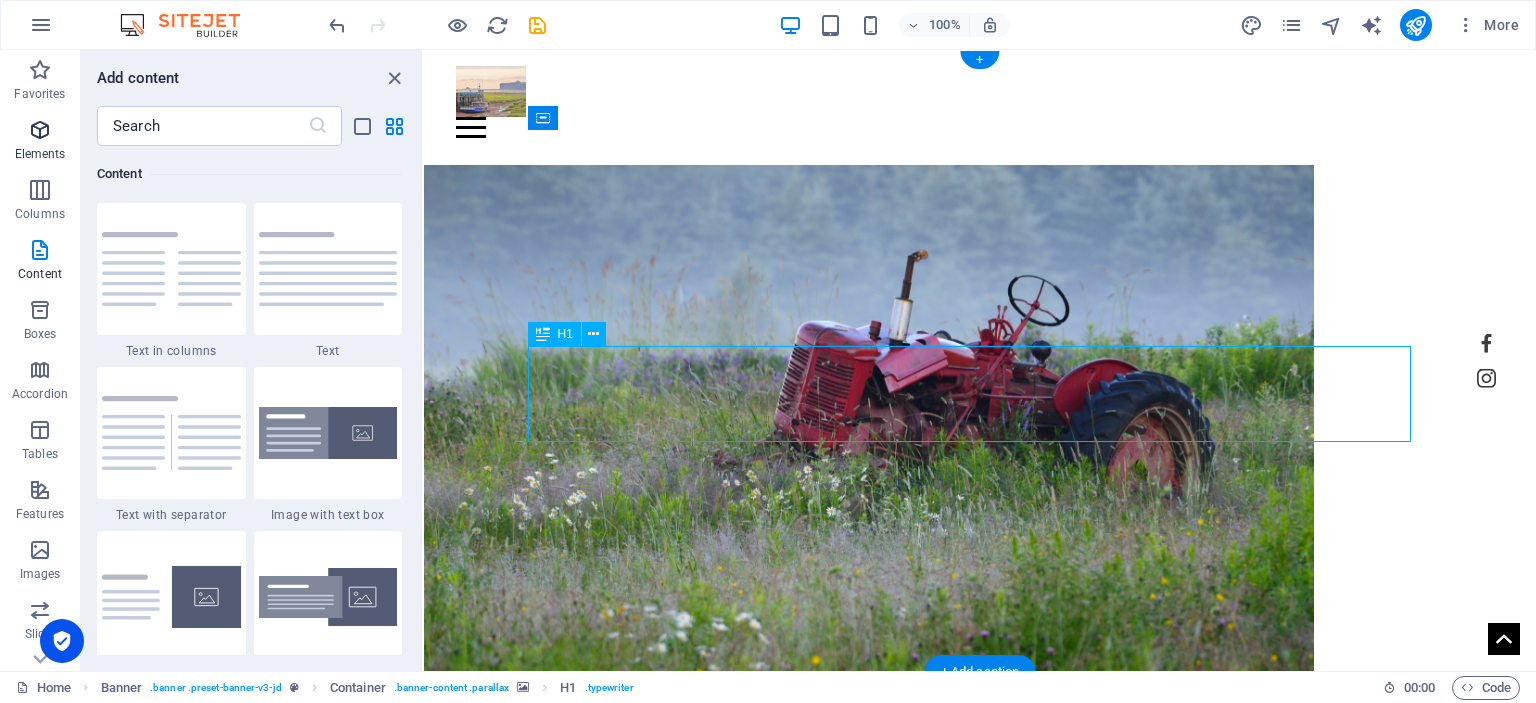 click at bounding box center [40, 130] 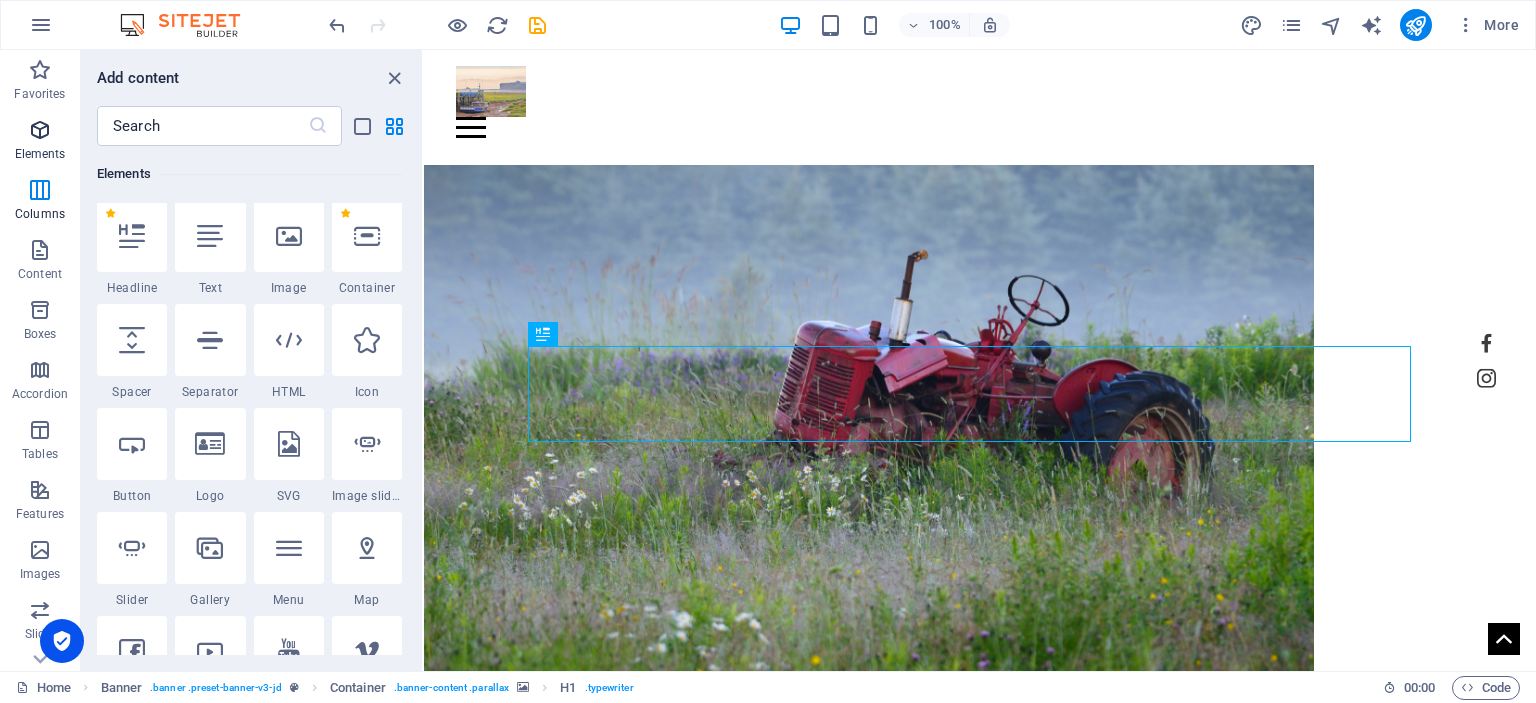 scroll, scrollTop: 212, scrollLeft: 0, axis: vertical 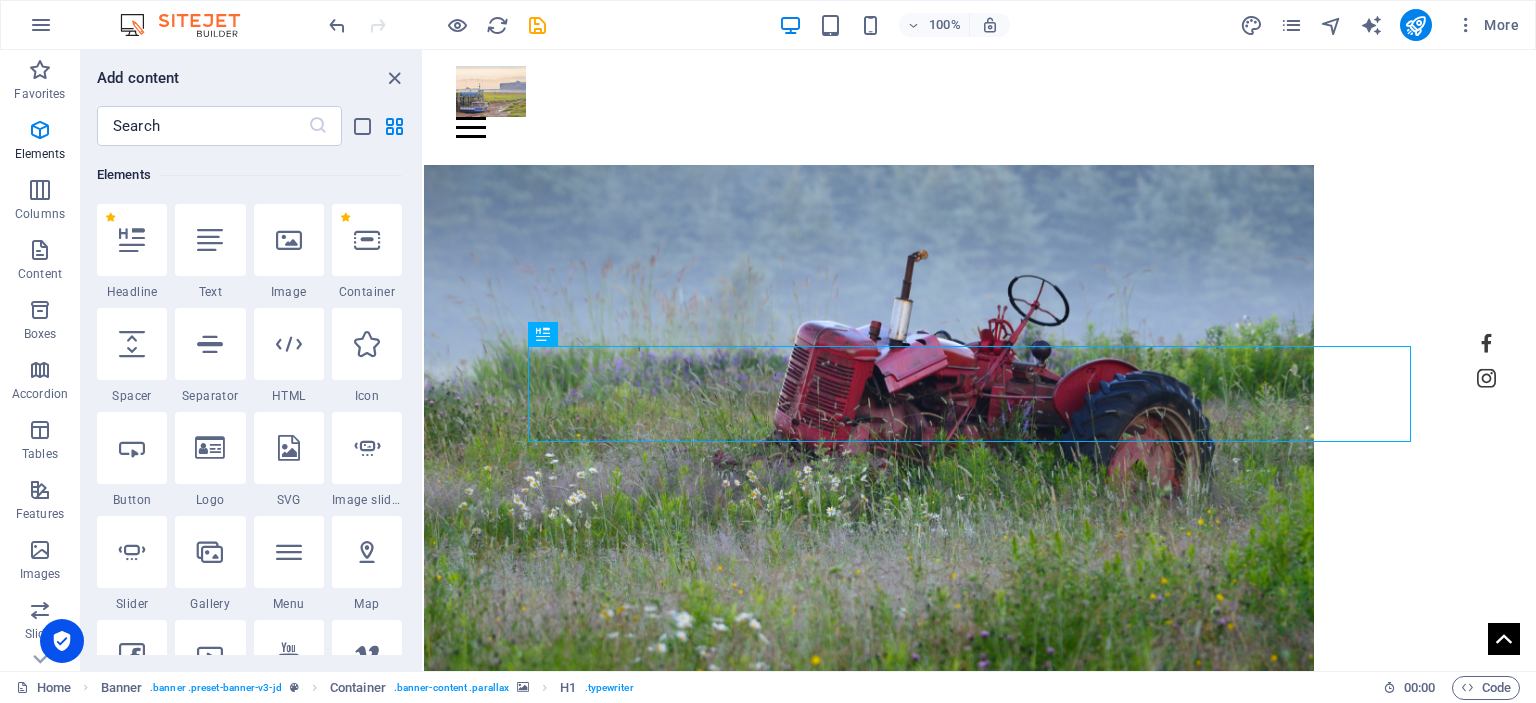 click on "[PERSON_NAME] Aperture 16 Photography" at bounding box center (865, 851) 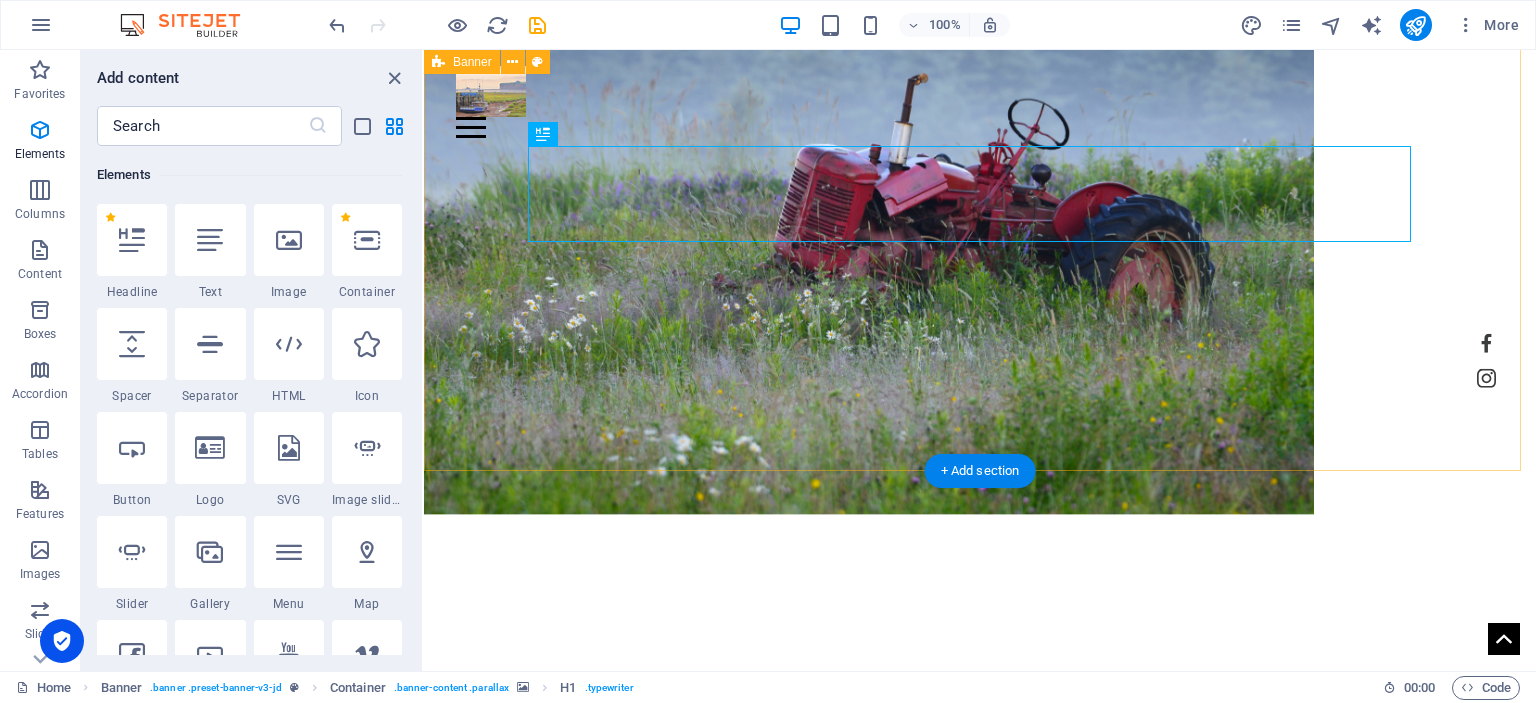 scroll, scrollTop: 0, scrollLeft: 0, axis: both 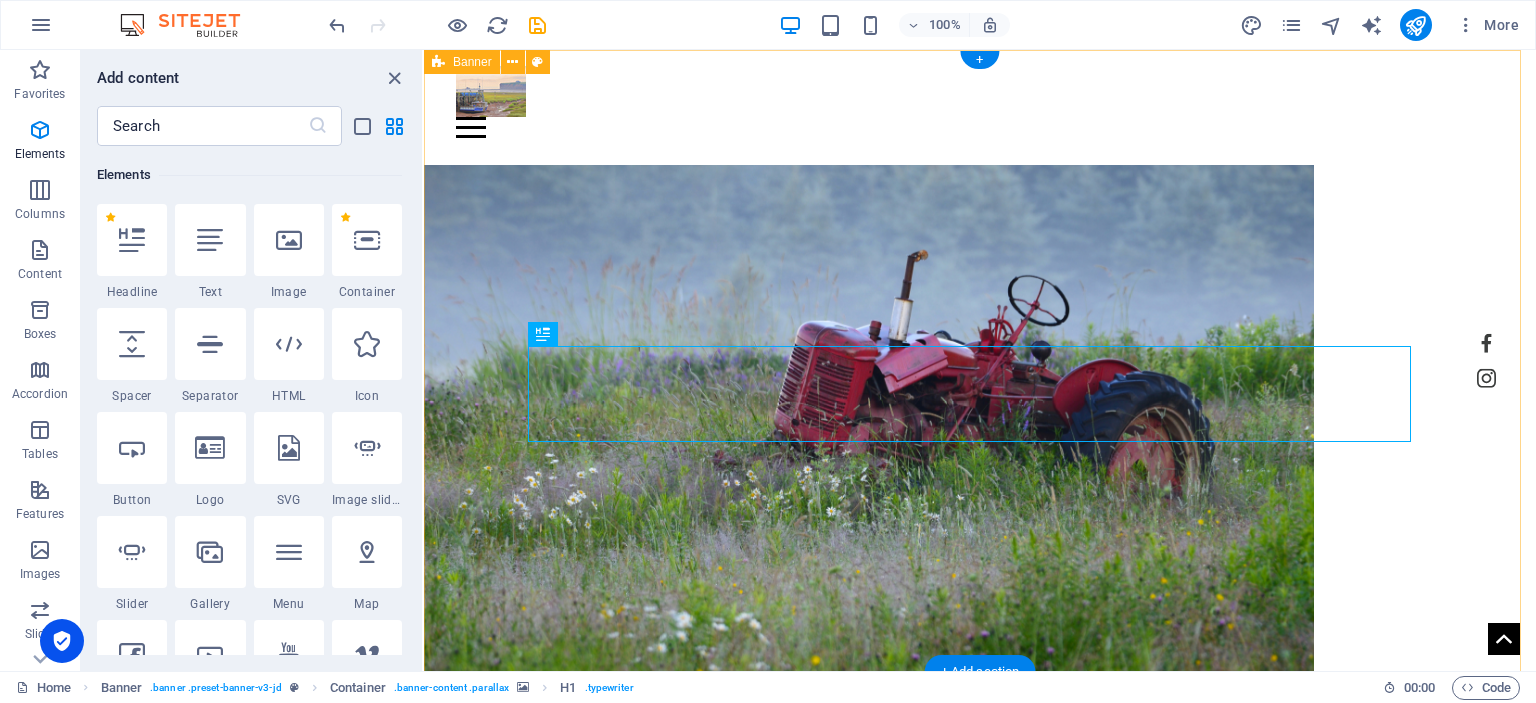 click at bounding box center [869, 428] 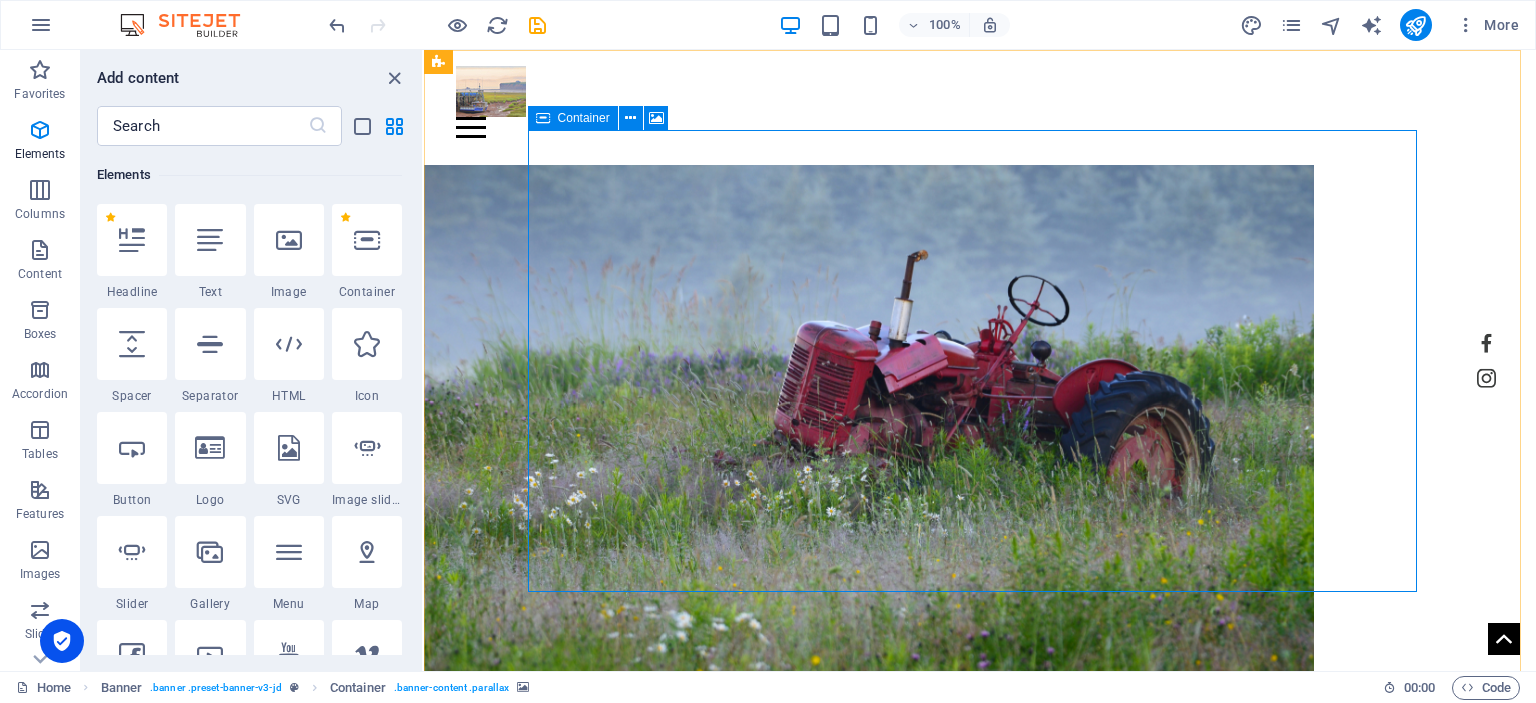 click on "Container" at bounding box center [573, 118] 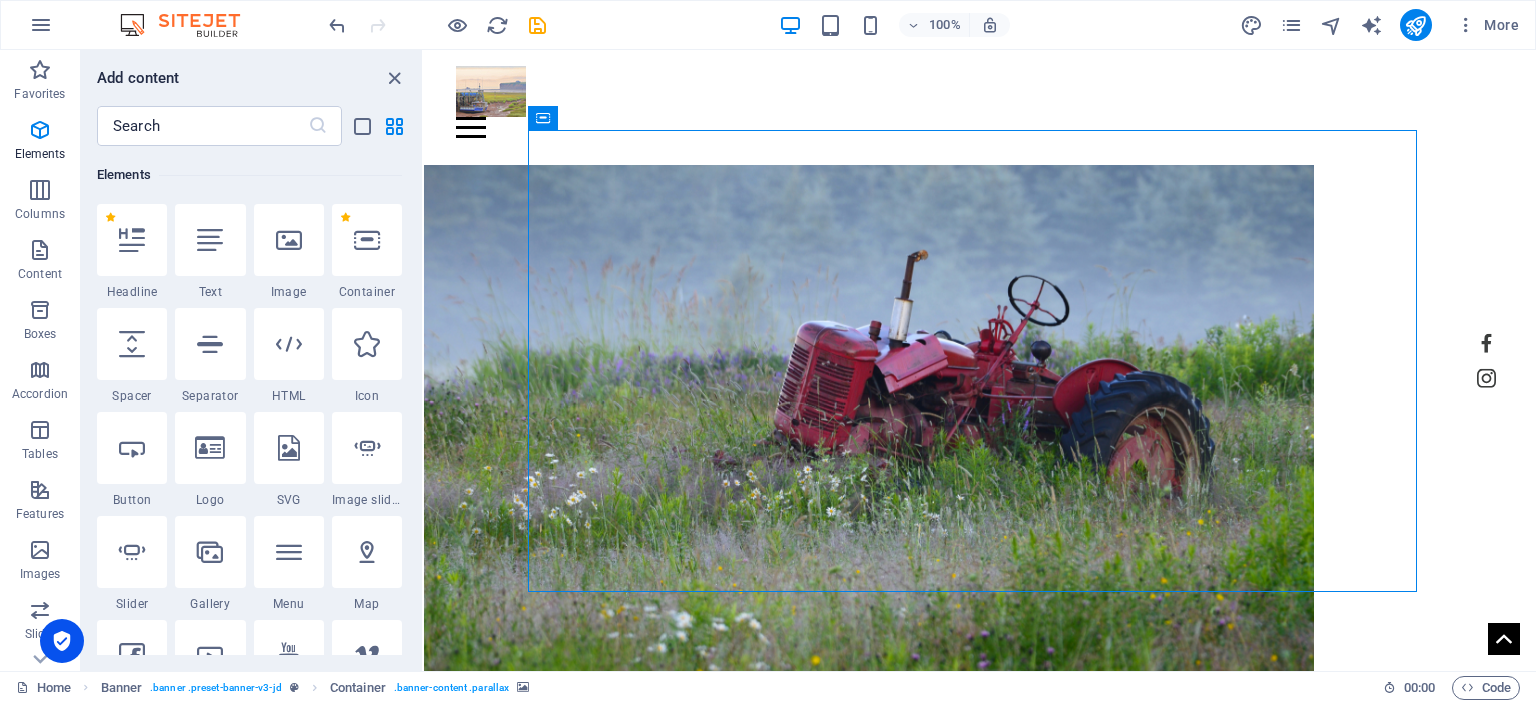 click on "Container" at bounding box center [543, 118] 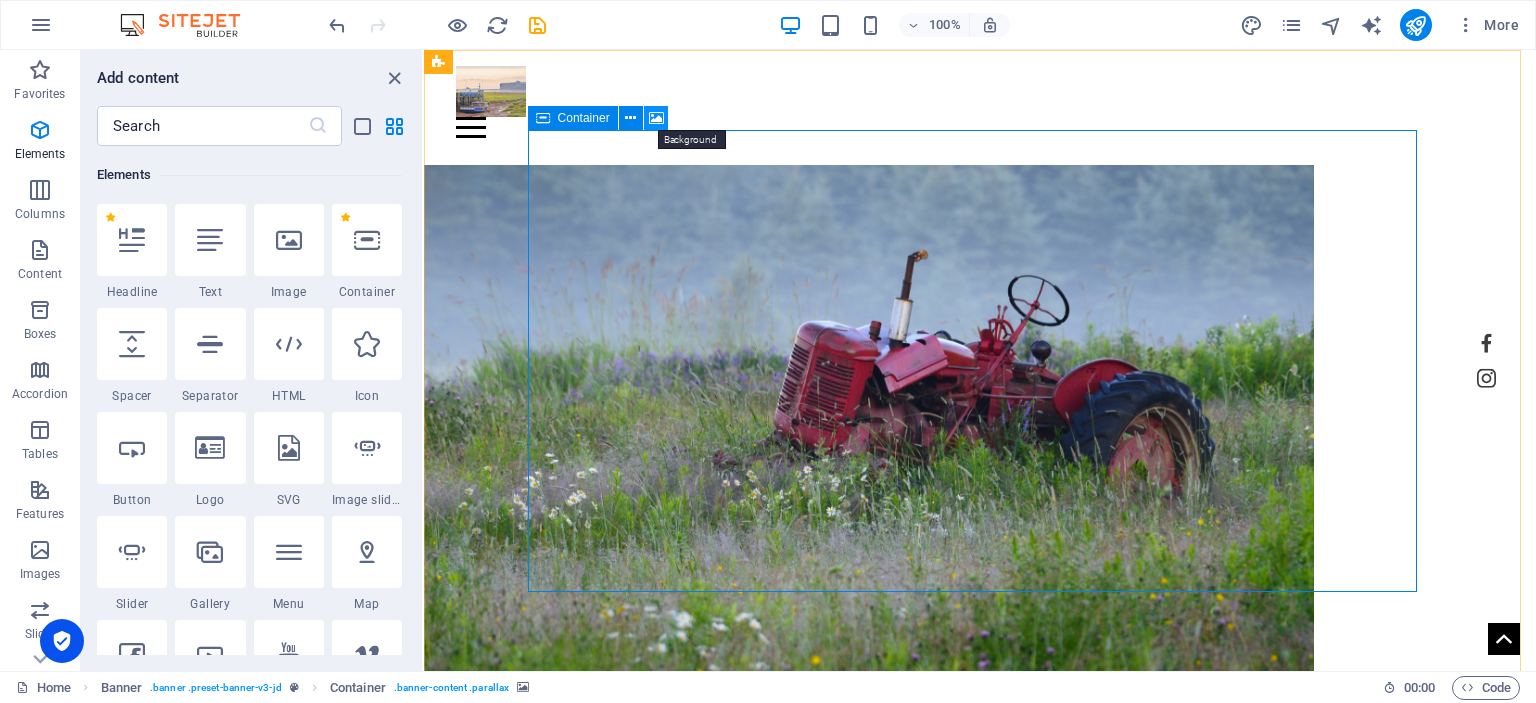 click at bounding box center (656, 118) 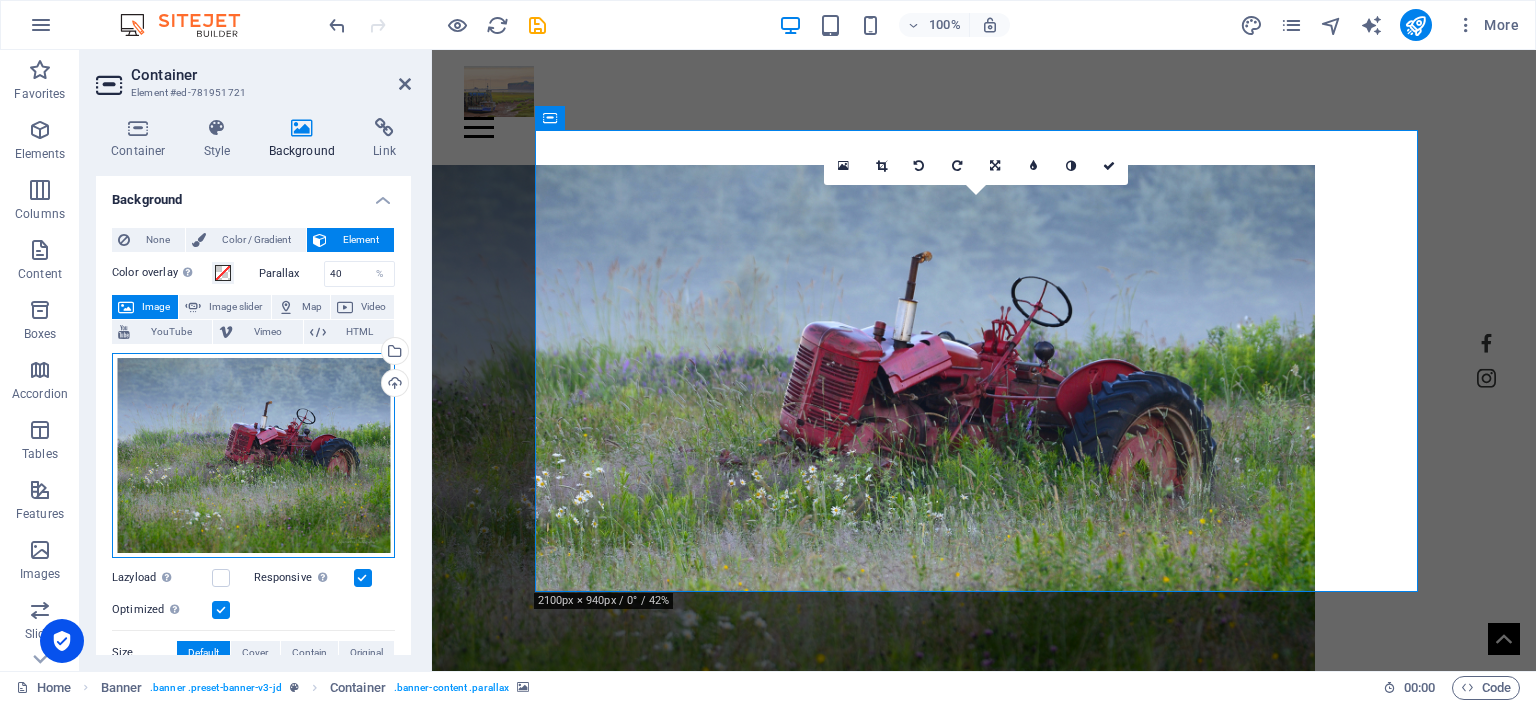 drag, startPoint x: 264, startPoint y: 442, endPoint x: 261, endPoint y: 461, distance: 19.235384 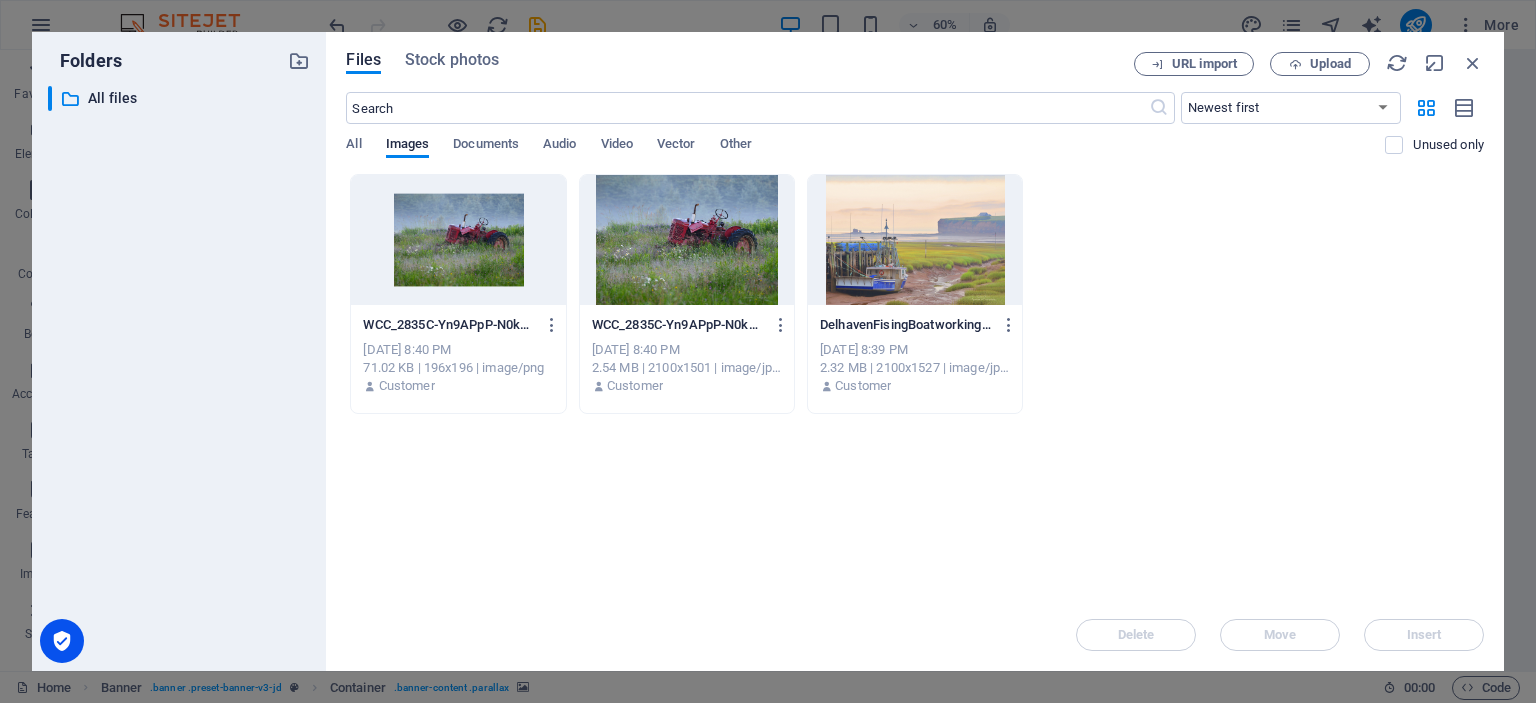 click at bounding box center (687, 240) 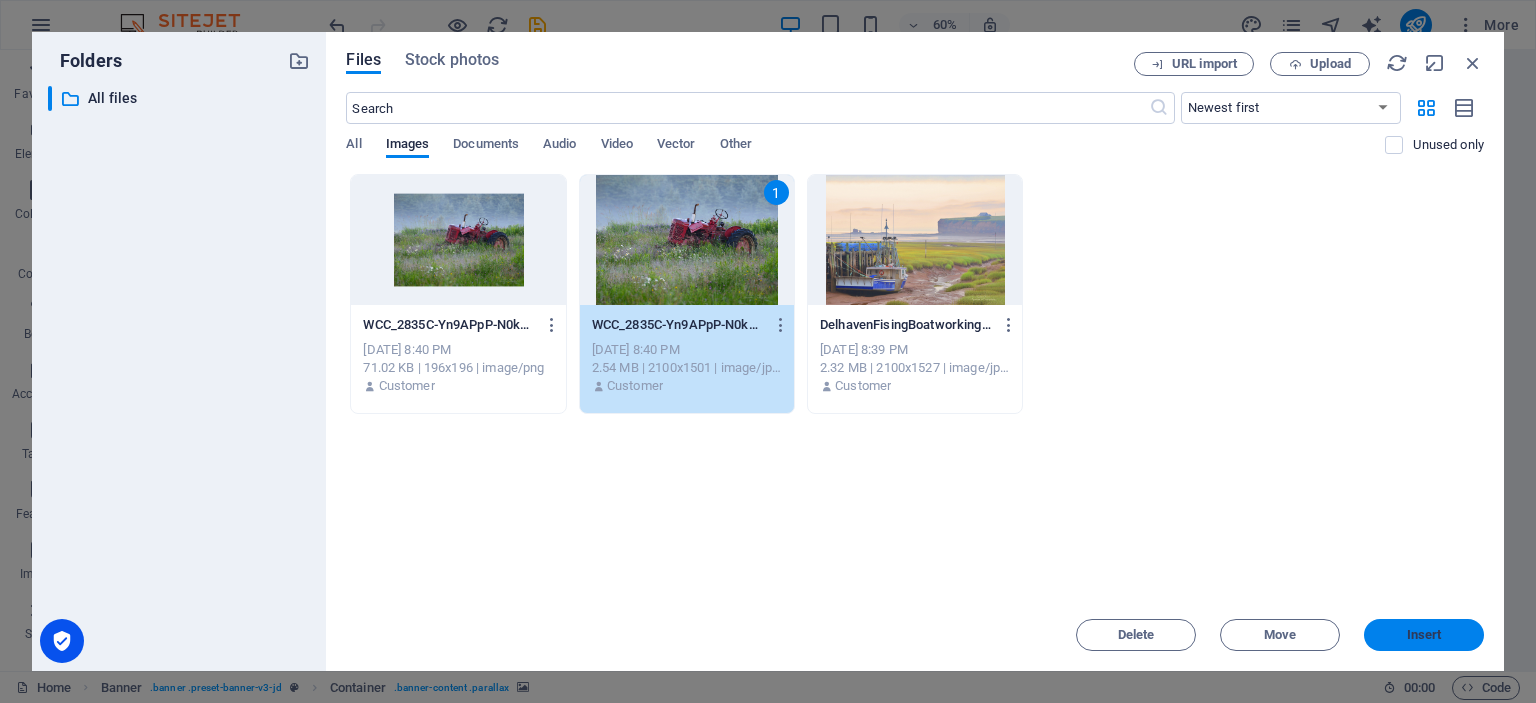 click on "Insert" at bounding box center (1424, 635) 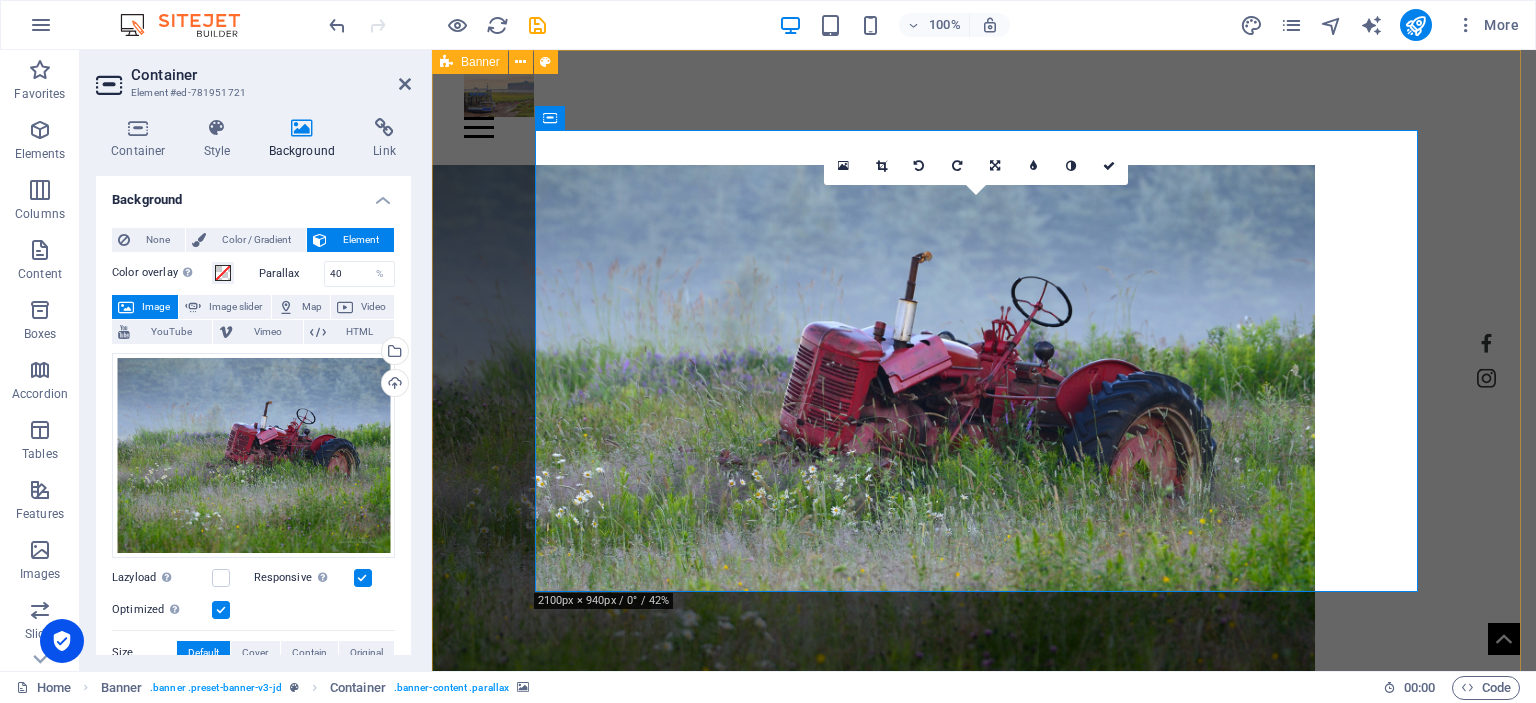 click on "Home Work About Pricing News Contact [PERSON_NAME] Aperture 16 Photography My Work All categories People Nature Buildings Fashion Portrait Sport" at bounding box center [984, 554] 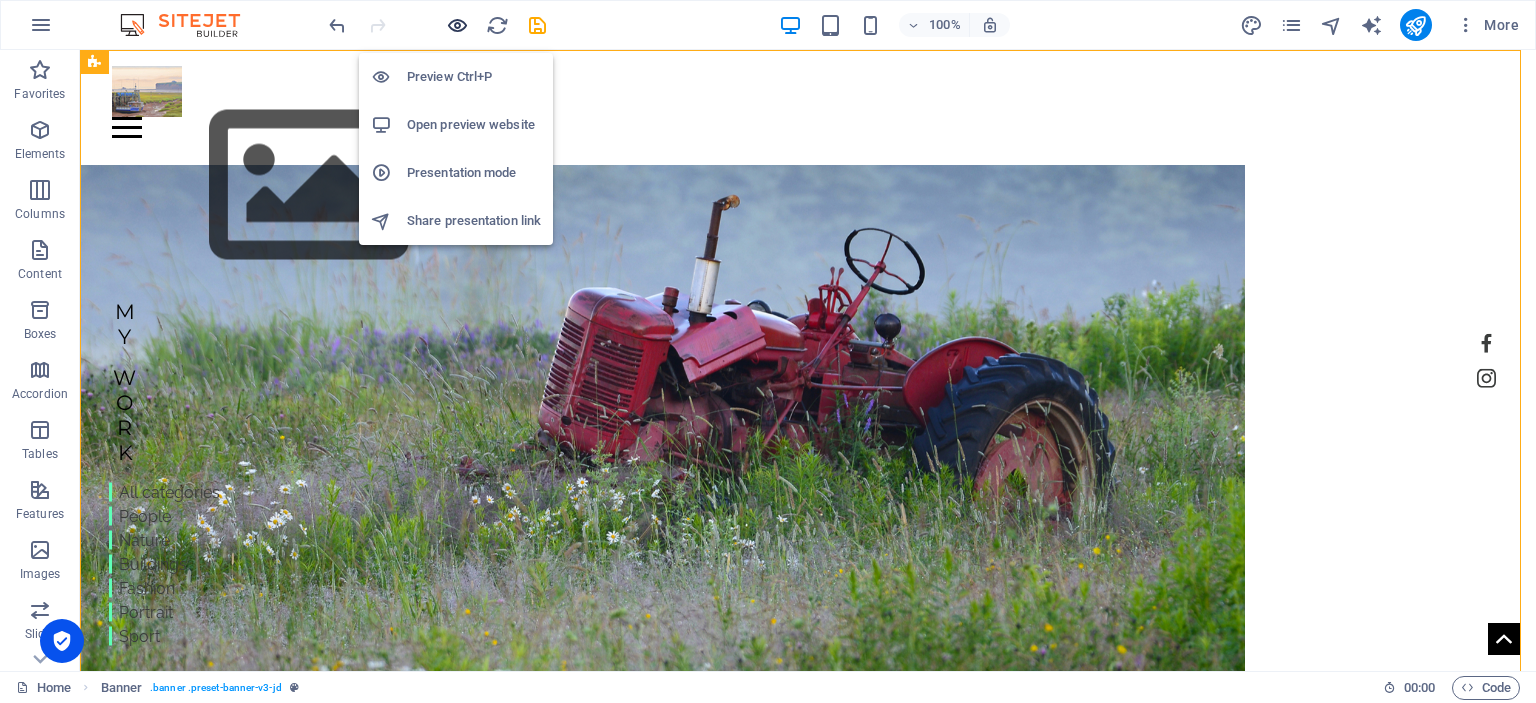 click at bounding box center (457, 25) 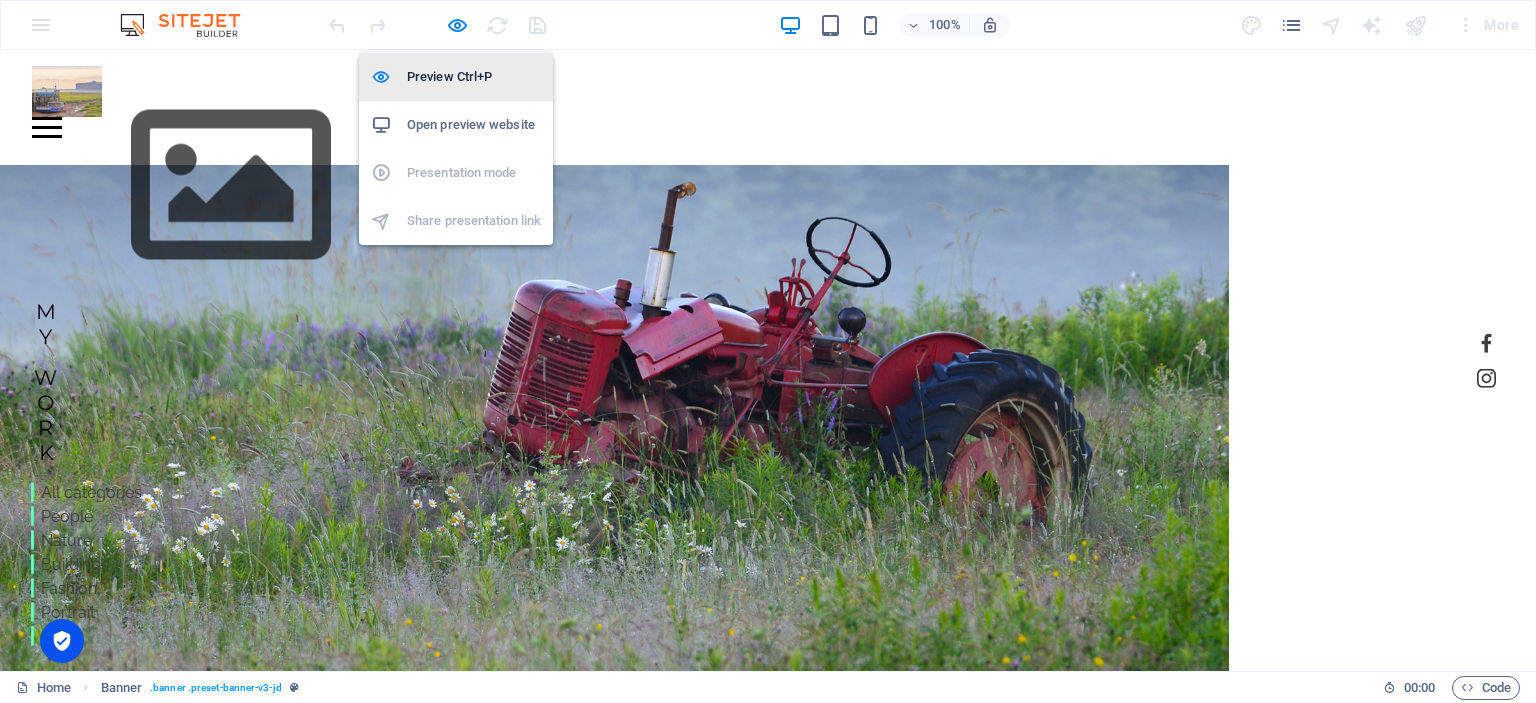 click on "Preview Ctrl+P" at bounding box center (474, 77) 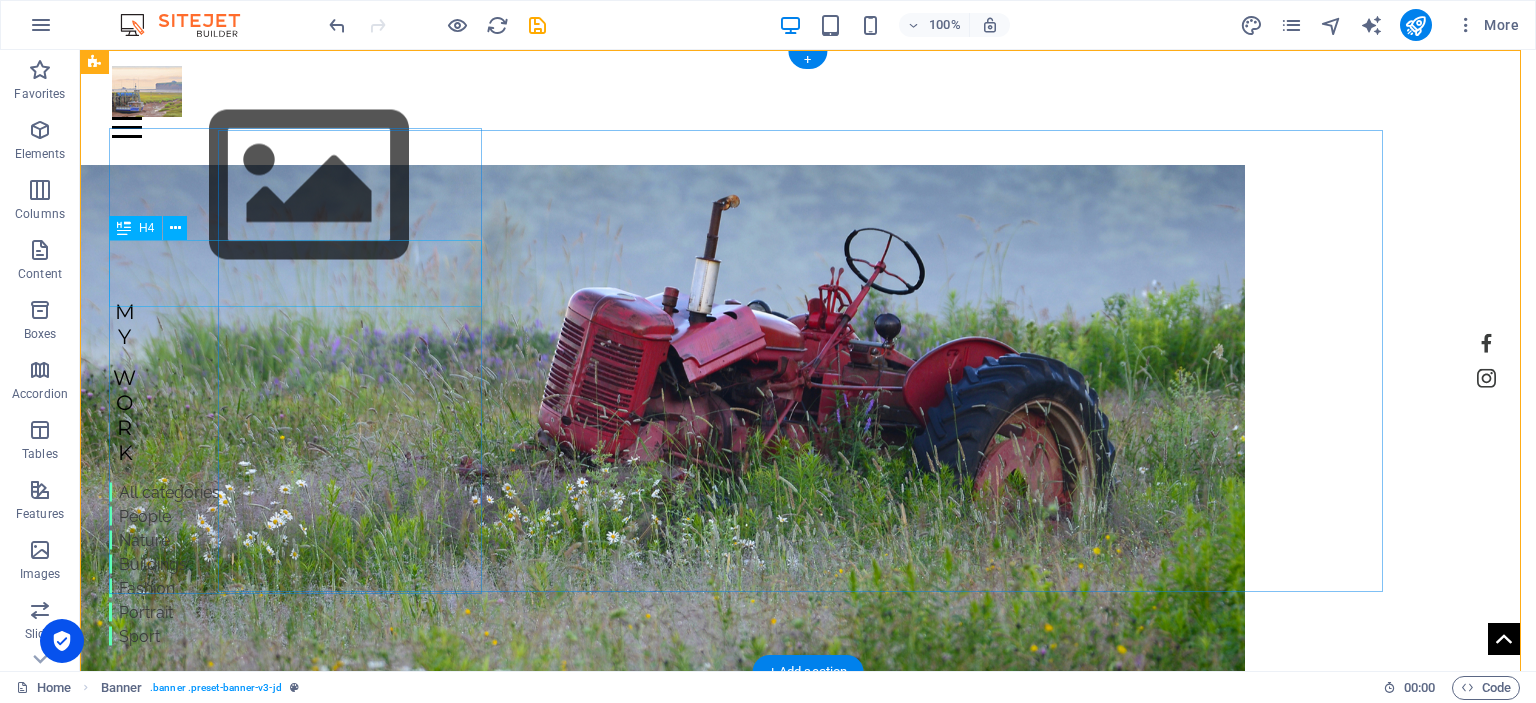 click on "My" at bounding box center (309, 323) 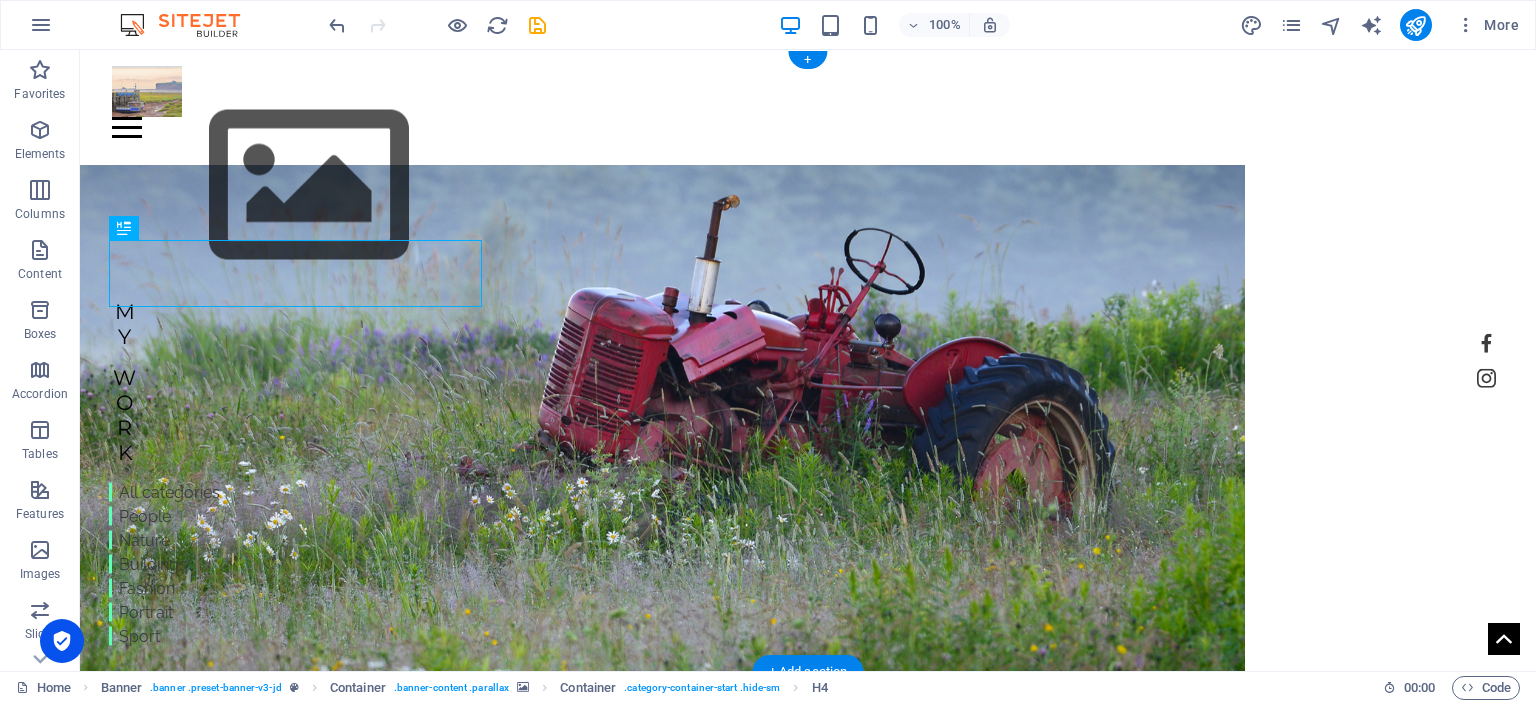 click at bounding box center (662, 428) 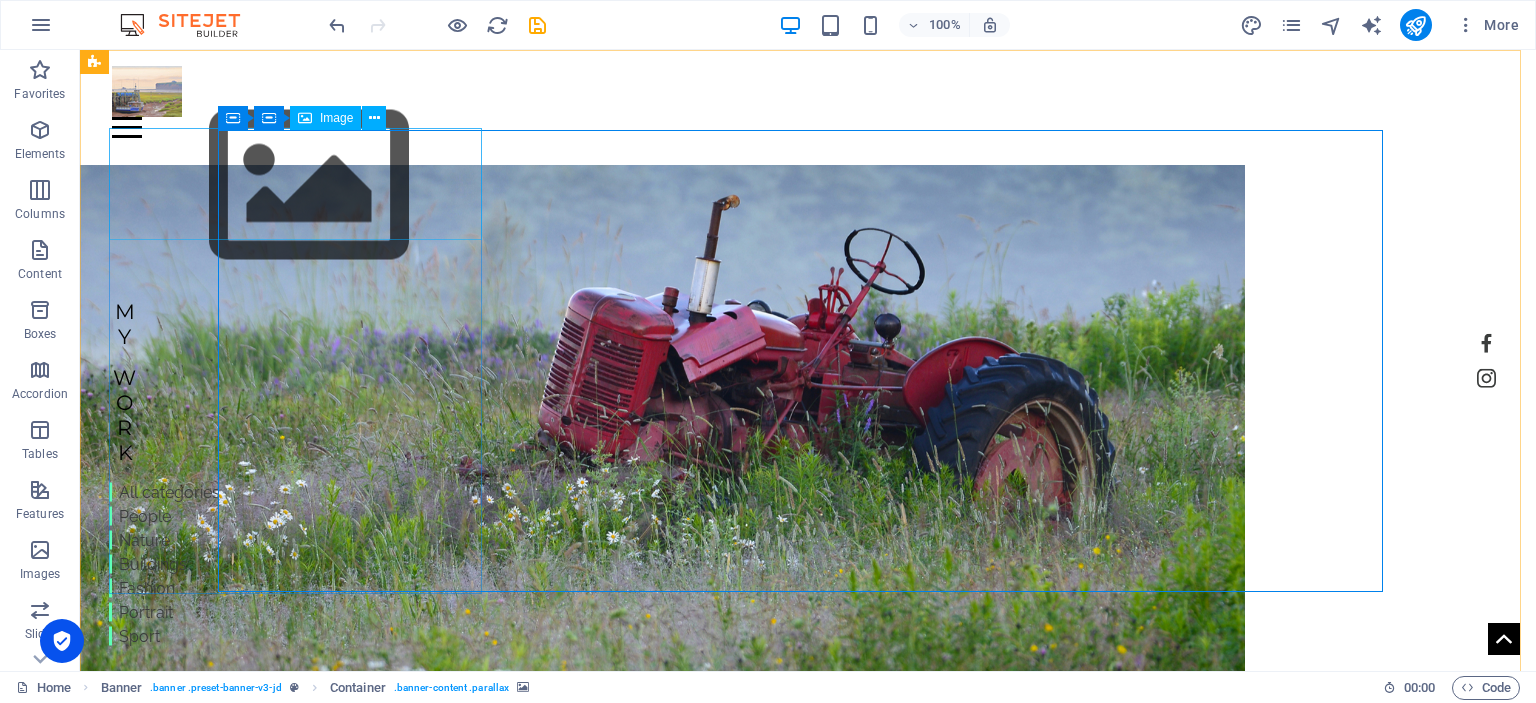 click on "Image" at bounding box center (336, 118) 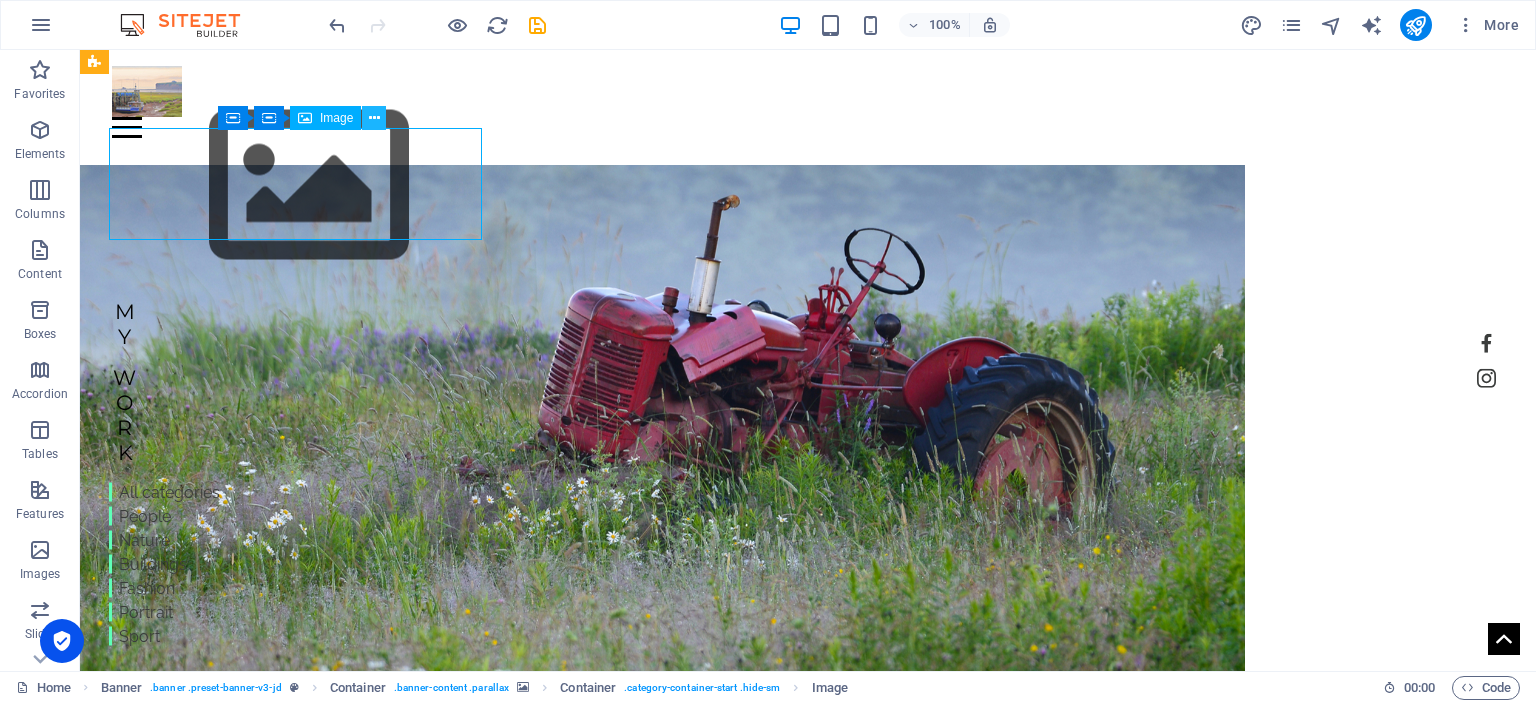 click at bounding box center [374, 118] 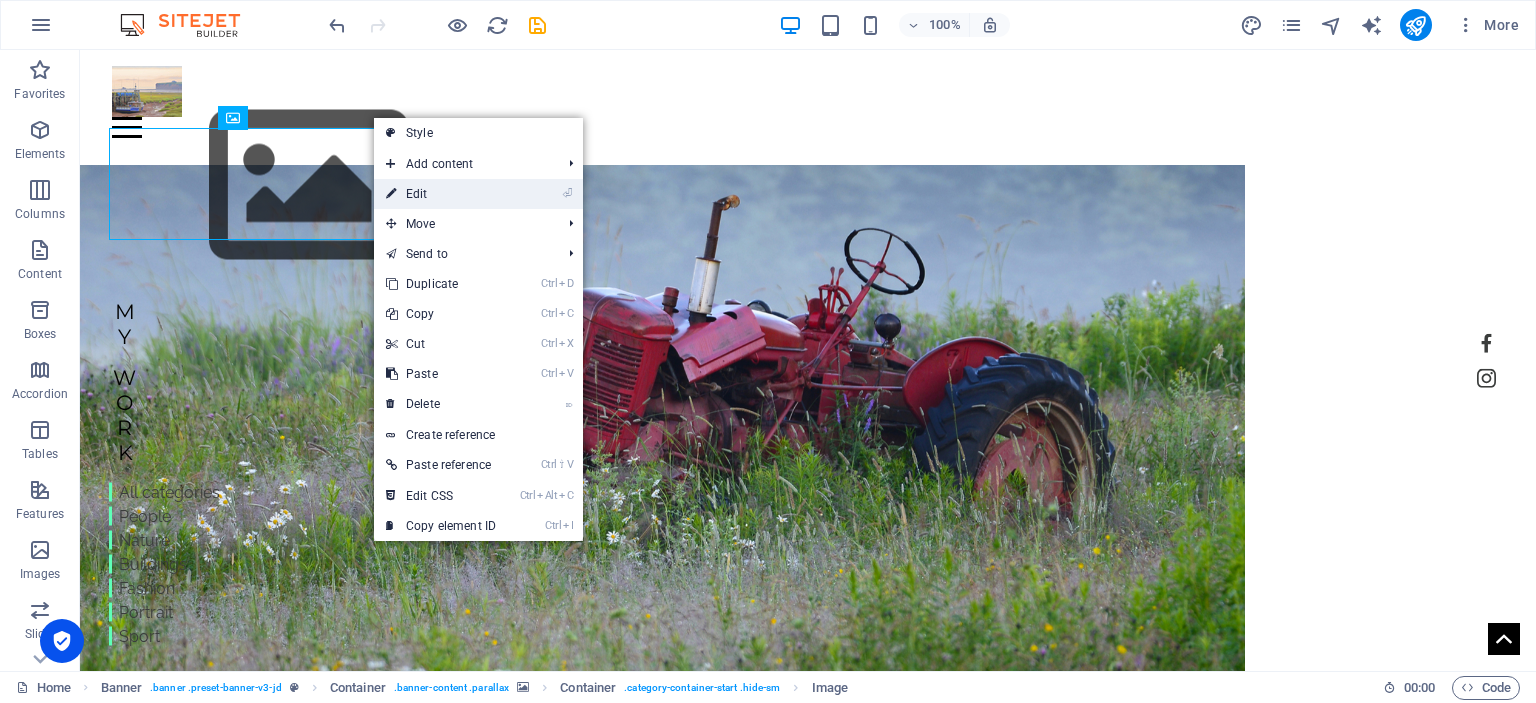 click on "⏎  Edit" at bounding box center (441, 194) 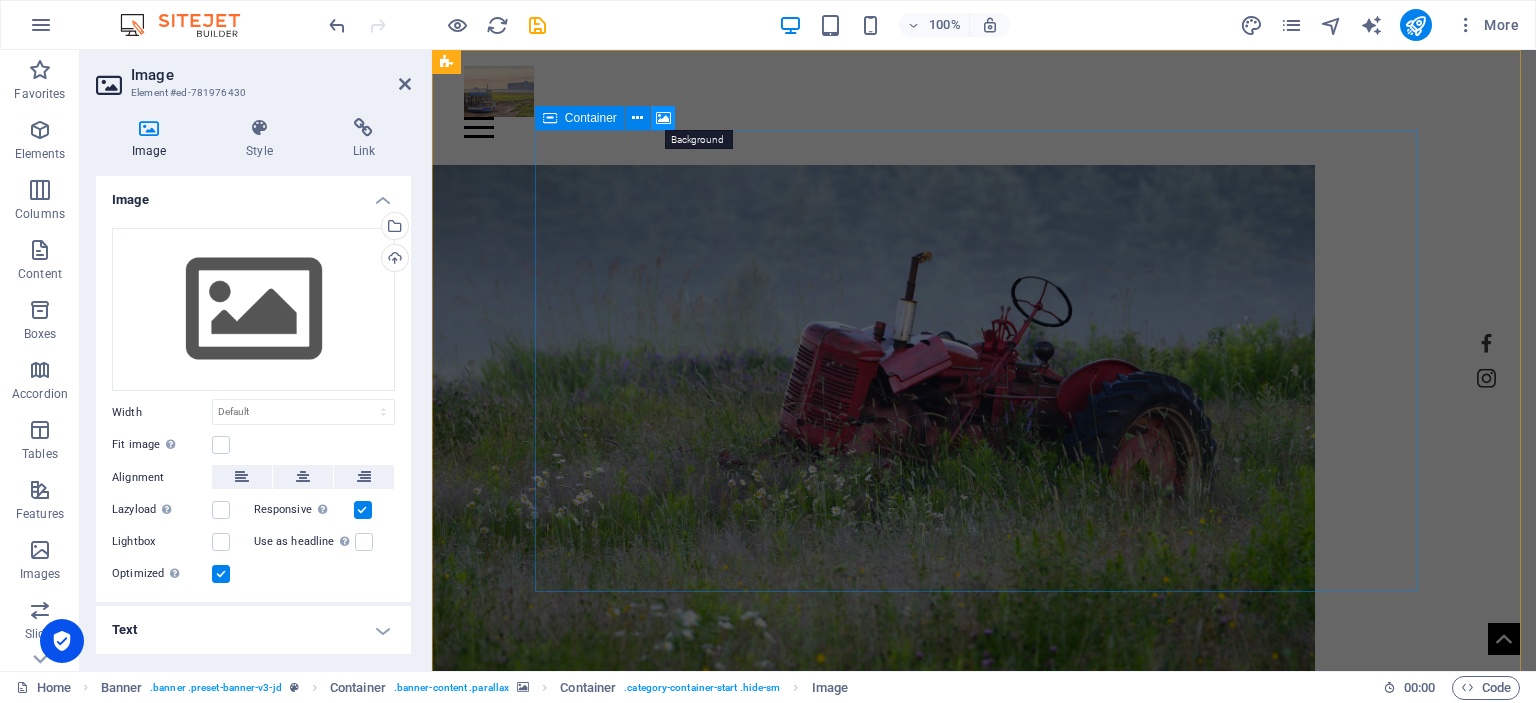 click at bounding box center [663, 118] 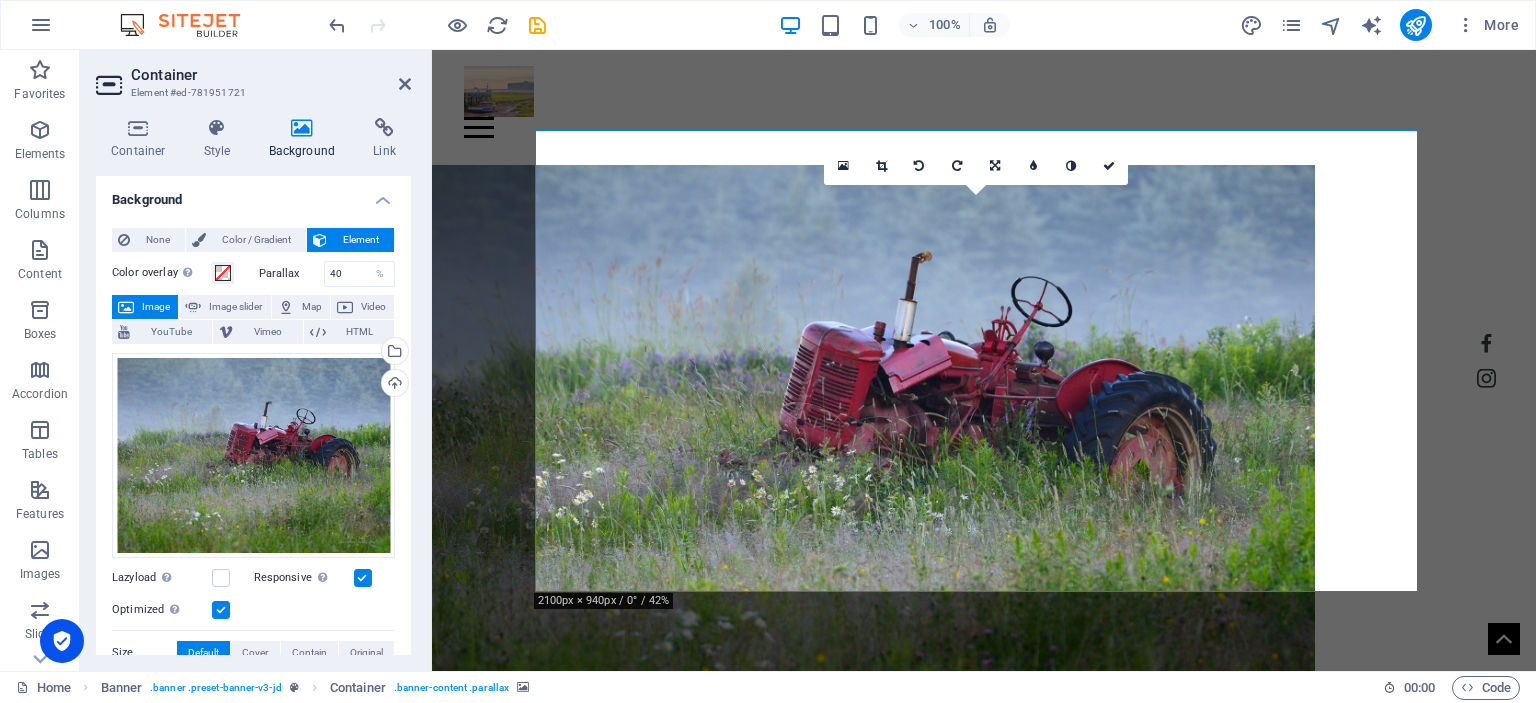click on "Image" at bounding box center (156, 307) 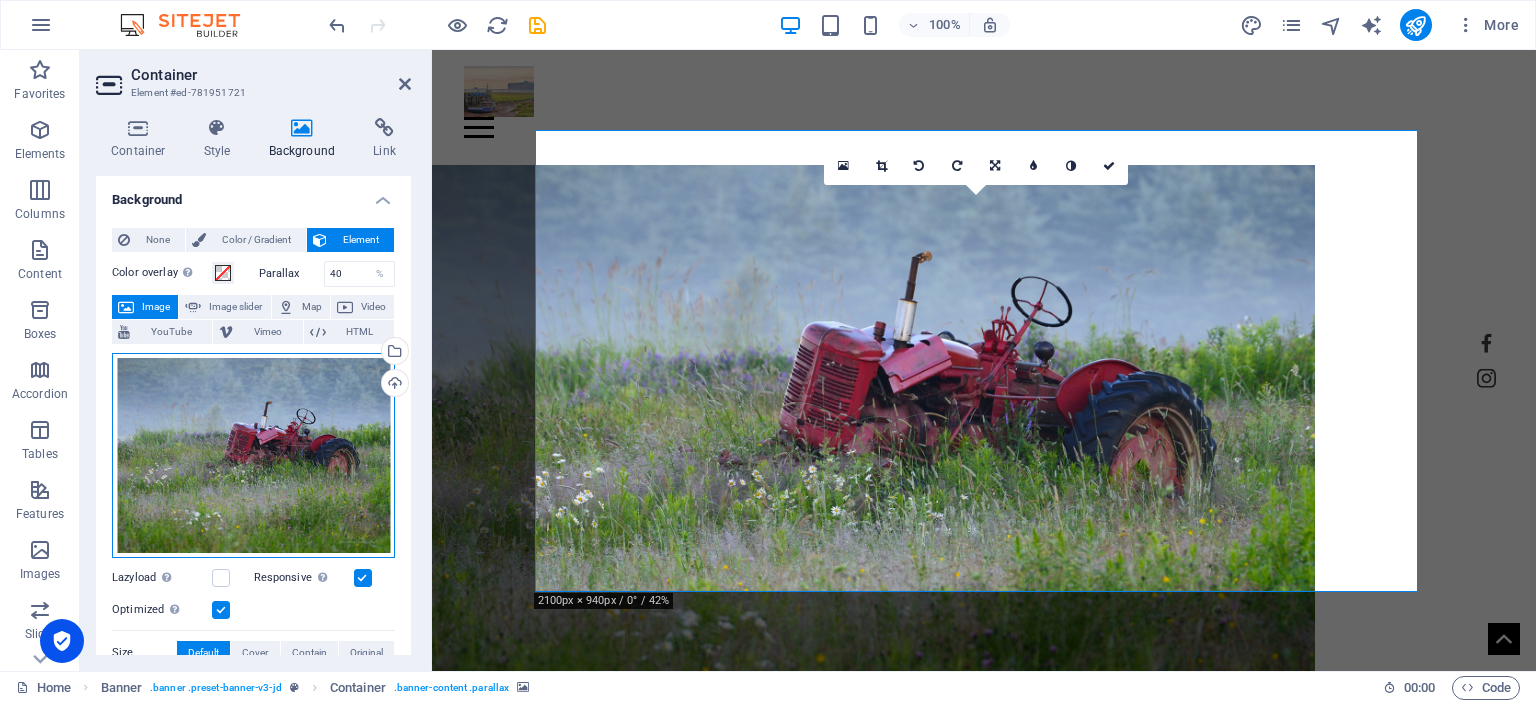 drag, startPoint x: 240, startPoint y: 468, endPoint x: 240, endPoint y: 442, distance: 26 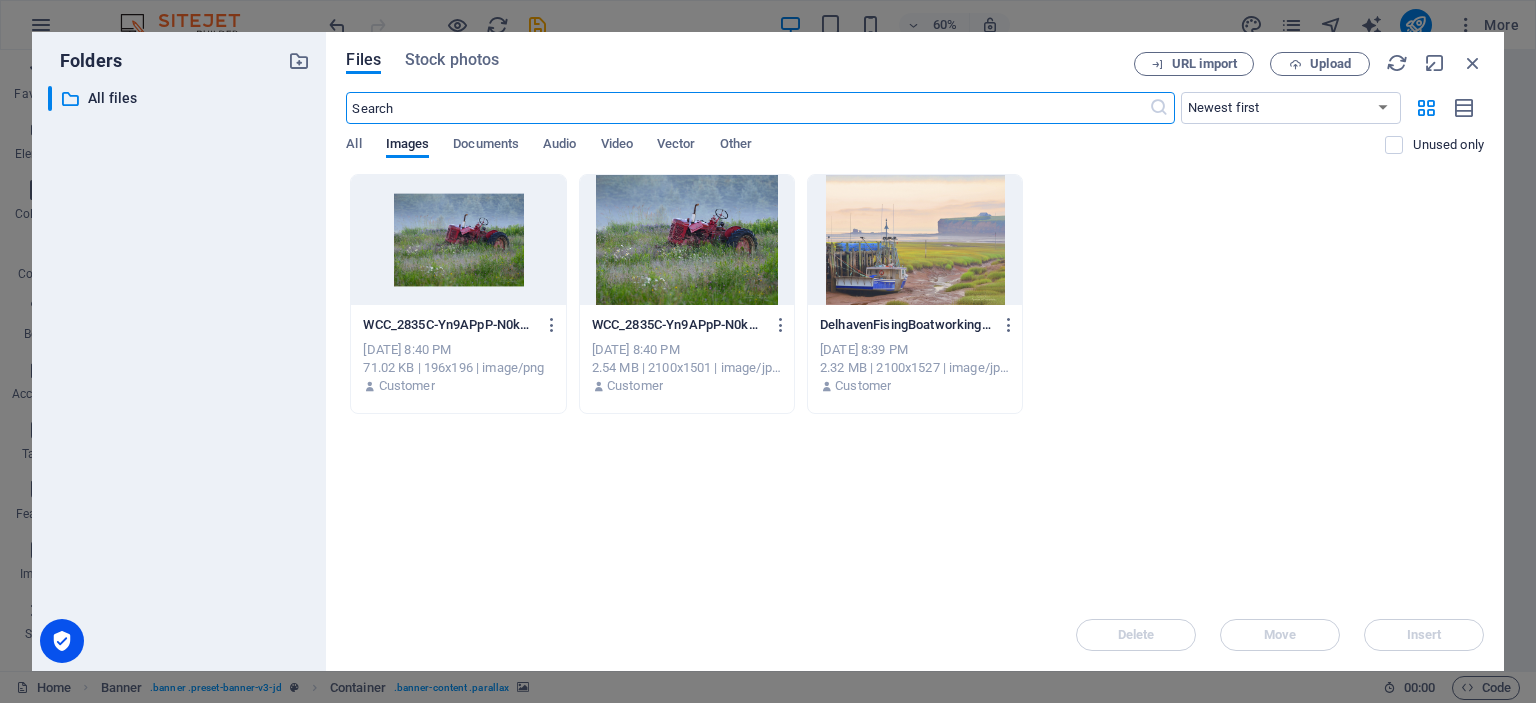 click at bounding box center [458, 240] 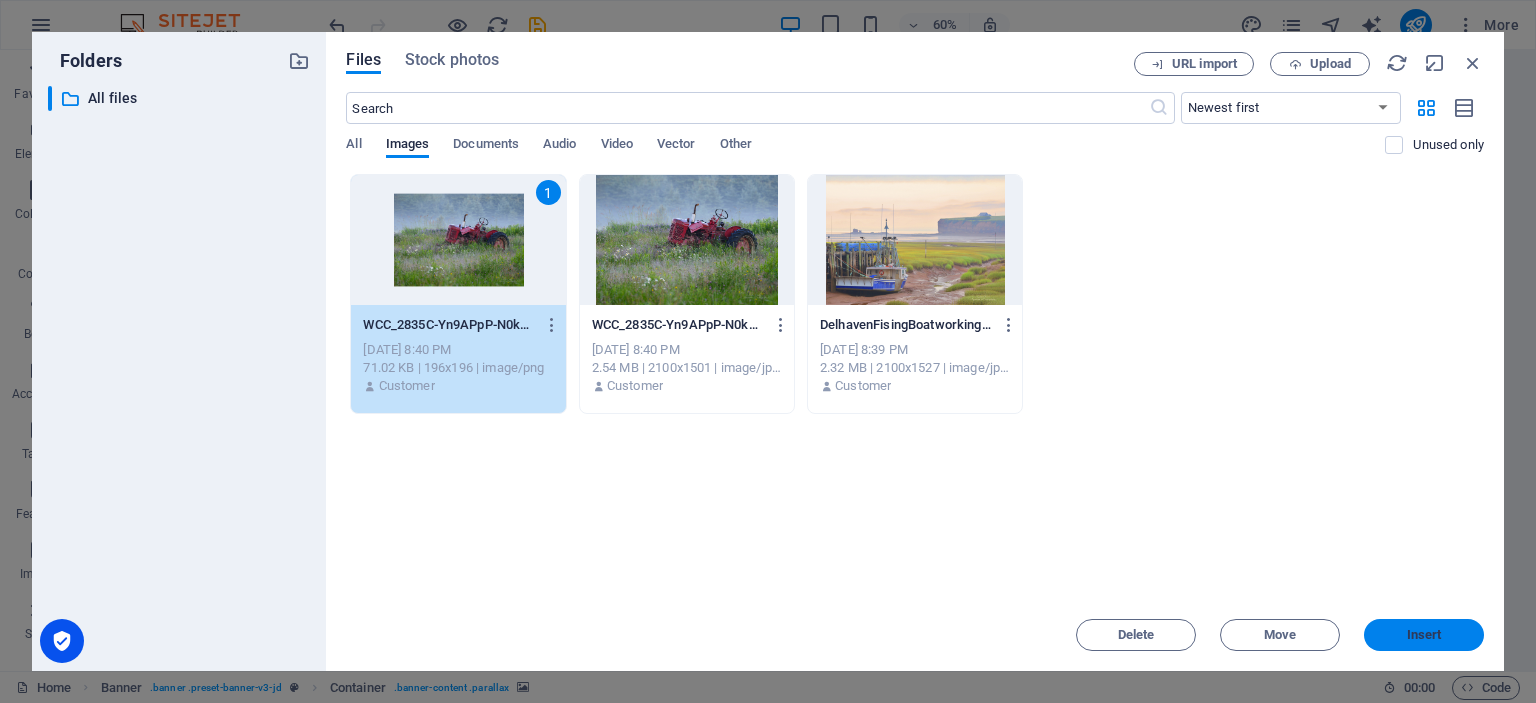 click on "Insert" at bounding box center [1424, 635] 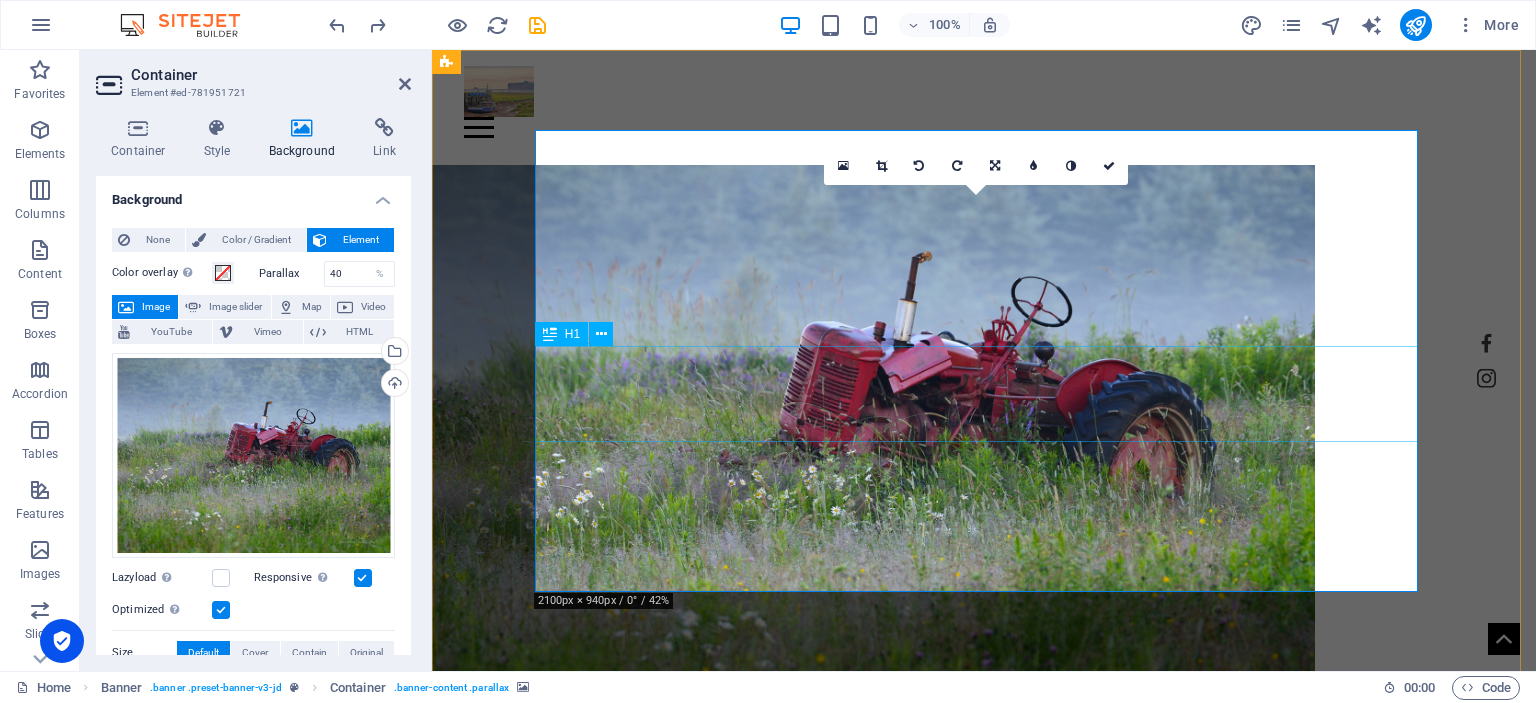 click on "[PERSON_NAME] Aperture 16 Photography" at bounding box center (873, 851) 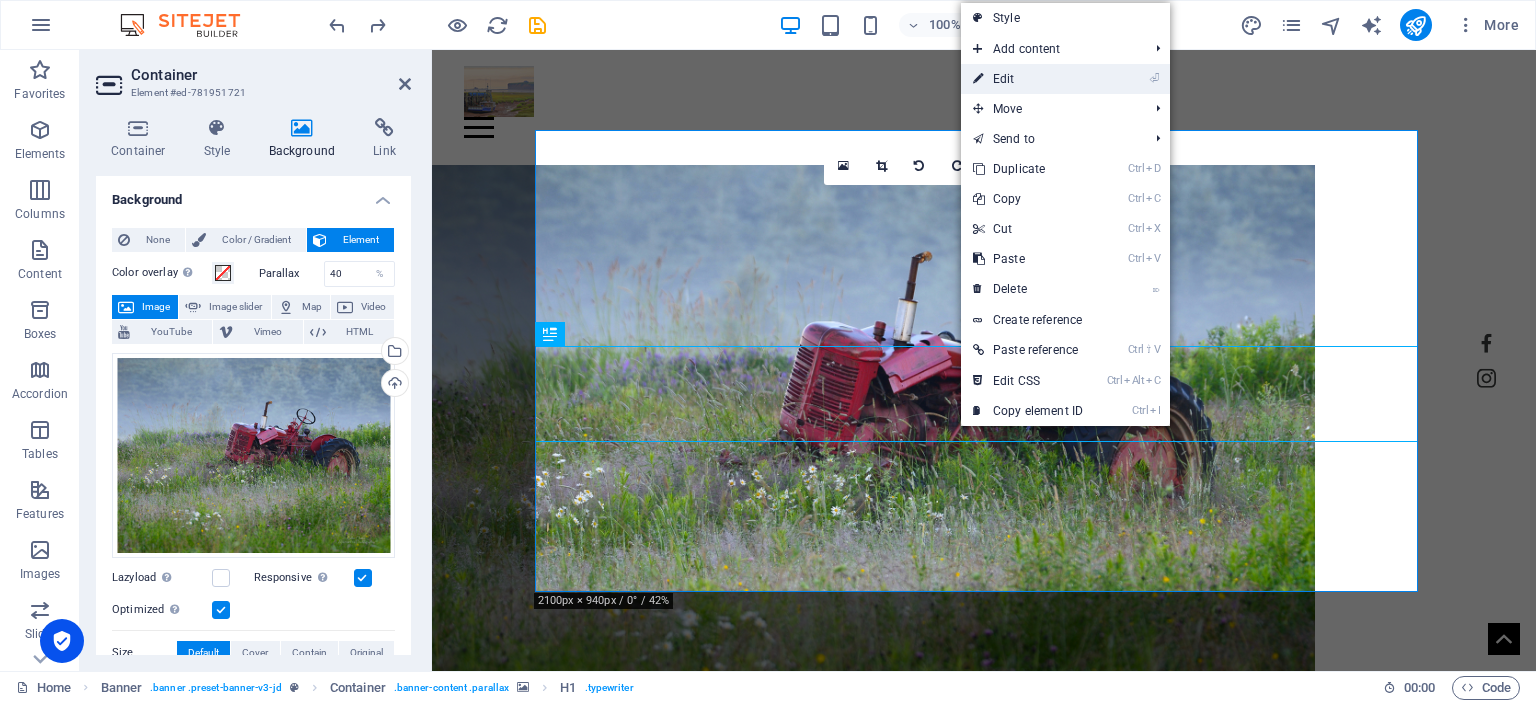 click on "⏎  Edit" at bounding box center [1028, 79] 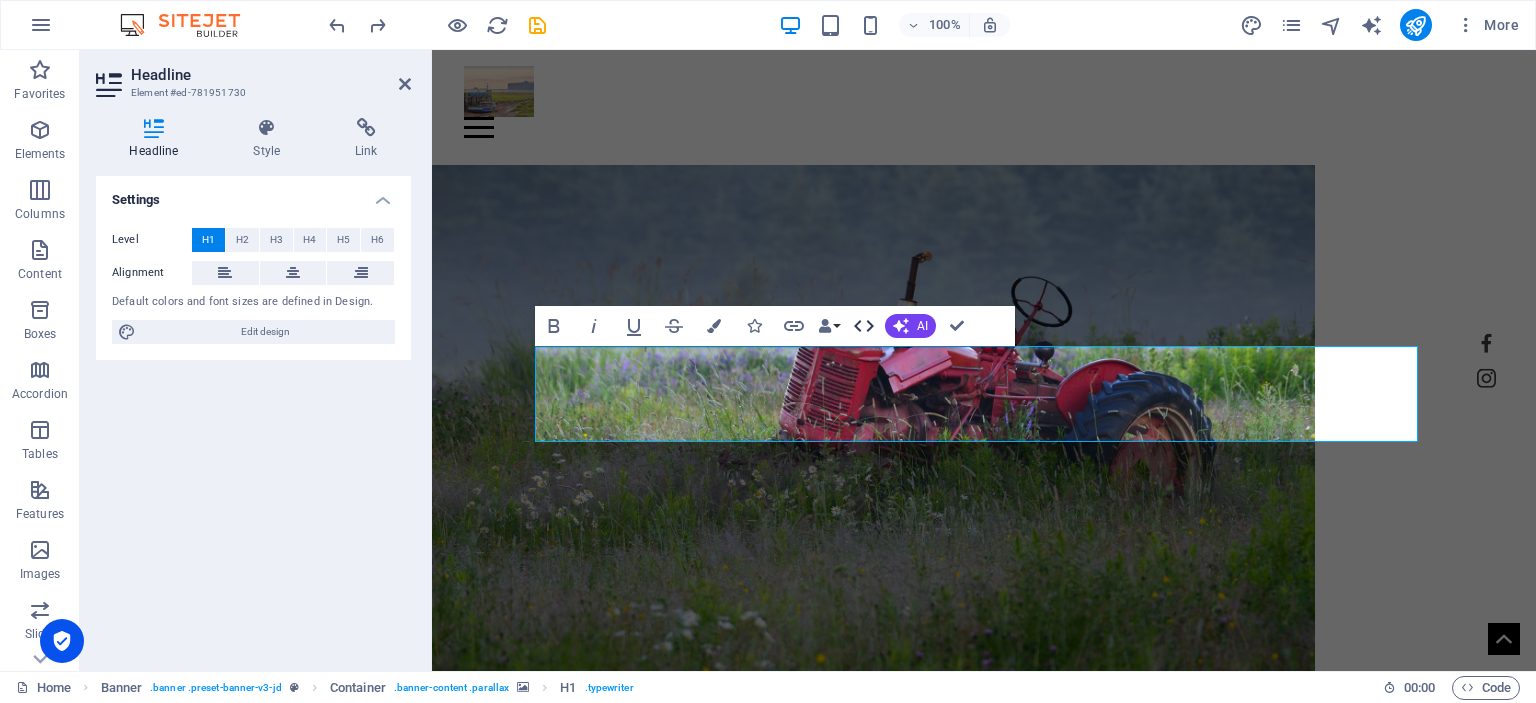 click 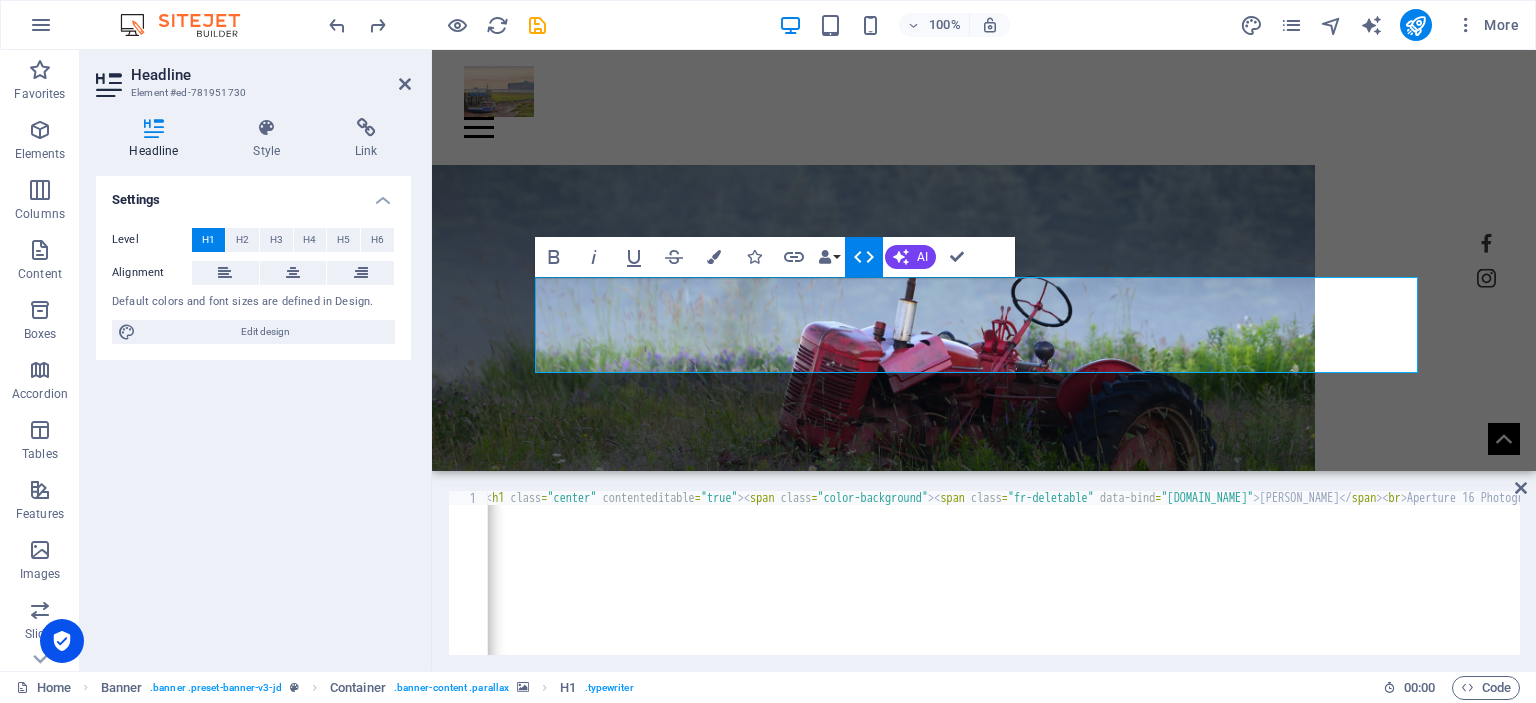 scroll, scrollTop: 0, scrollLeft: 0, axis: both 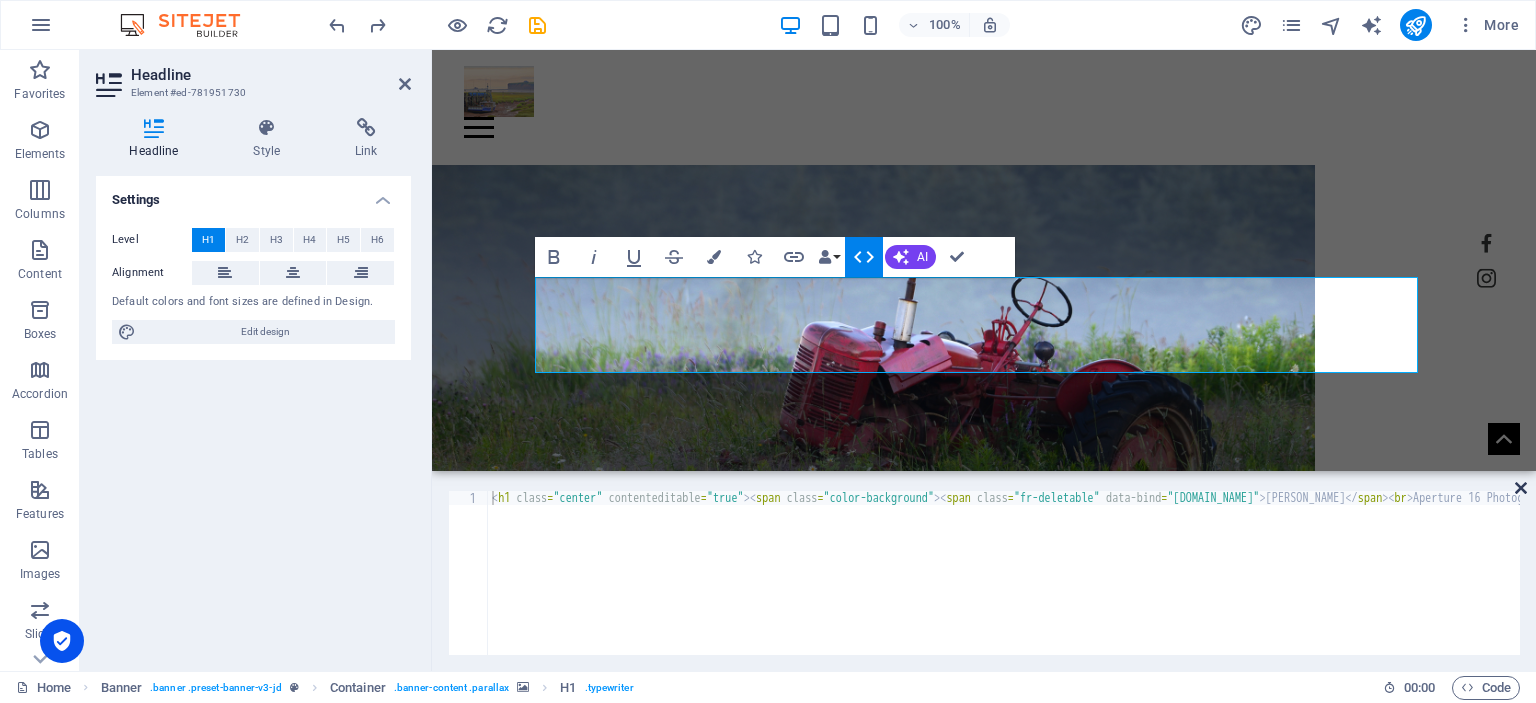 click at bounding box center (1521, 488) 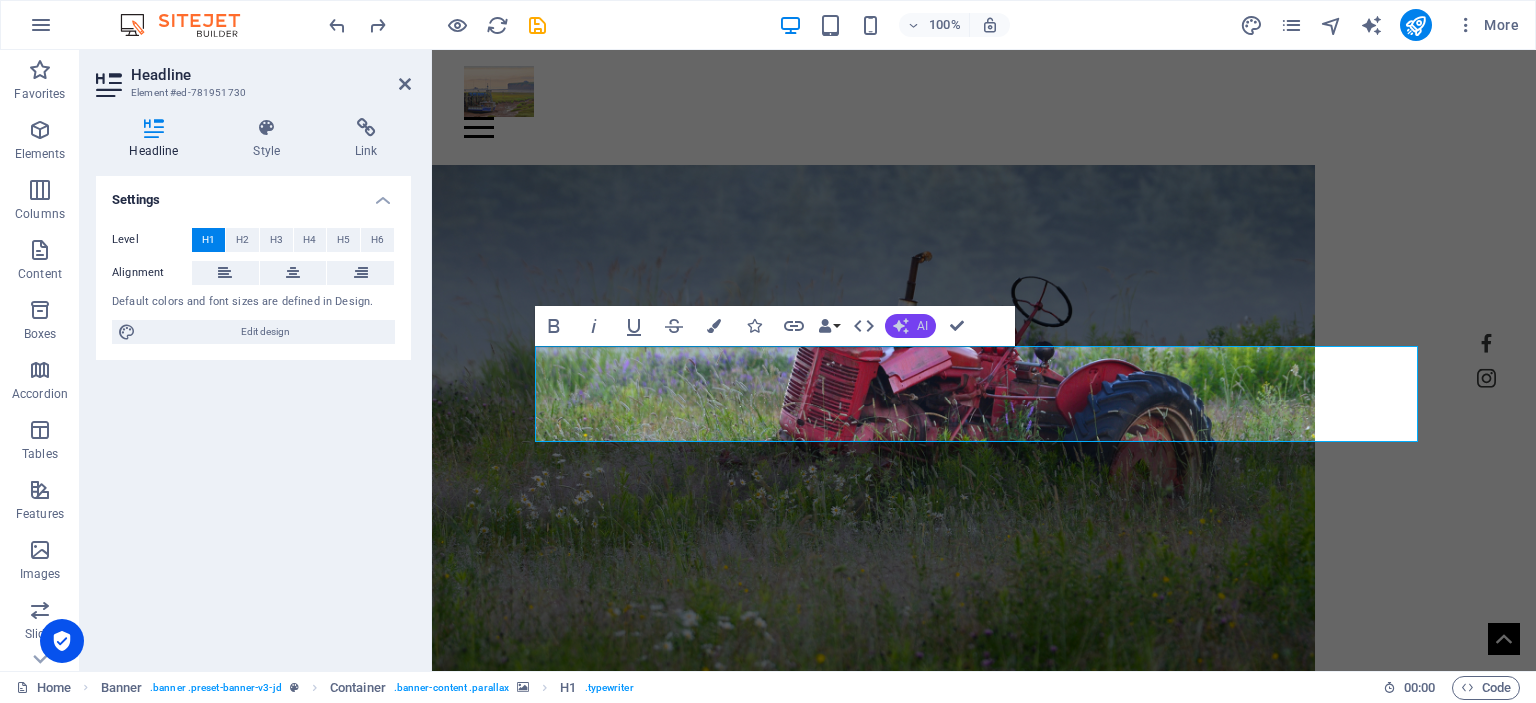click on "AI" at bounding box center (922, 326) 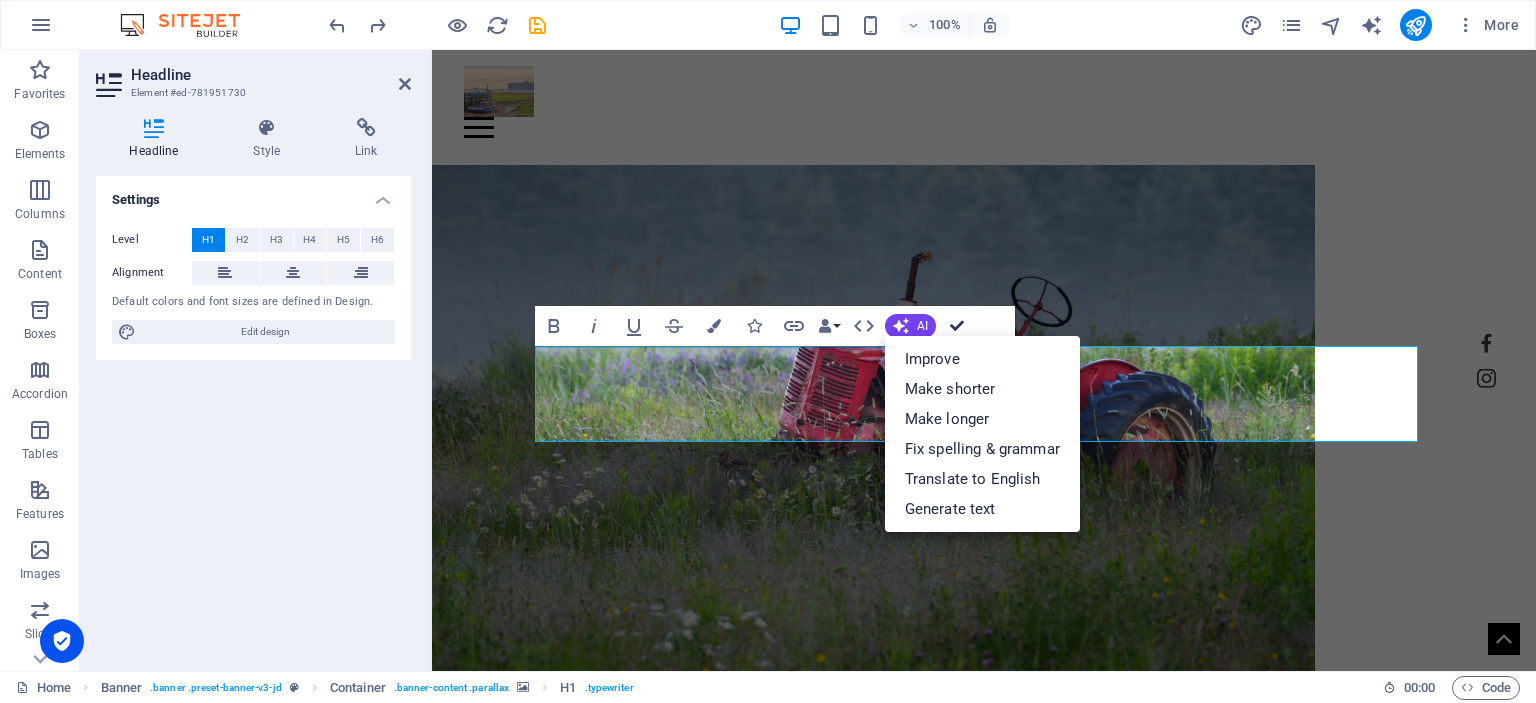 drag, startPoint x: 949, startPoint y: 324, endPoint x: 869, endPoint y: 274, distance: 94.33981 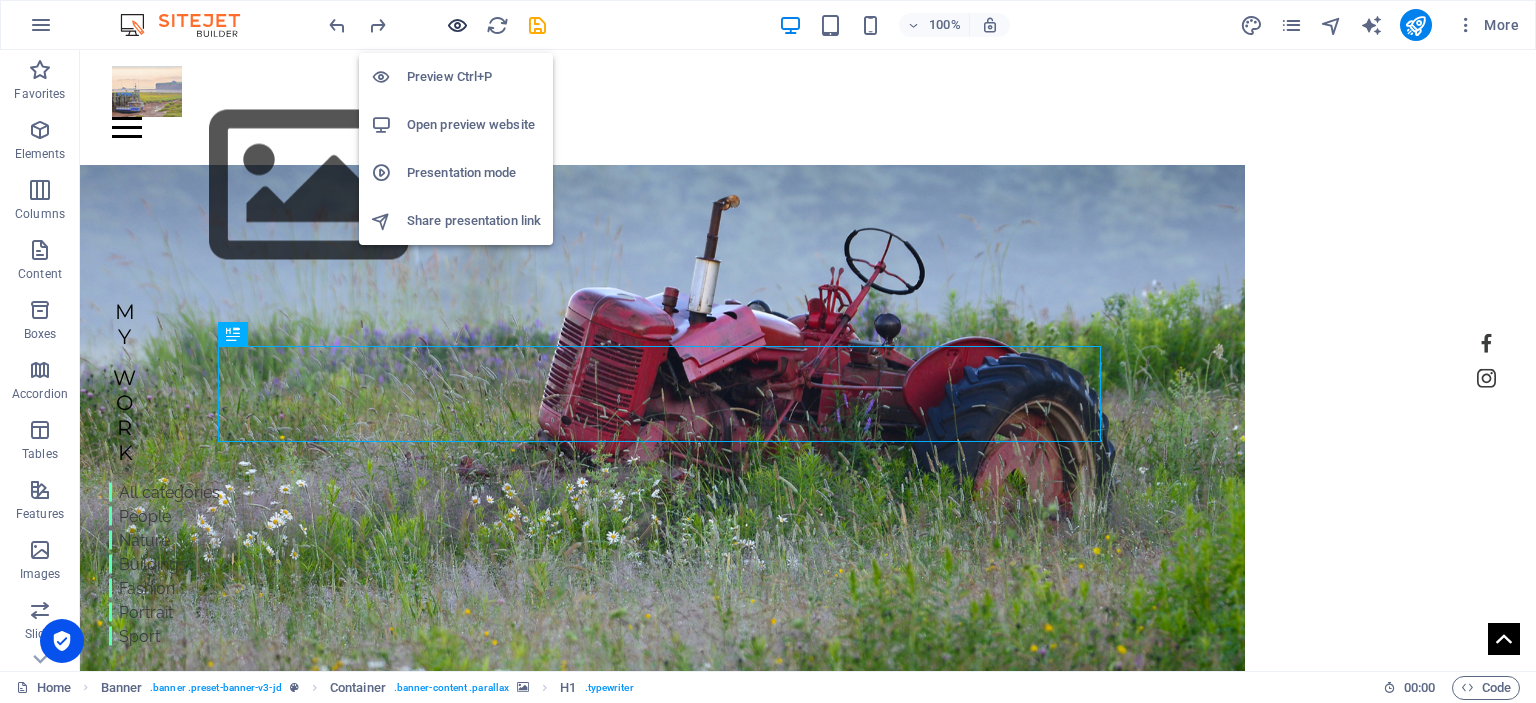 click at bounding box center (457, 25) 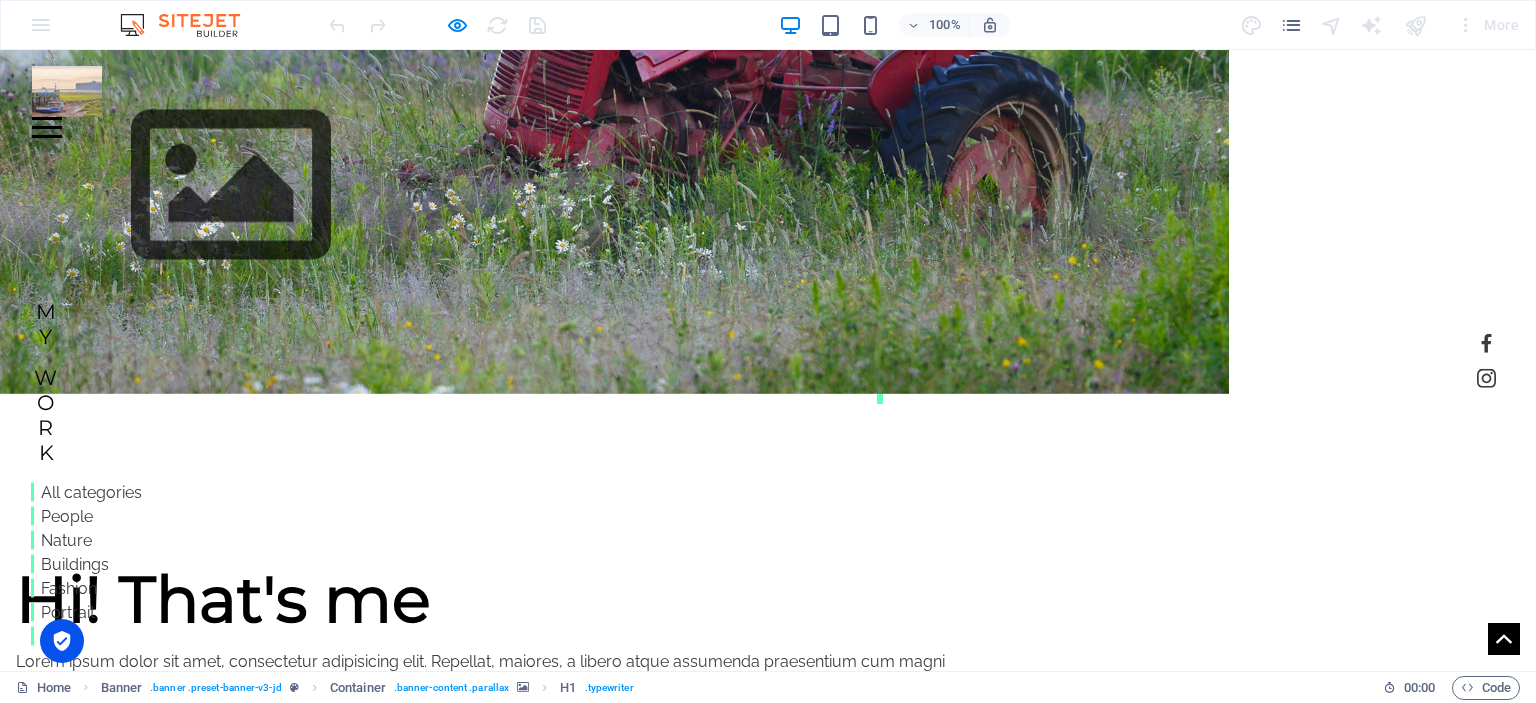 scroll, scrollTop: 496, scrollLeft: 0, axis: vertical 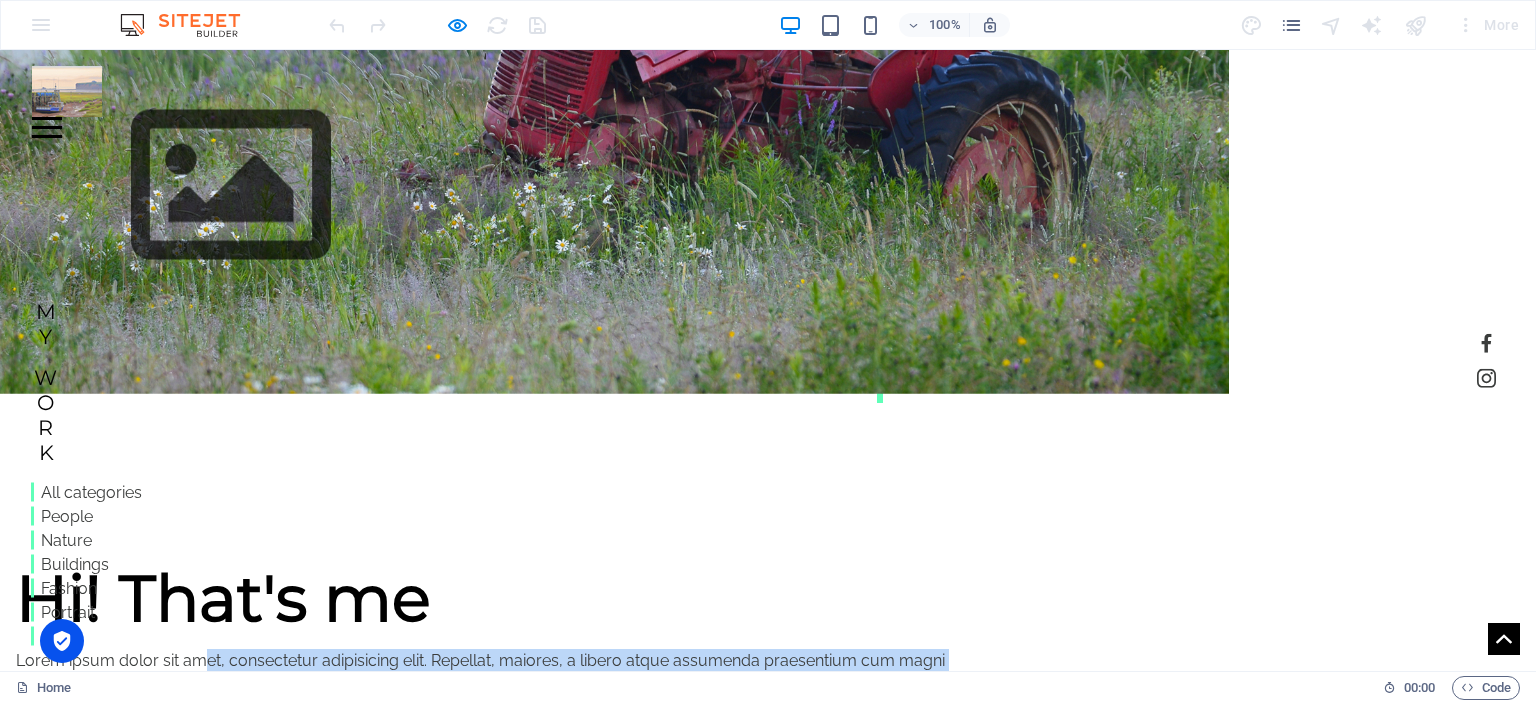 drag, startPoint x: 473, startPoint y: 351, endPoint x: 490, endPoint y: 340, distance: 20.248457 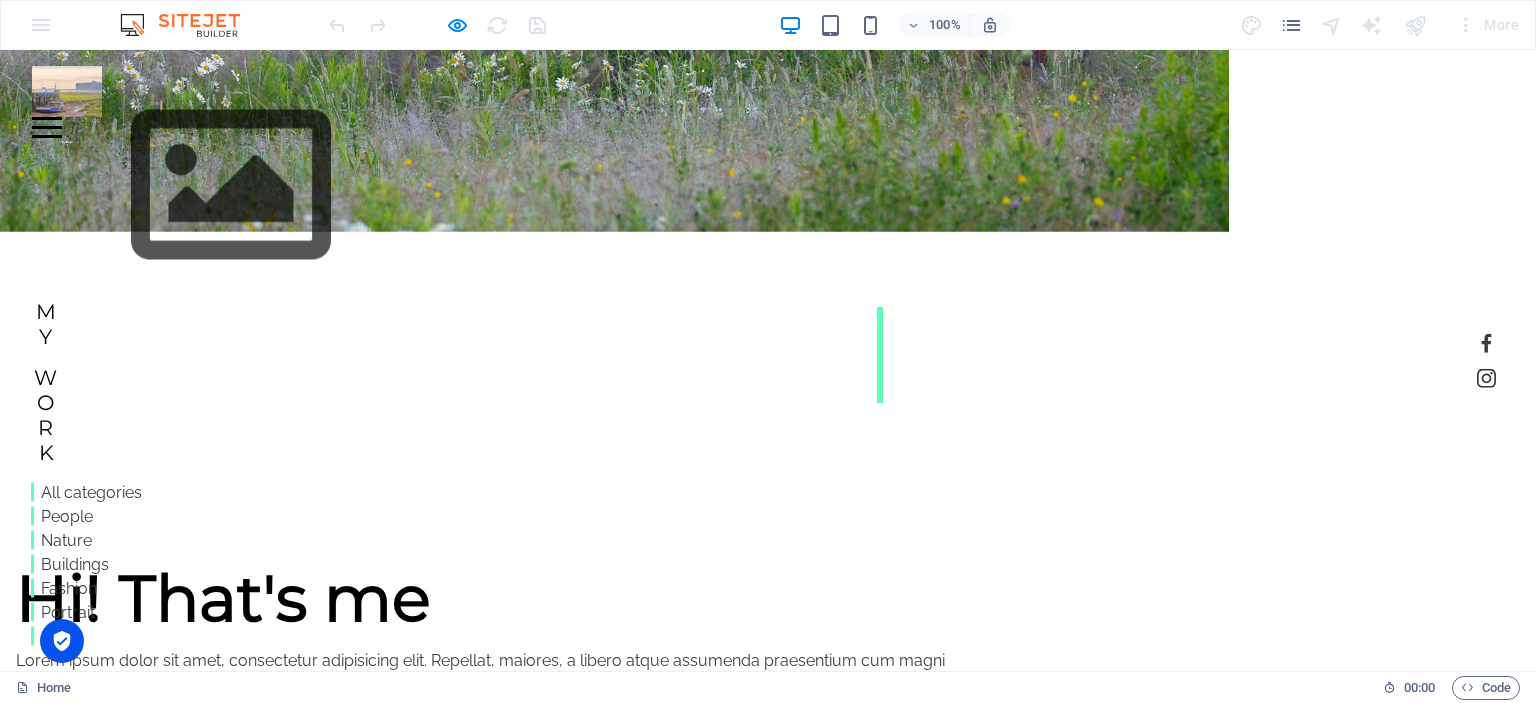 scroll, scrollTop: 0, scrollLeft: 0, axis: both 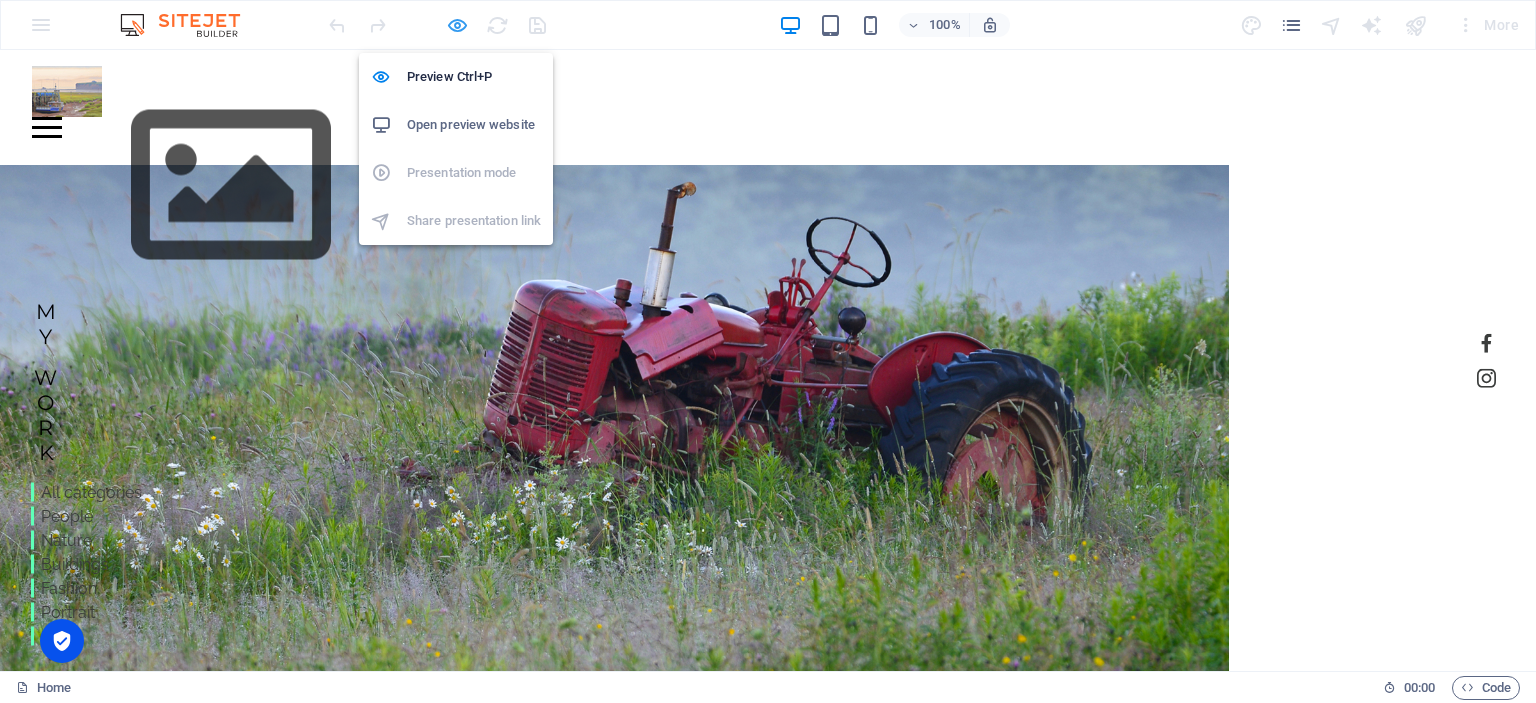 click at bounding box center [457, 25] 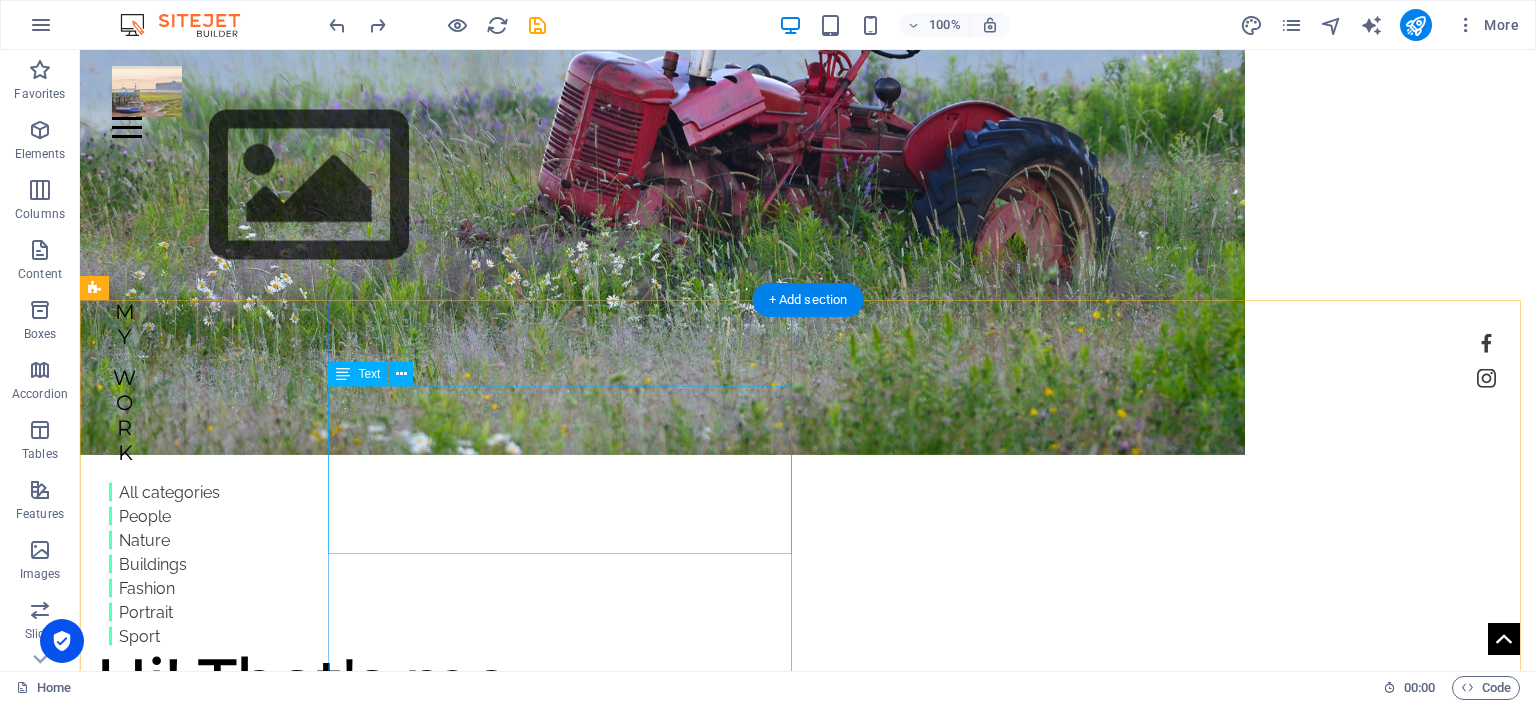 scroll, scrollTop: 442, scrollLeft: 0, axis: vertical 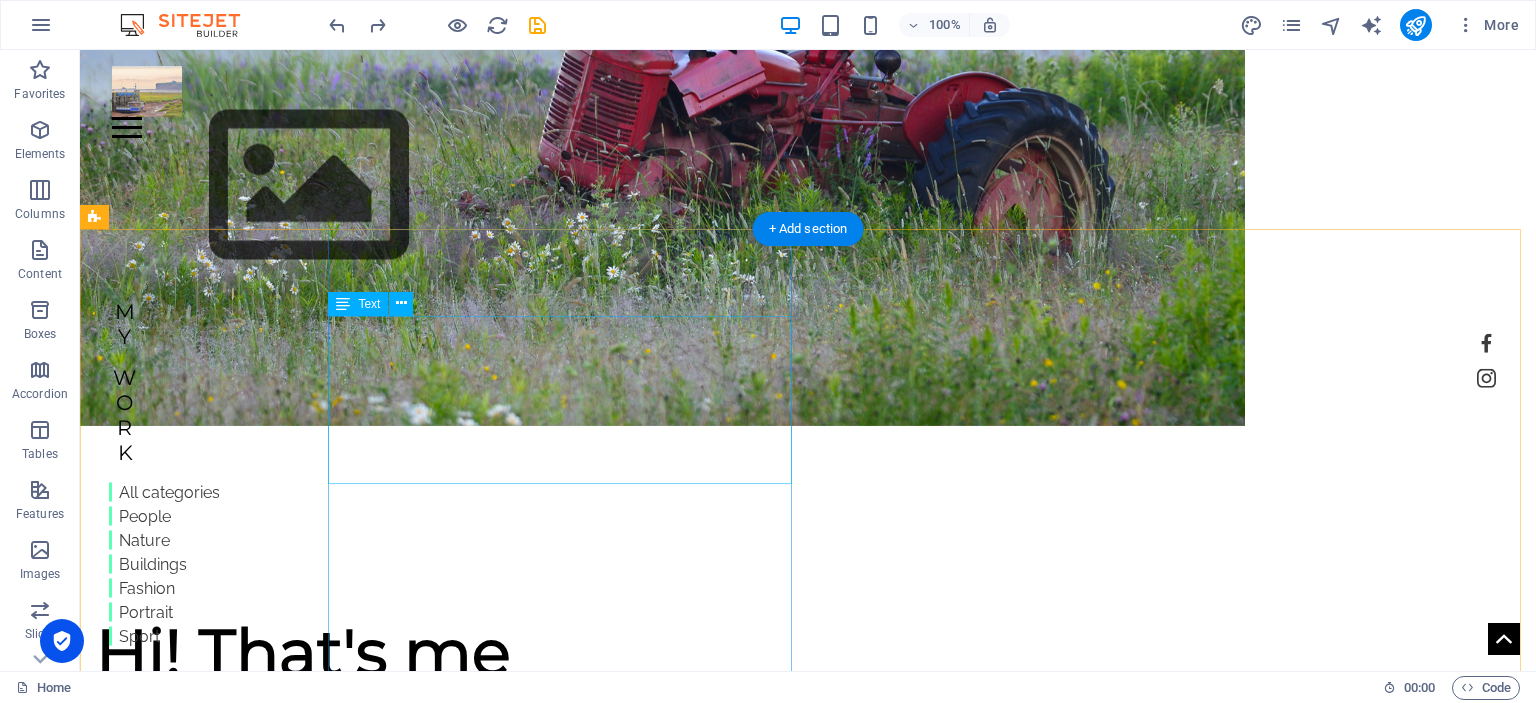 click on "Lorem ipsum dolor sit amet, consectetur adipisicing elit. Repellat, maiores, a libero atque assumenda praesentium cum magni odio dolor accusantium explicabo repudiandae molestiae itaque provident sit debitis aspernatur soluta deserunt incidunt ad cumque ex laboriosam. Distinctio, mollitia, molestias excepturi voluptatem veritatis iusto nam nulla." at bounding box center (568, 739) 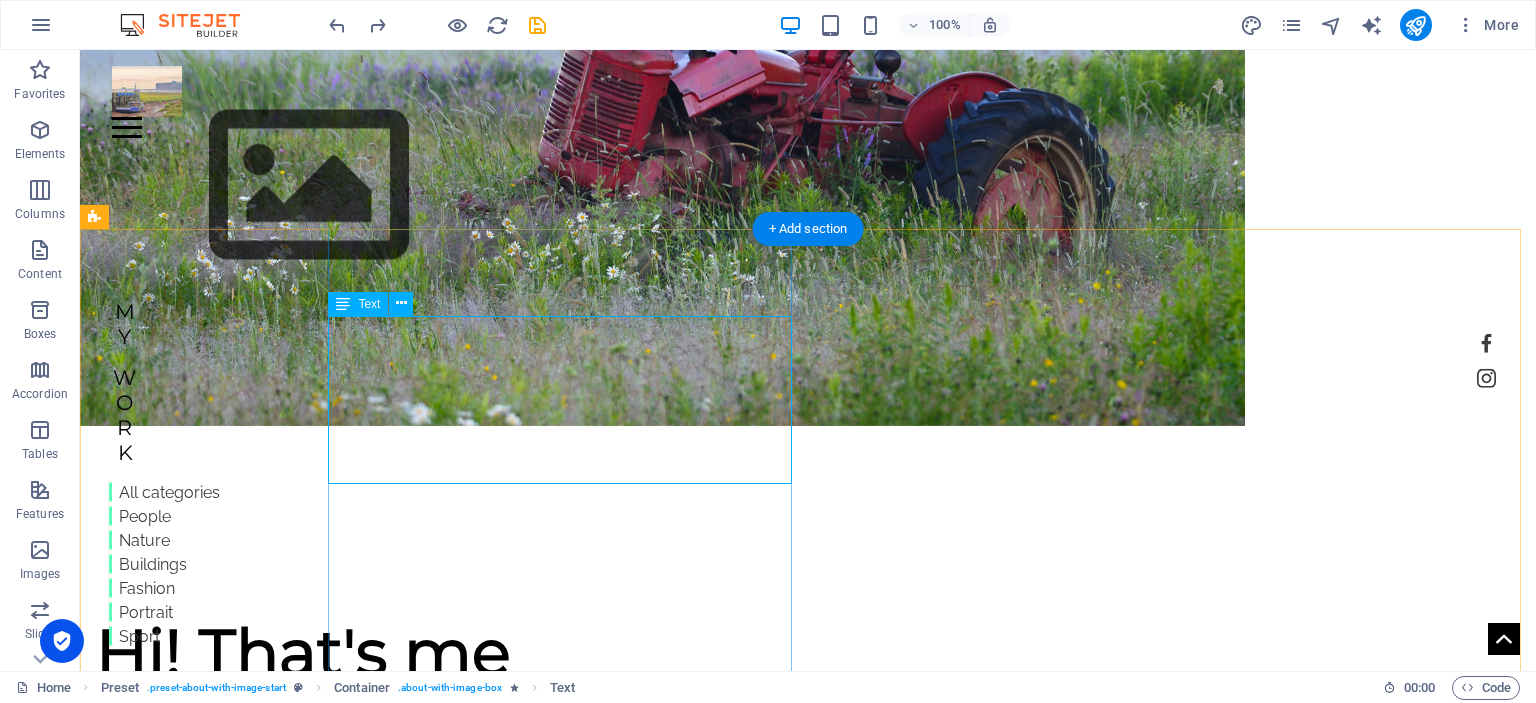 click on "Lorem ipsum dolor sit amet, consectetur adipisicing elit. Repellat, maiores, a libero atque assumenda praesentium cum magni odio dolor accusantium explicabo repudiandae molestiae itaque provident sit debitis aspernatur soluta deserunt incidunt ad cumque ex laboriosam. Distinctio, mollitia, molestias excepturi voluptatem veritatis iusto nam nulla." at bounding box center [568, 739] 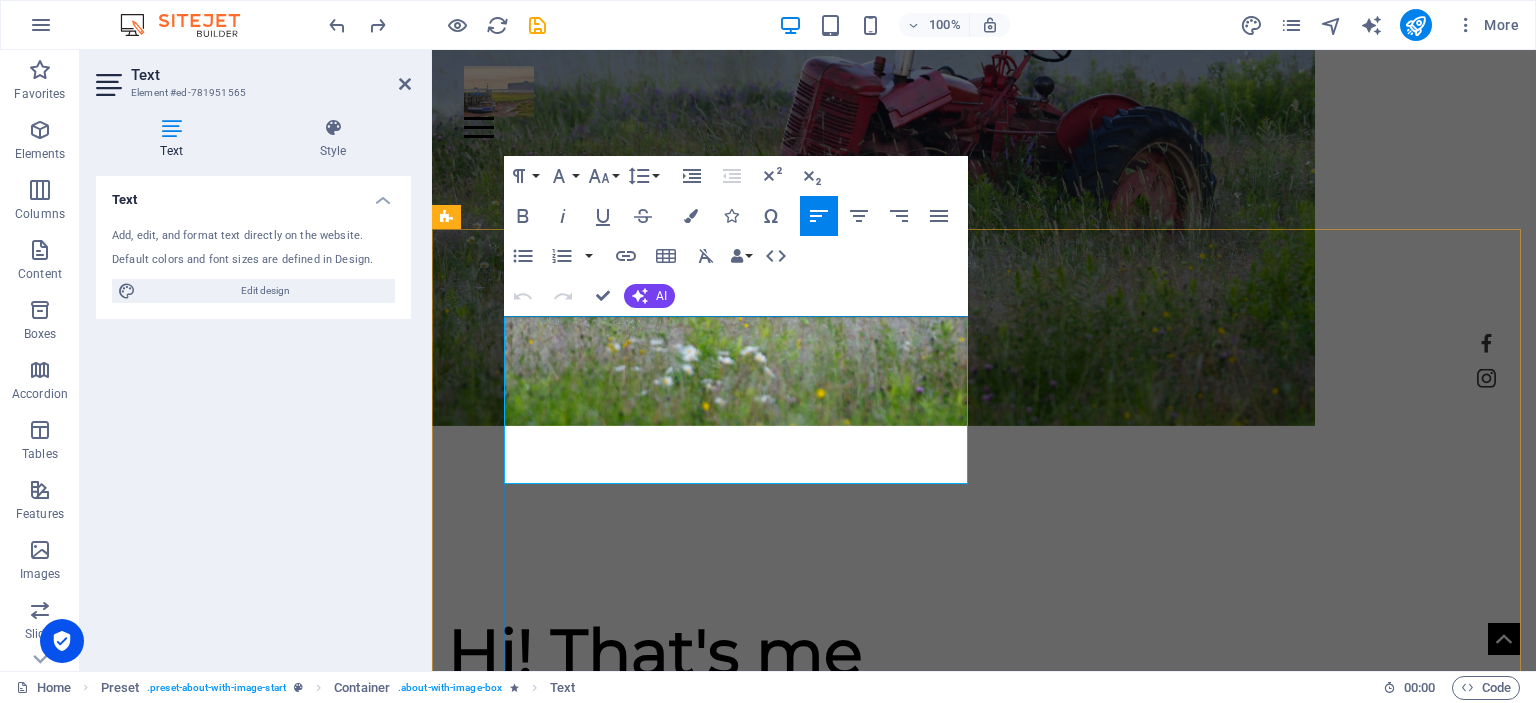 drag, startPoint x: 508, startPoint y: 324, endPoint x: 624, endPoint y: 482, distance: 196.01021 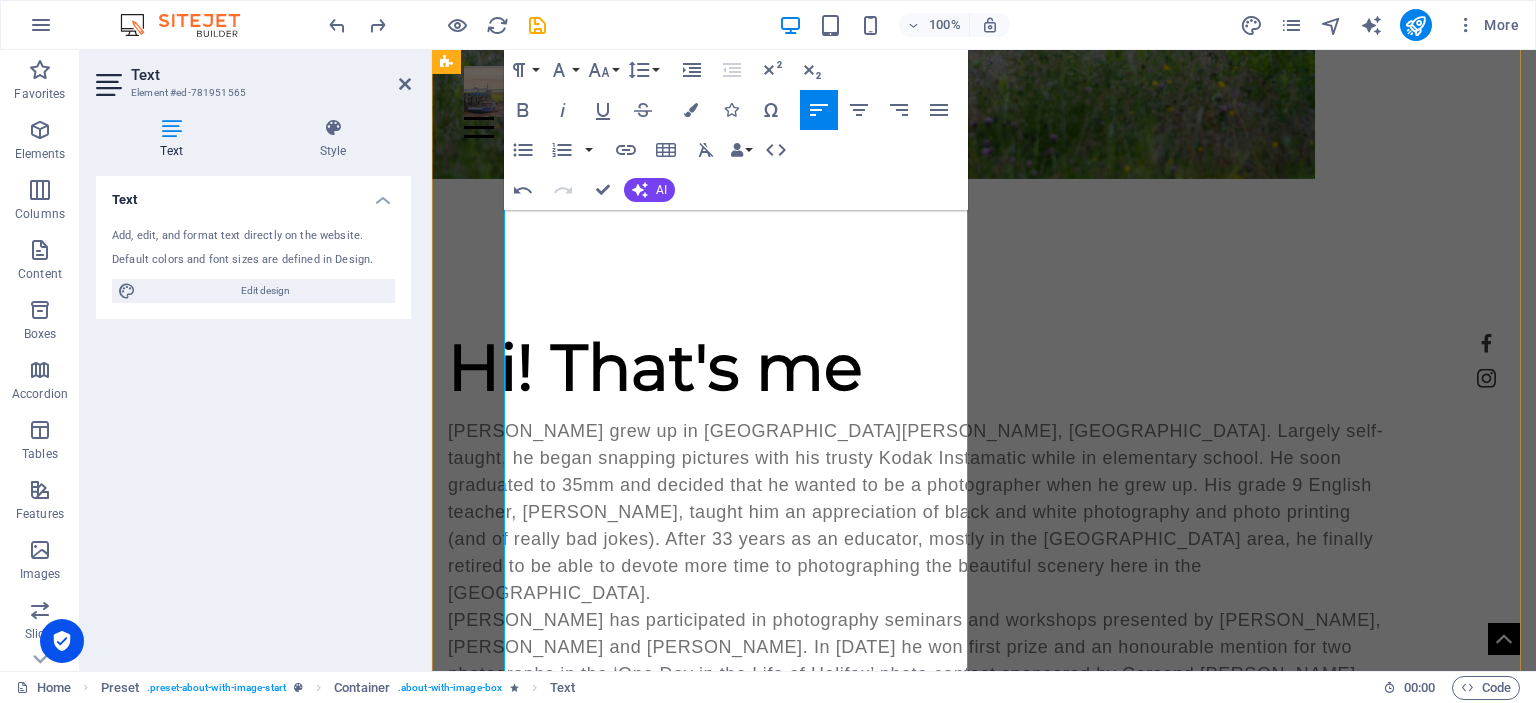 scroll, scrollTop: 778, scrollLeft: 0, axis: vertical 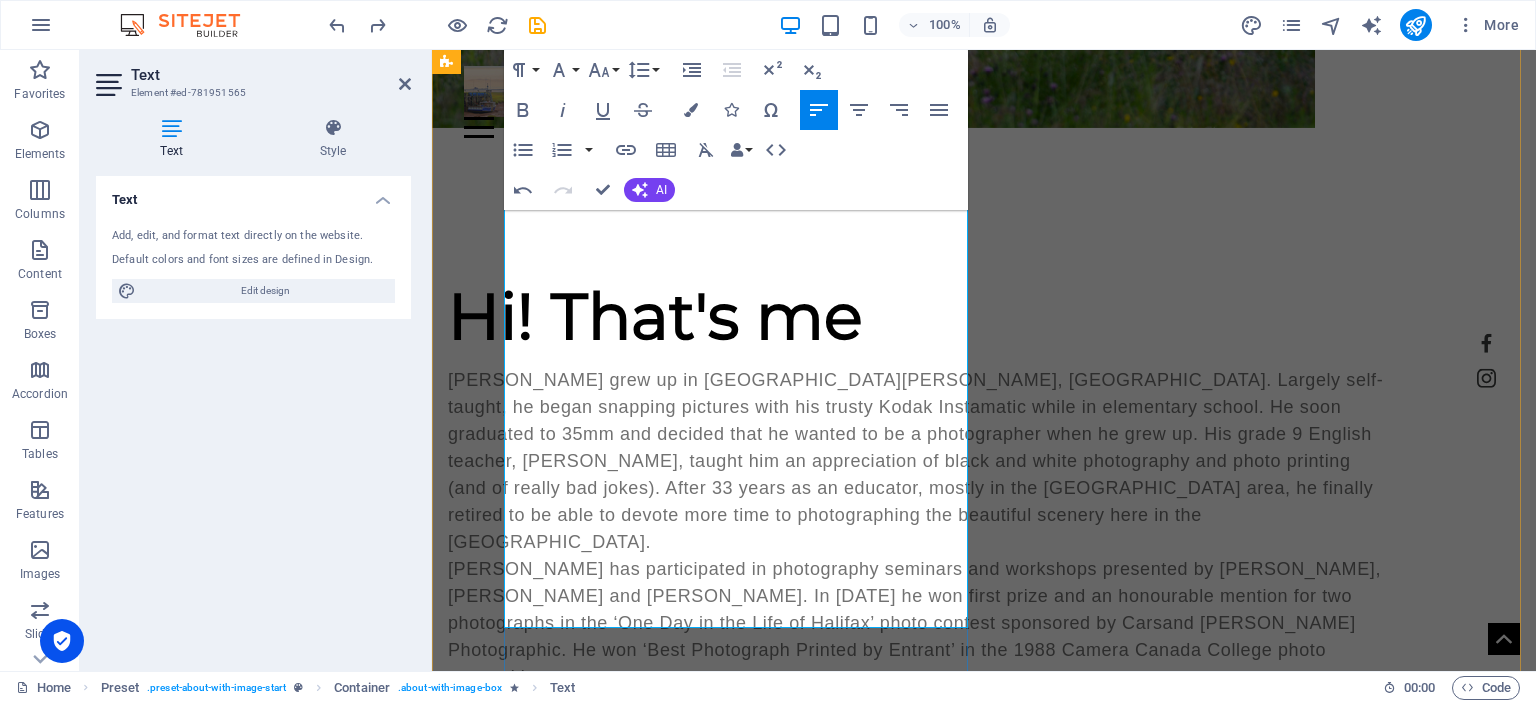 click on "[PERSON_NAME] resides in [GEOGRAPHIC_DATA] with his wife, [PERSON_NAME]. He is a founding member of the Tides Contemporary Art Gallery in [GEOGRAPHIC_DATA], which opened in [DATE]." at bounding box center [920, 718] 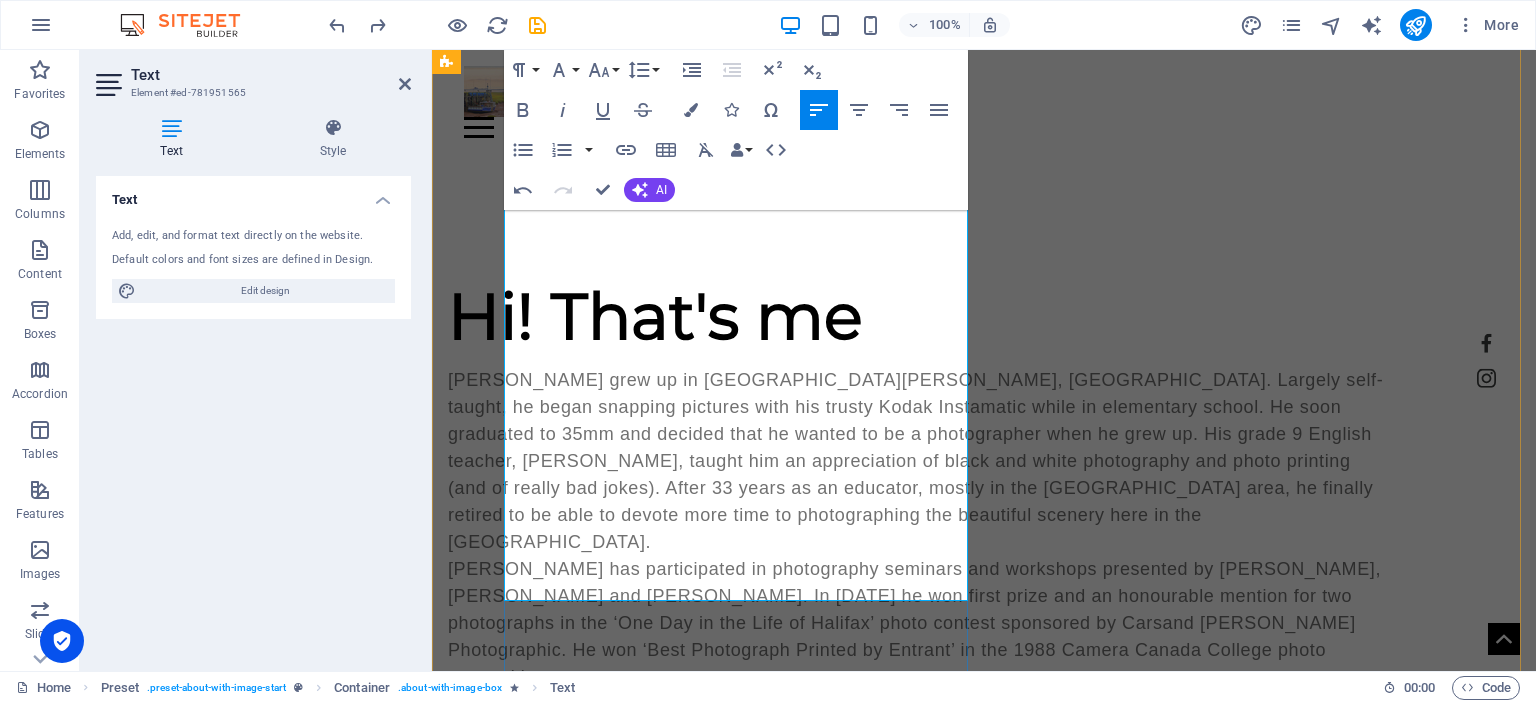 type 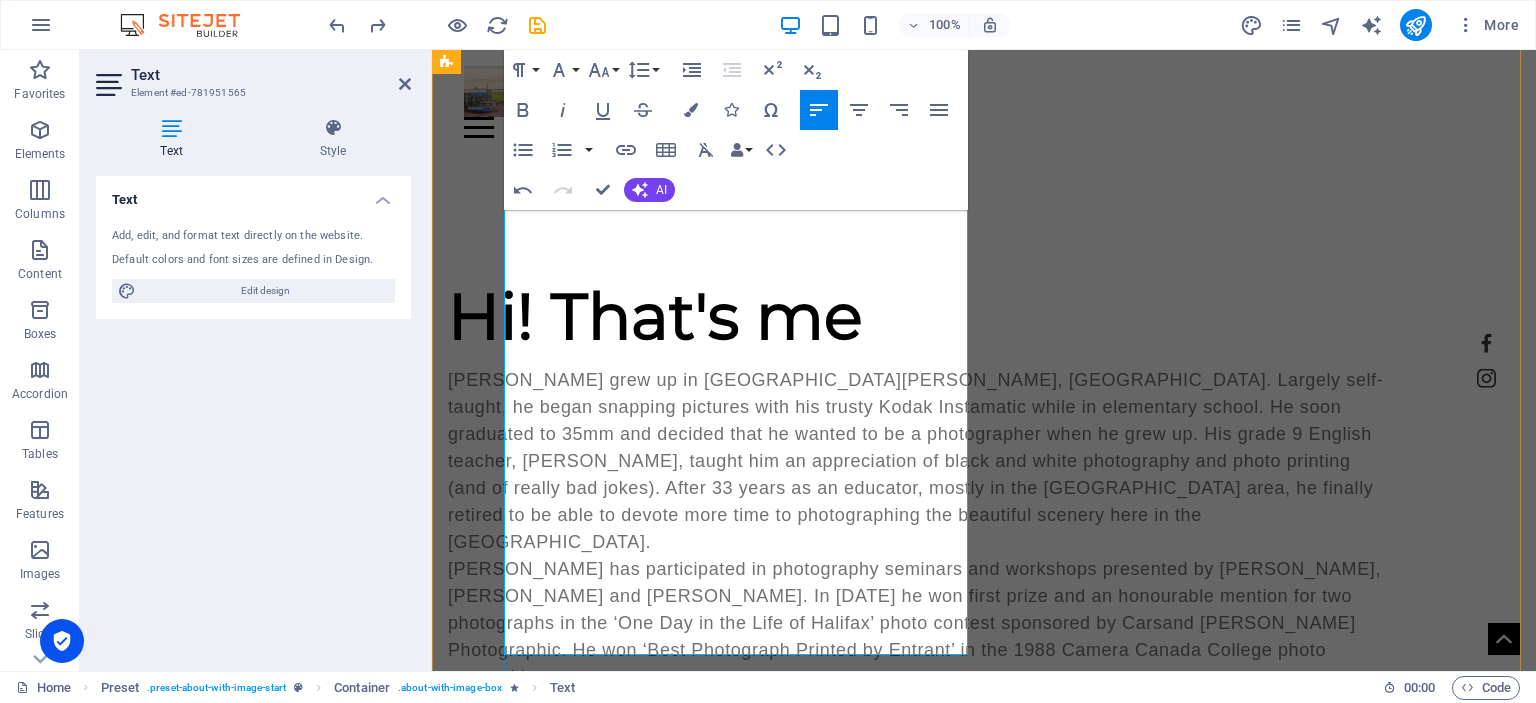 click on "He is also a member of ViewPoint Gallery in [GEOGRAPHIC_DATA], [GEOGRAPHIC_DATA], the only cooperative gallery in [GEOGRAPHIC_DATA]" at bounding box center [920, 772] 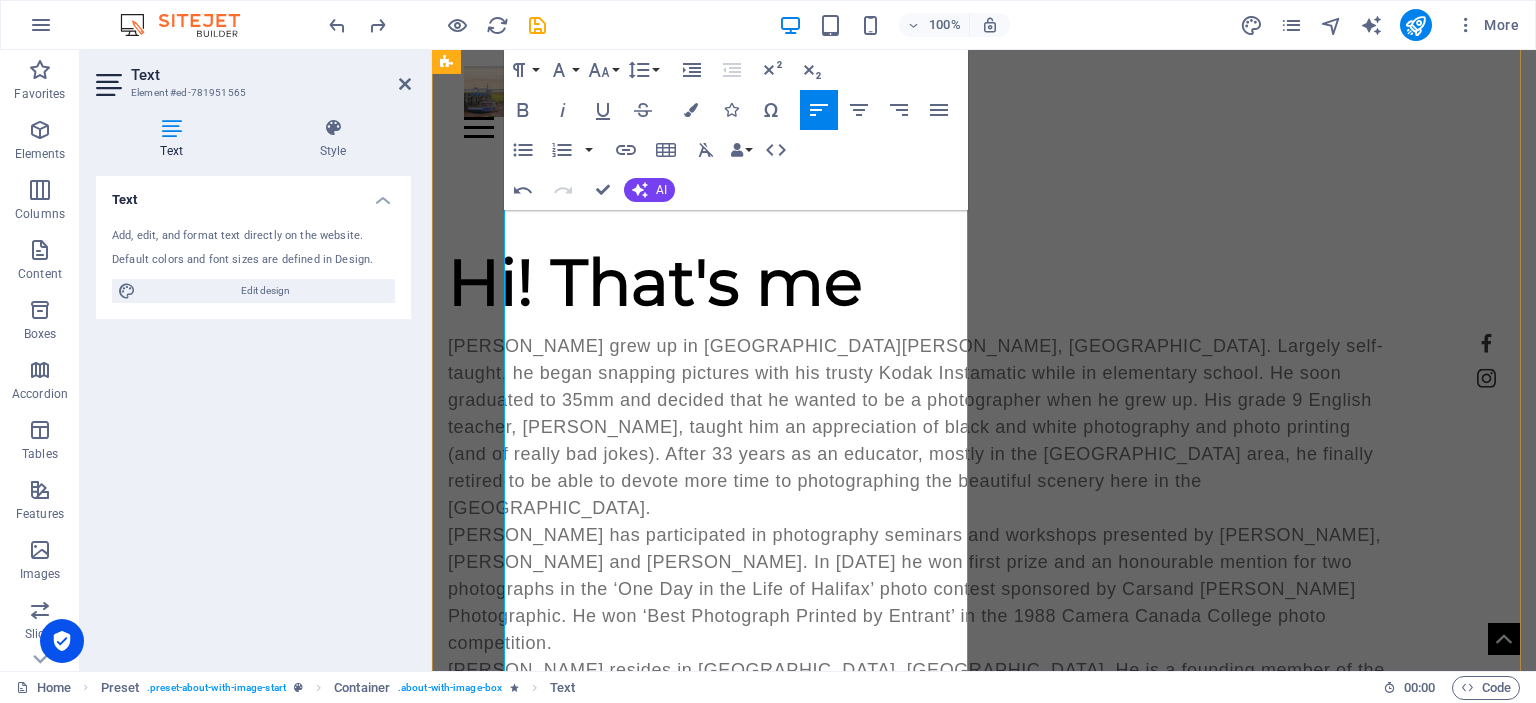 scroll, scrollTop: 839, scrollLeft: 0, axis: vertical 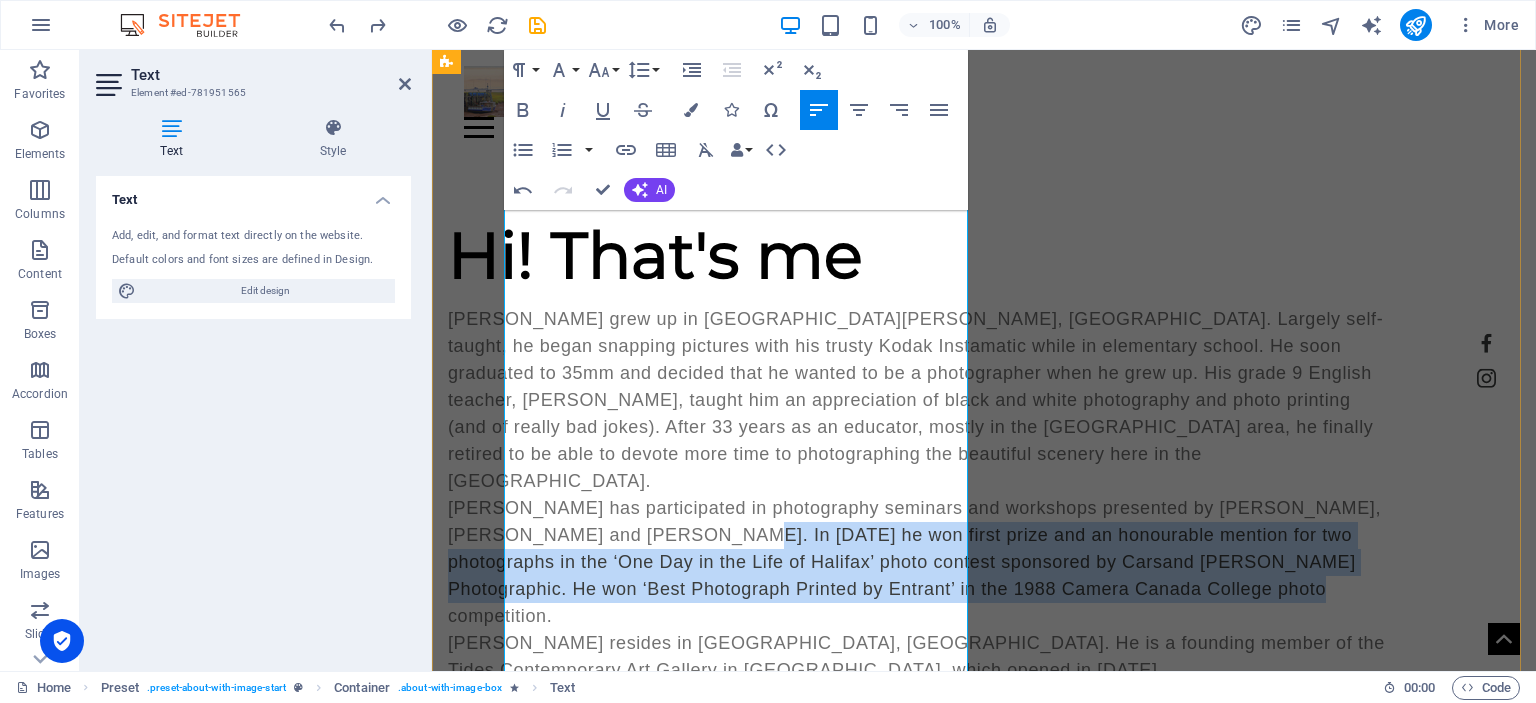drag, startPoint x: 752, startPoint y: 307, endPoint x: 907, endPoint y: 449, distance: 210.21179 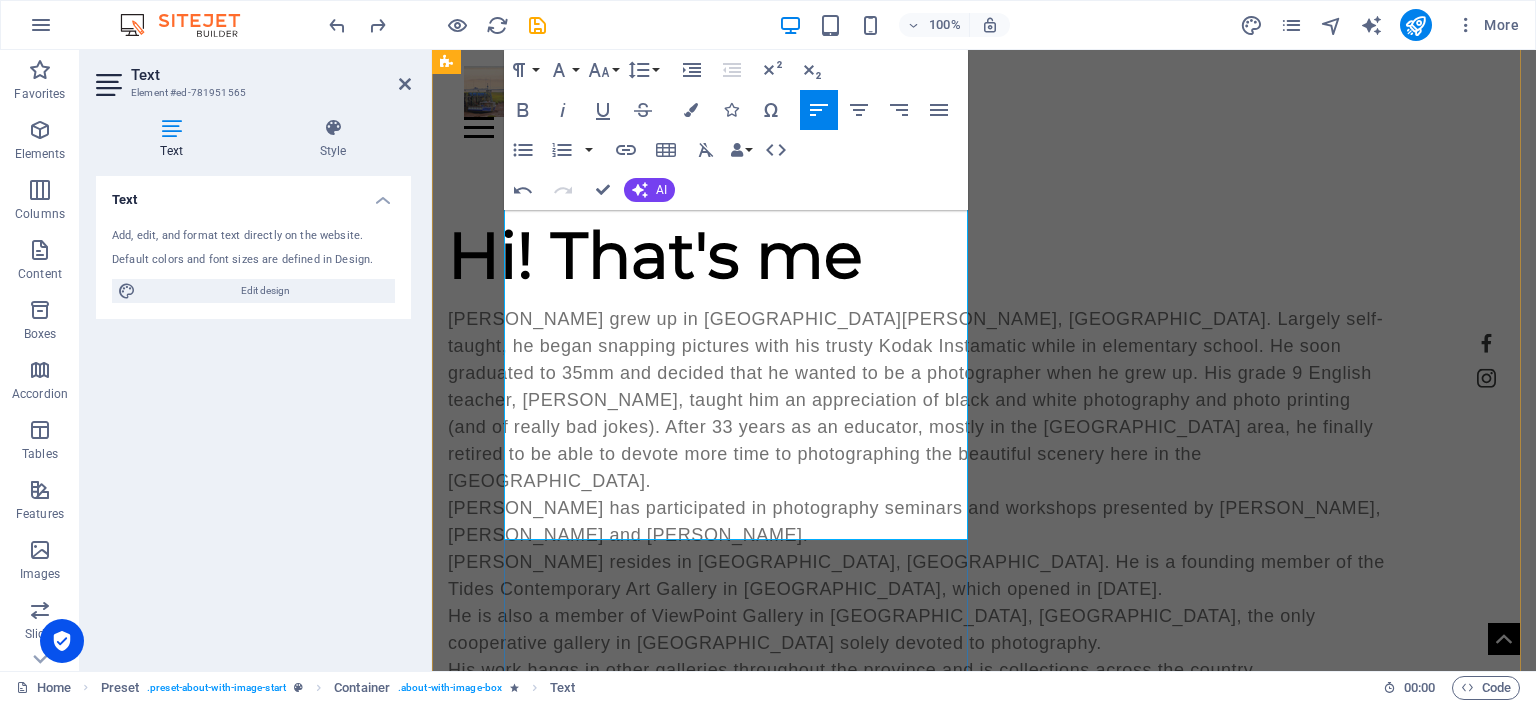 click on "[PERSON_NAME] resides in [GEOGRAPHIC_DATA], [GEOGRAPHIC_DATA]. He is a founding member of the Tides Contemporary Art Gallery in [GEOGRAPHIC_DATA], which opened in [DATE]." at bounding box center [920, 576] 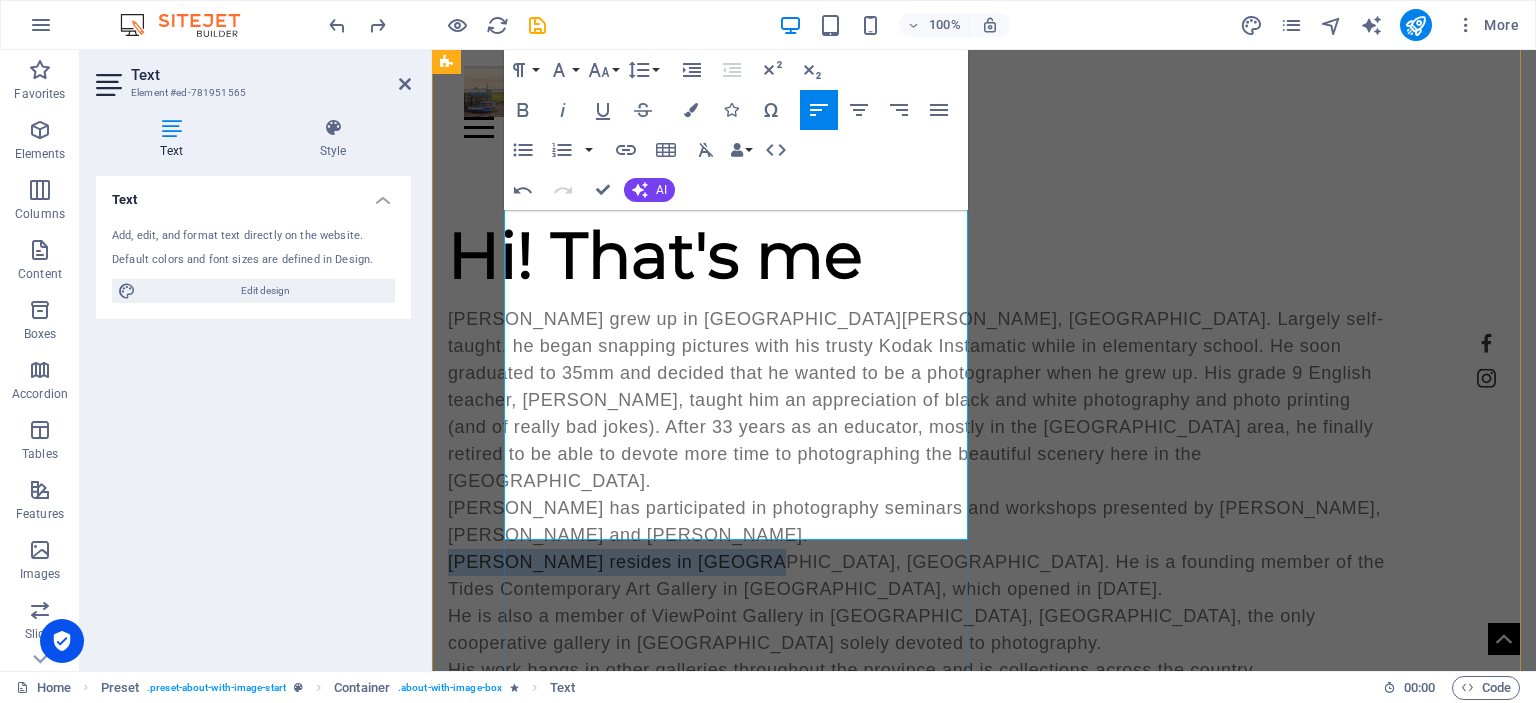 drag, startPoint x: 768, startPoint y: 335, endPoint x: 508, endPoint y: 339, distance: 260.03076 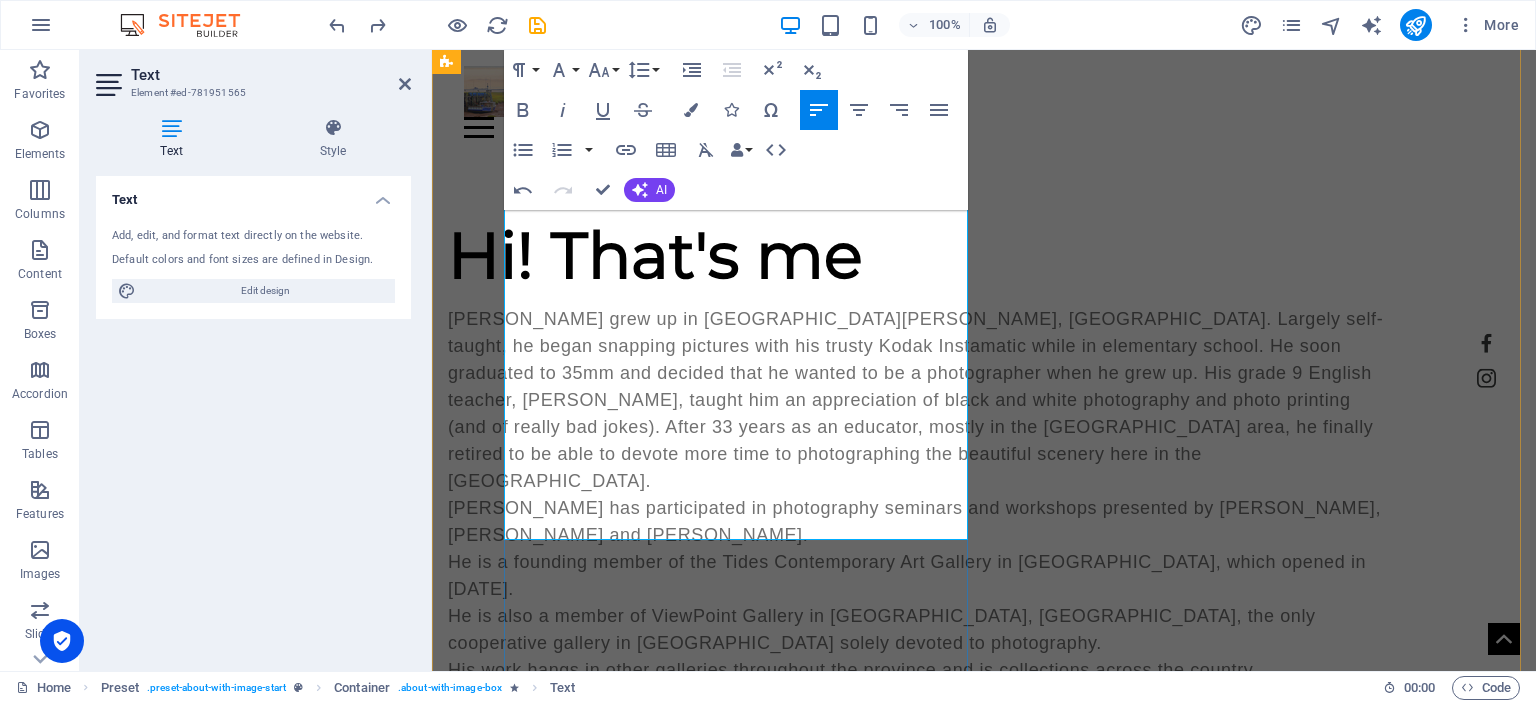 click on "His work hangs in other galleries throughout the province and is collections across the country." at bounding box center [920, 670] 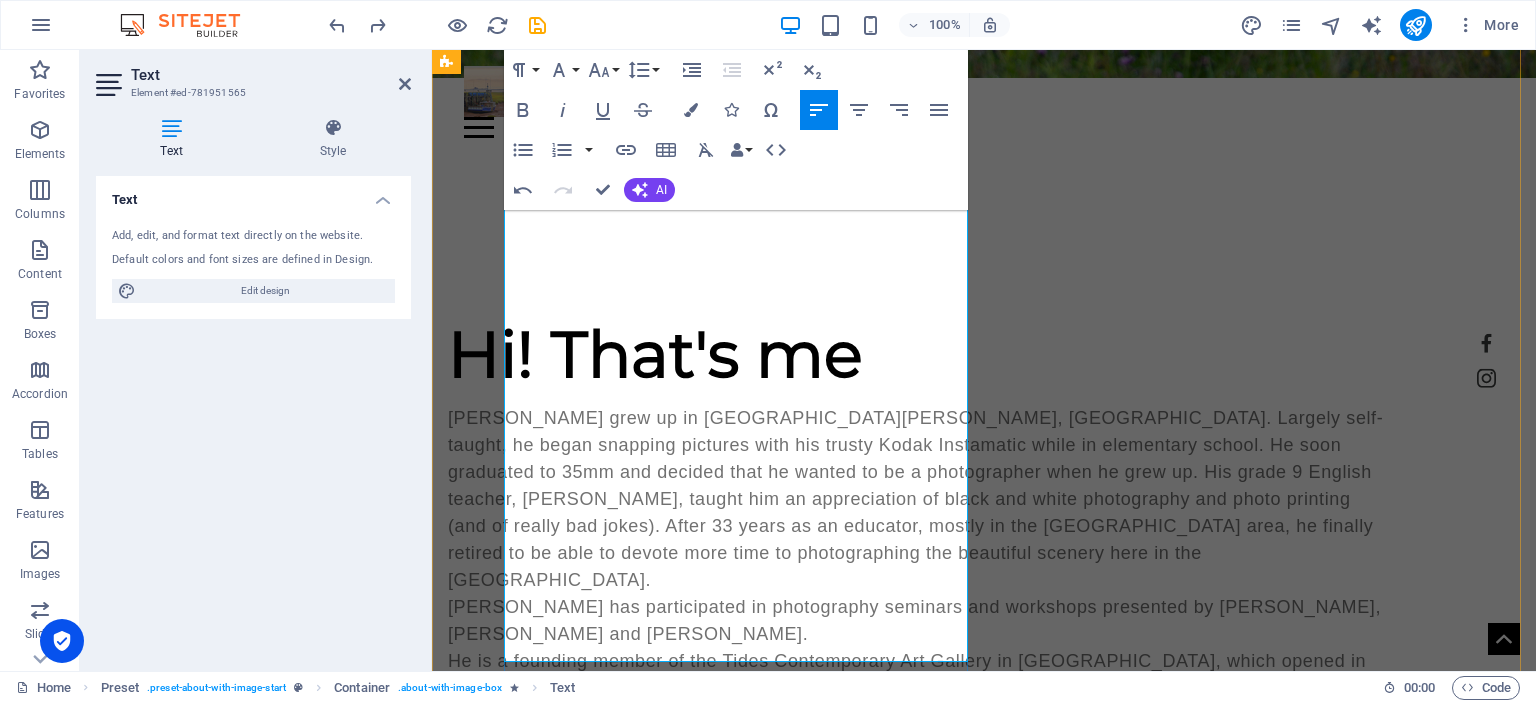 scroll, scrollTop: 727, scrollLeft: 0, axis: vertical 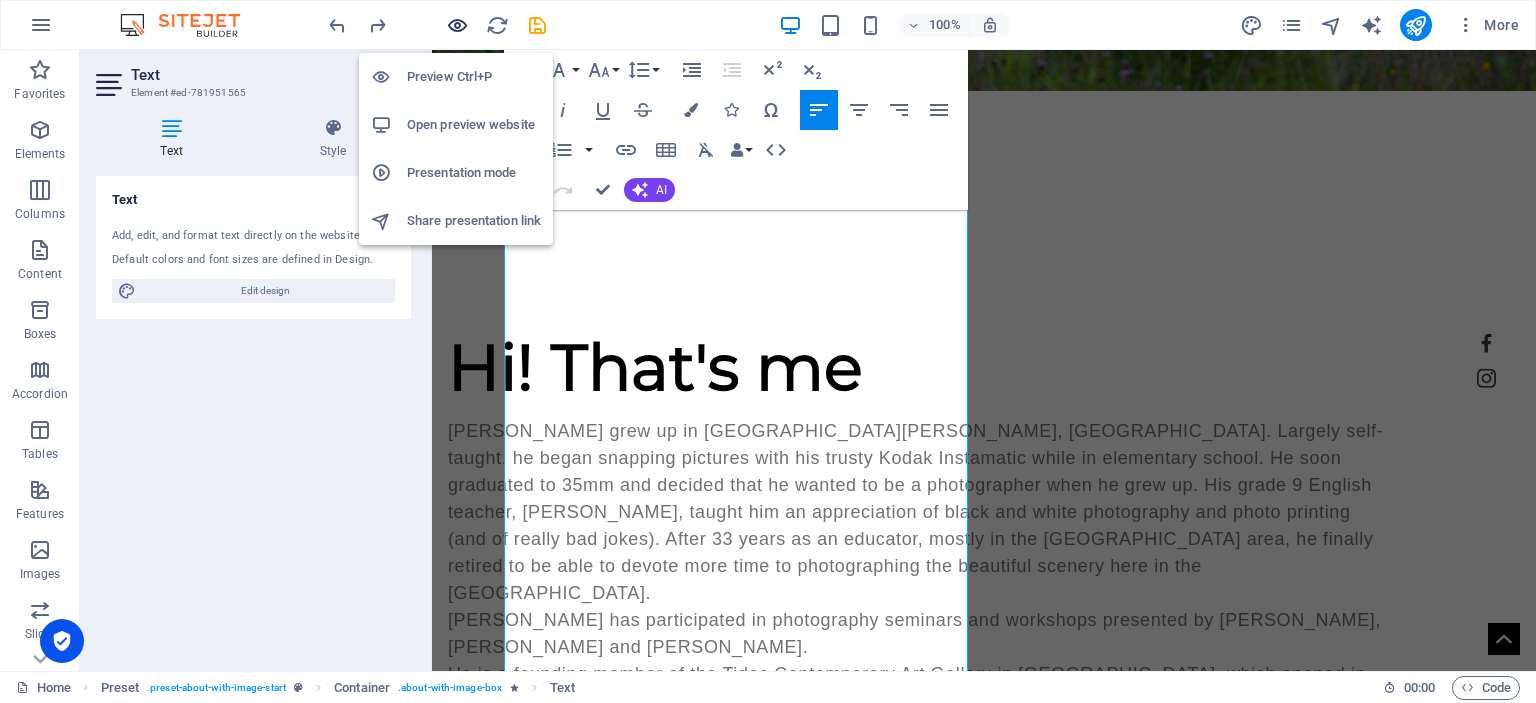 click at bounding box center [457, 25] 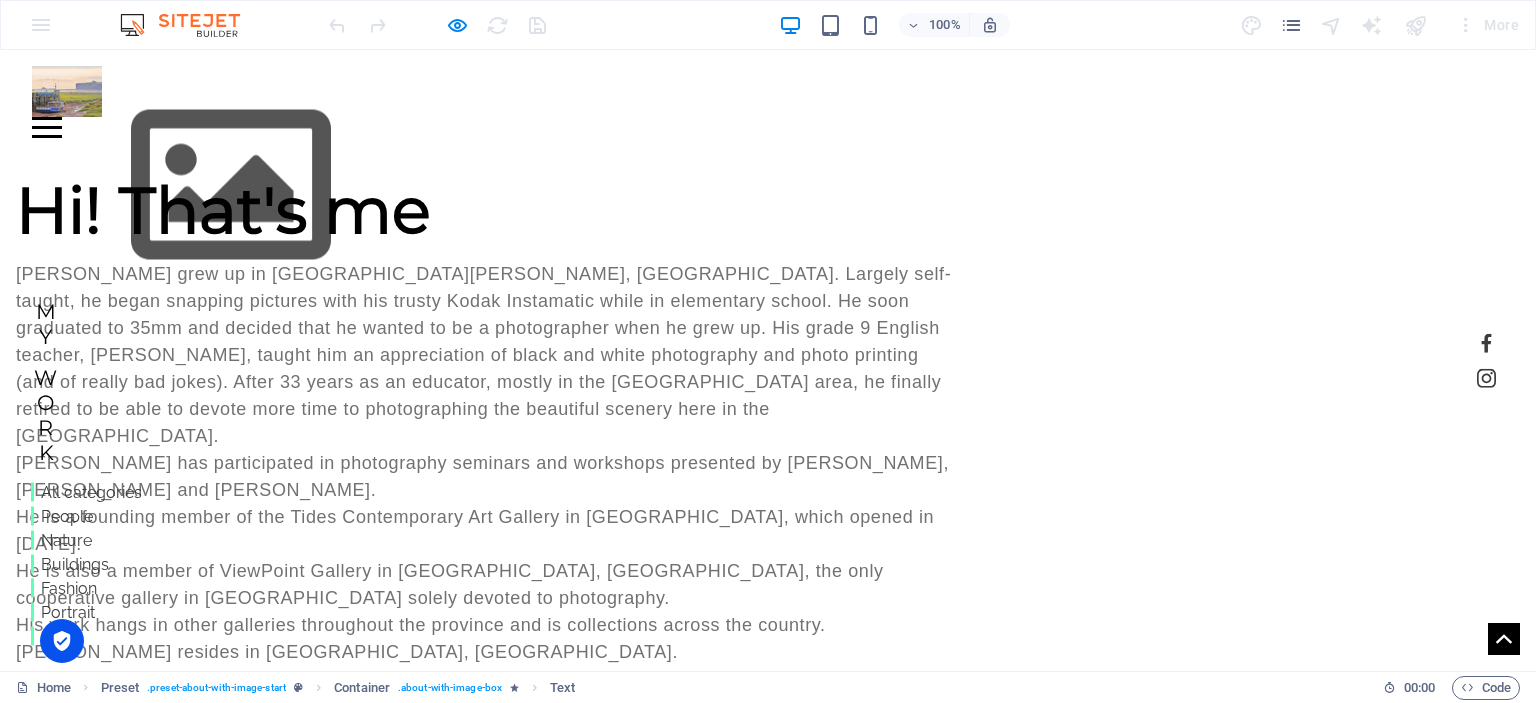 scroll, scrollTop: 894, scrollLeft: 0, axis: vertical 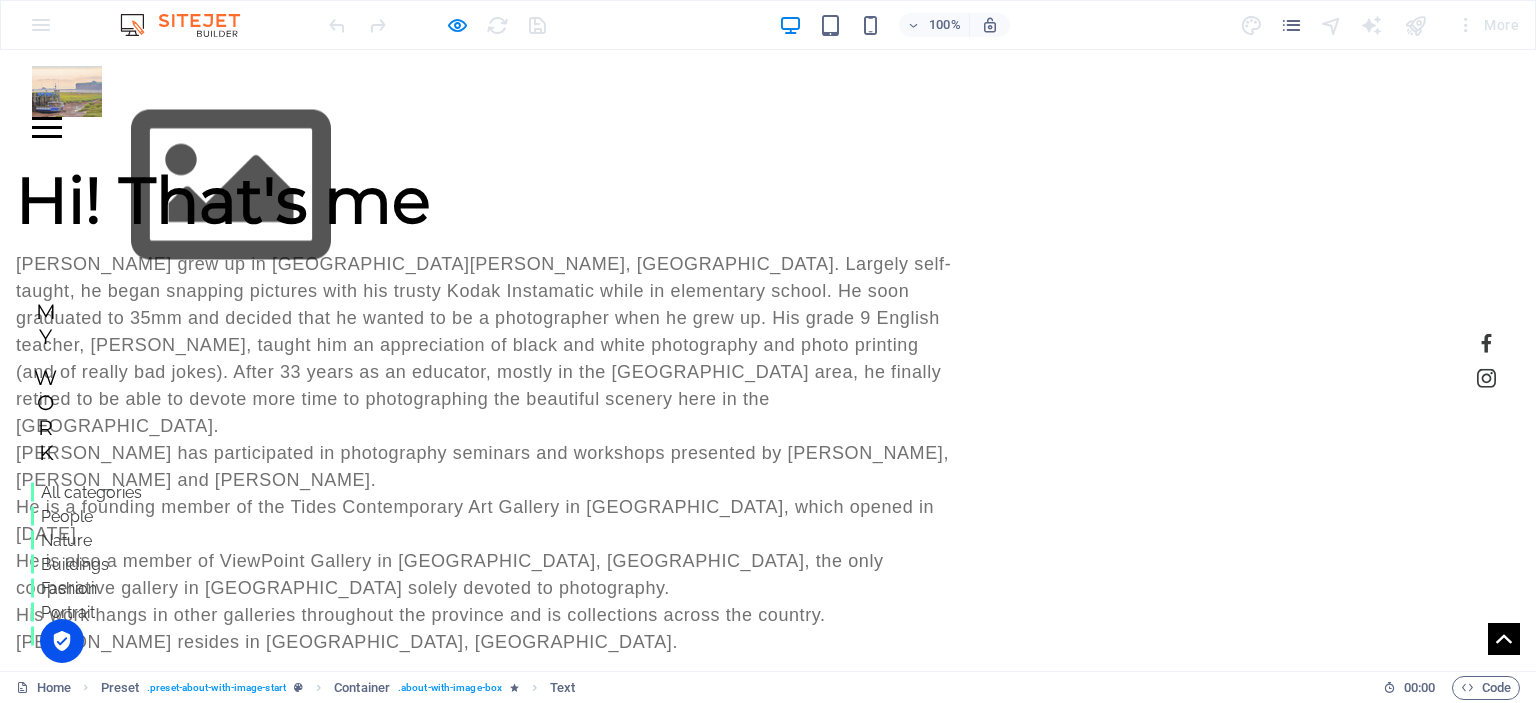 click at bounding box center [160, 986] 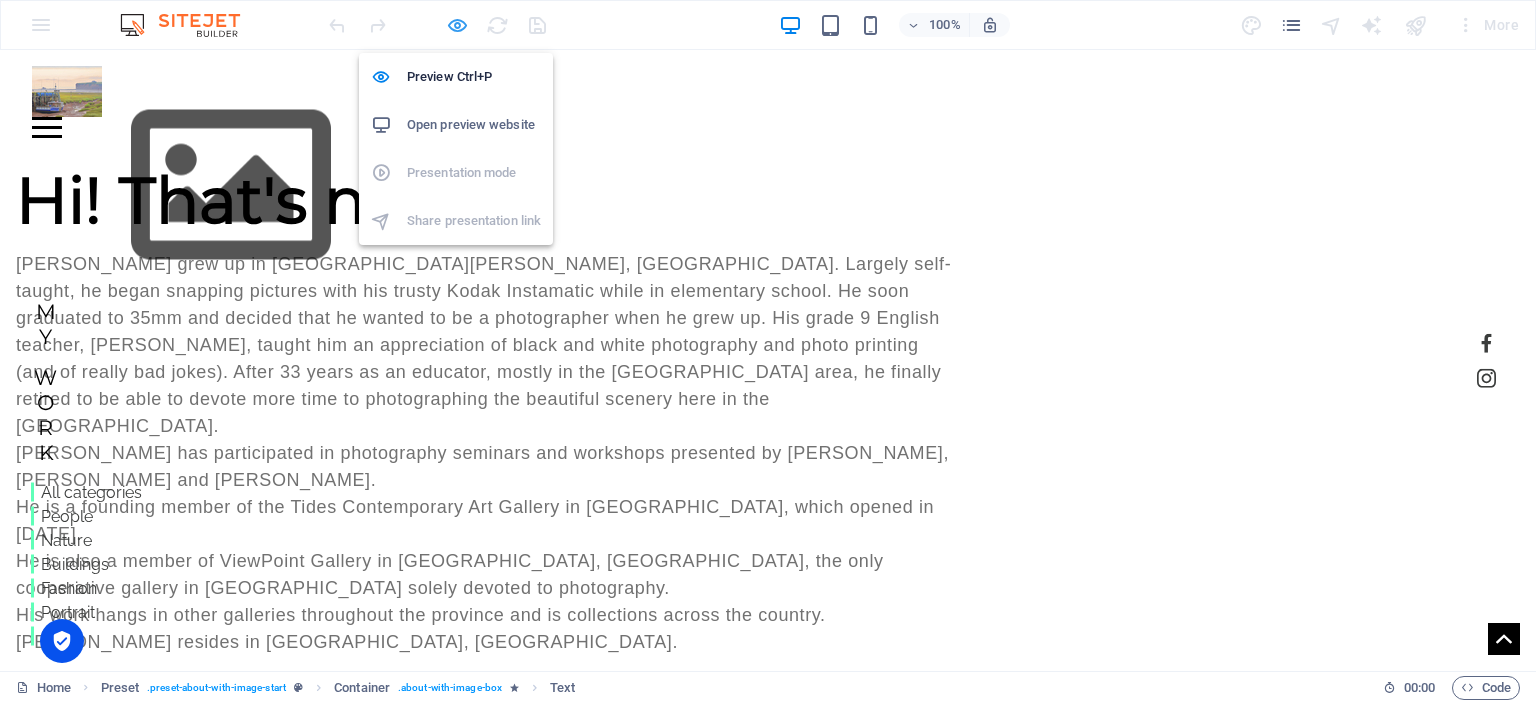 click at bounding box center (457, 25) 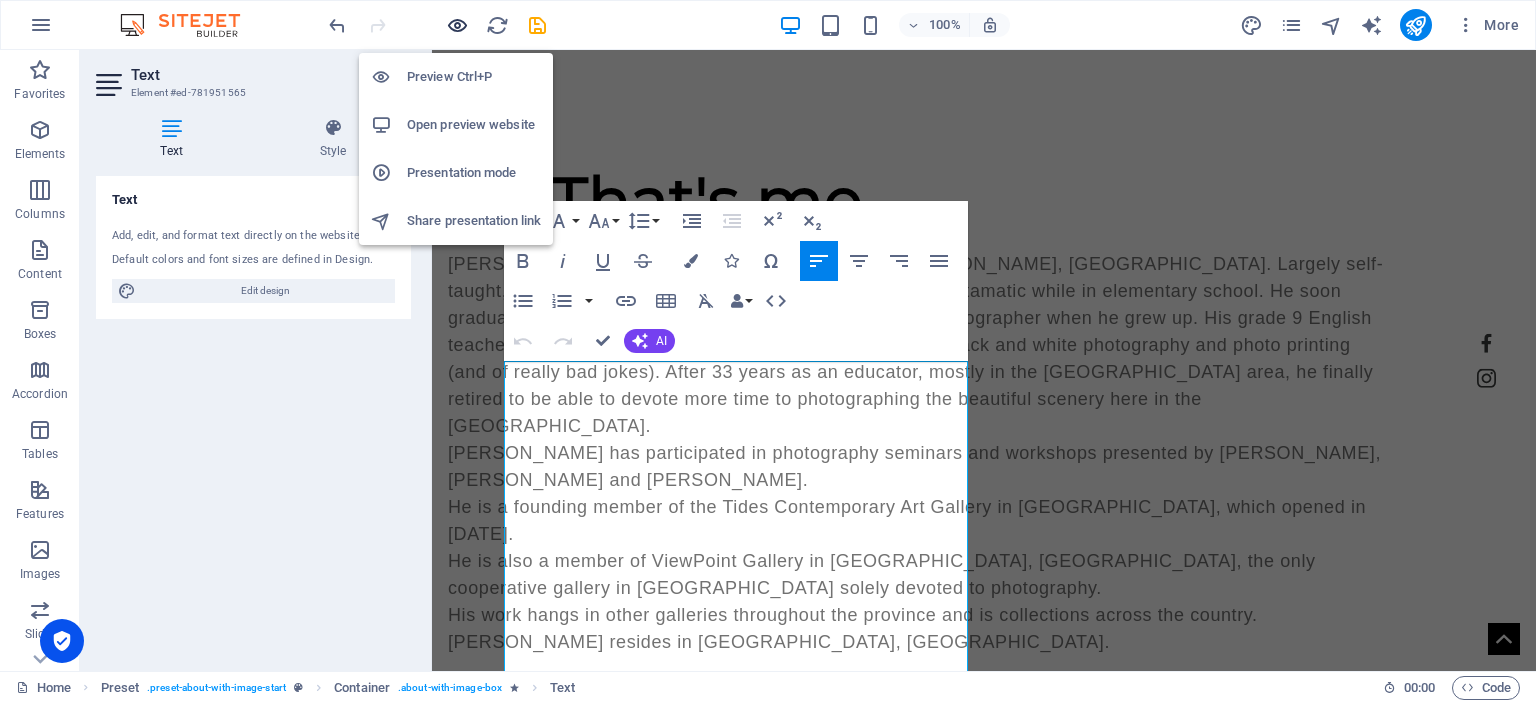 scroll, scrollTop: 396, scrollLeft: 0, axis: vertical 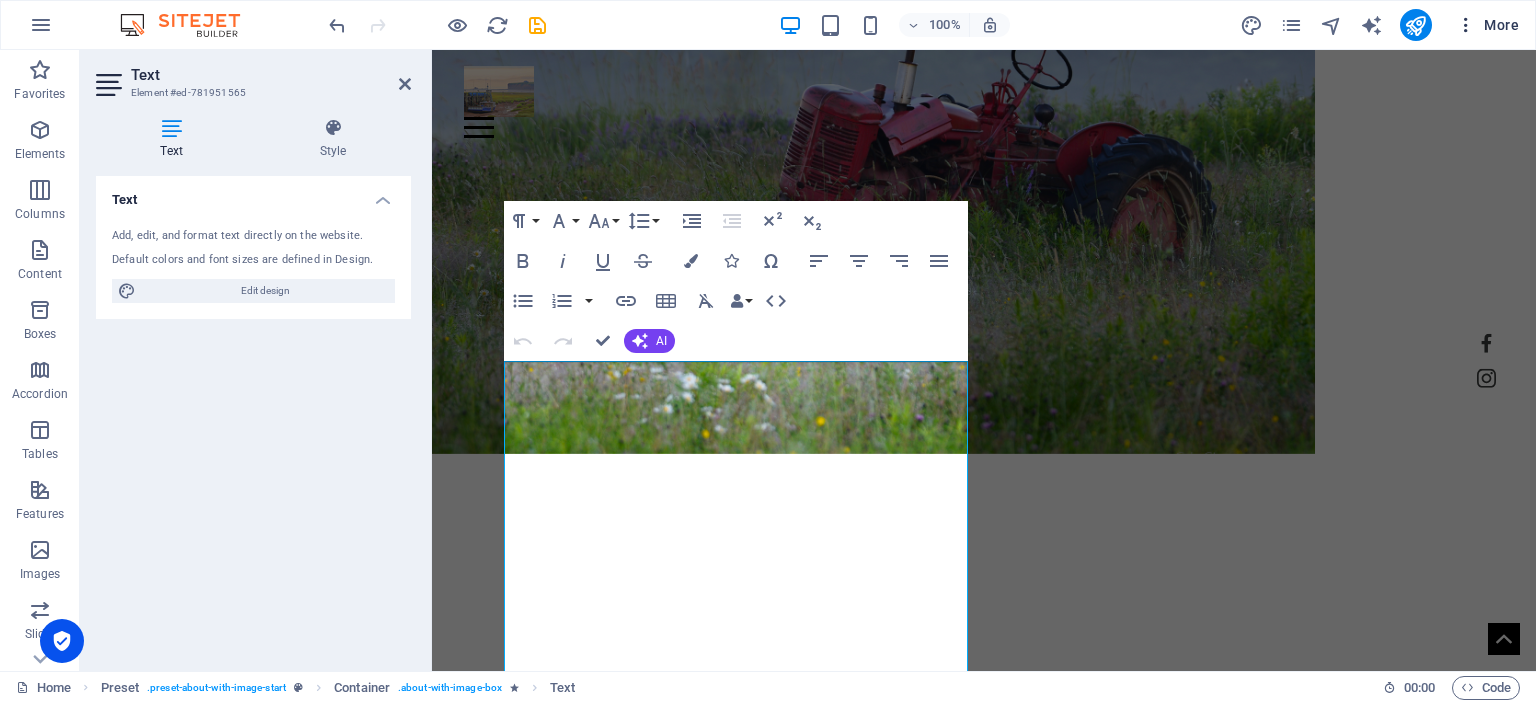 click at bounding box center [1466, 25] 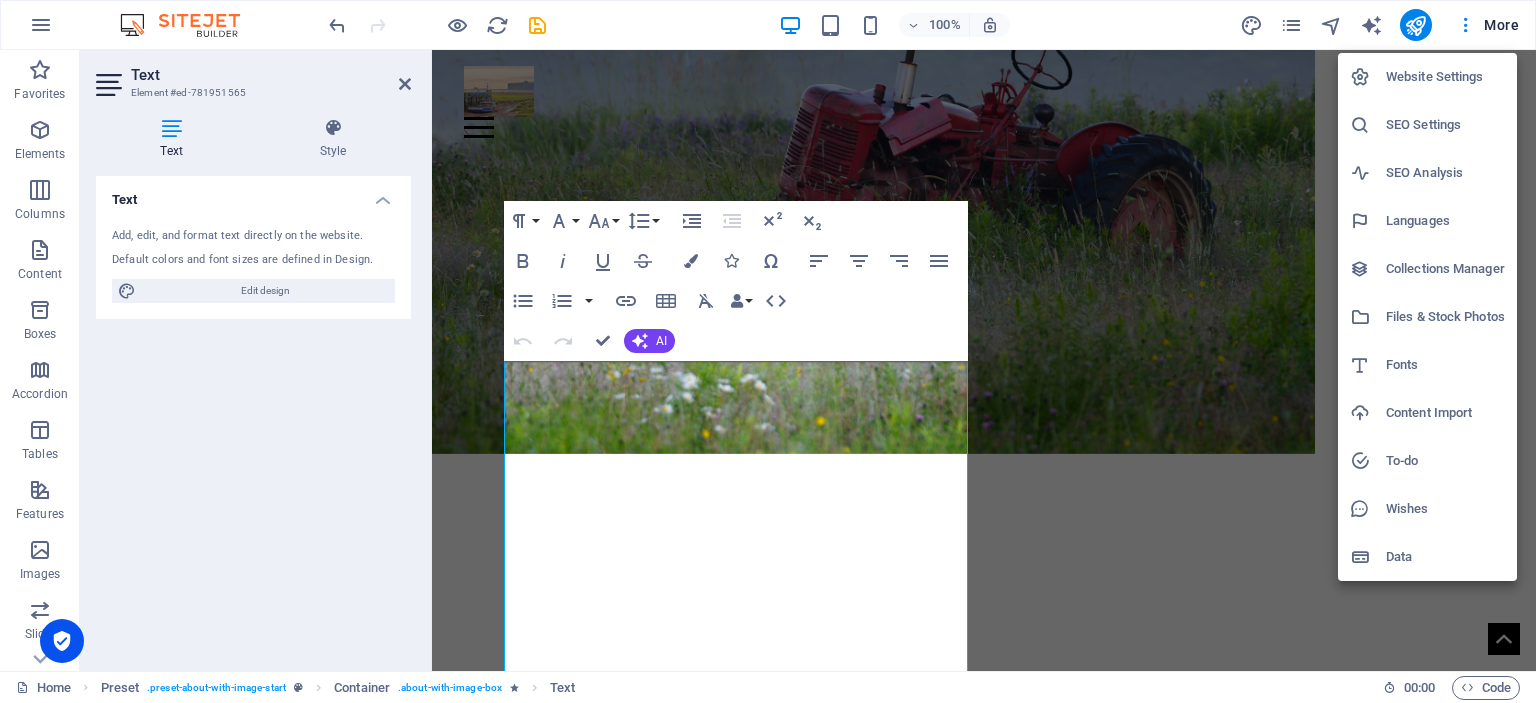 click at bounding box center [768, 351] 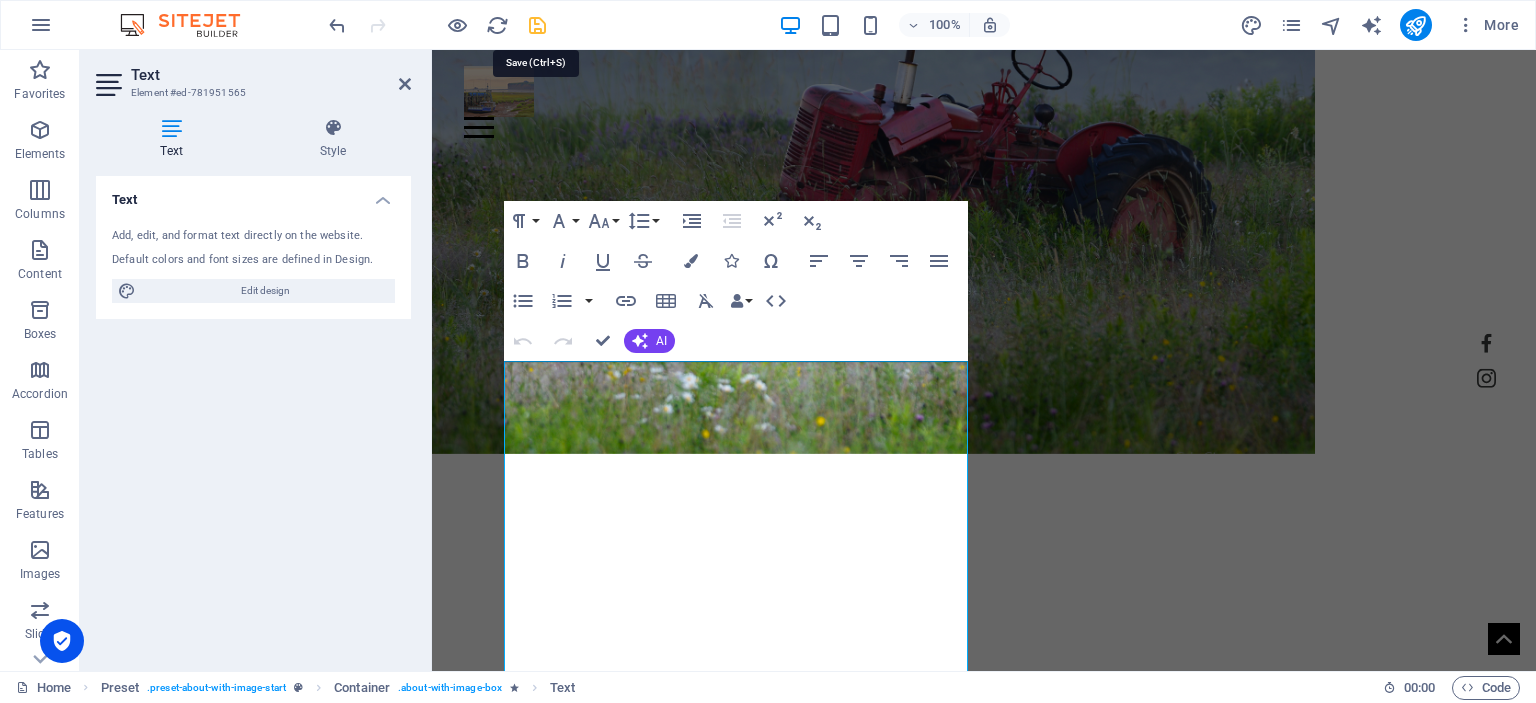 click at bounding box center (537, 25) 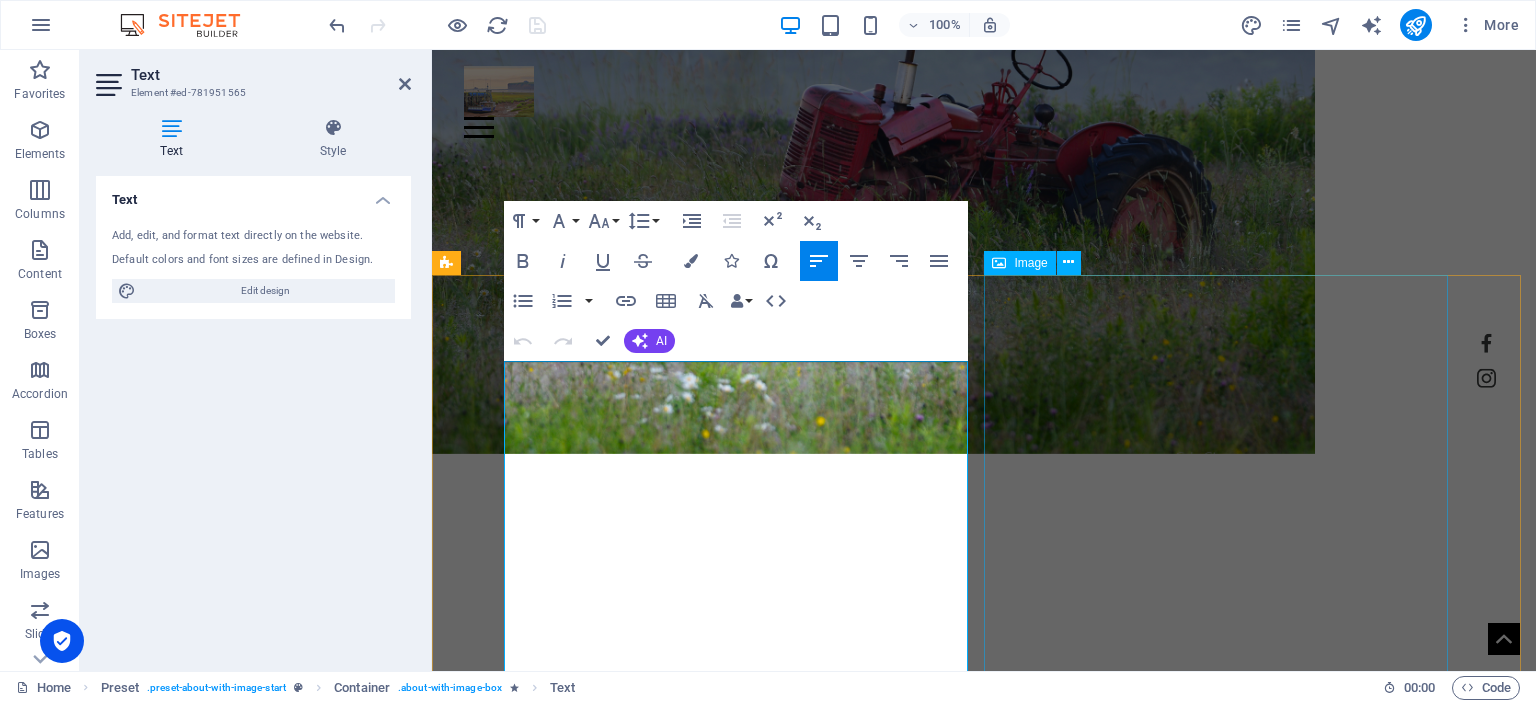 click at bounding box center (592, 1484) 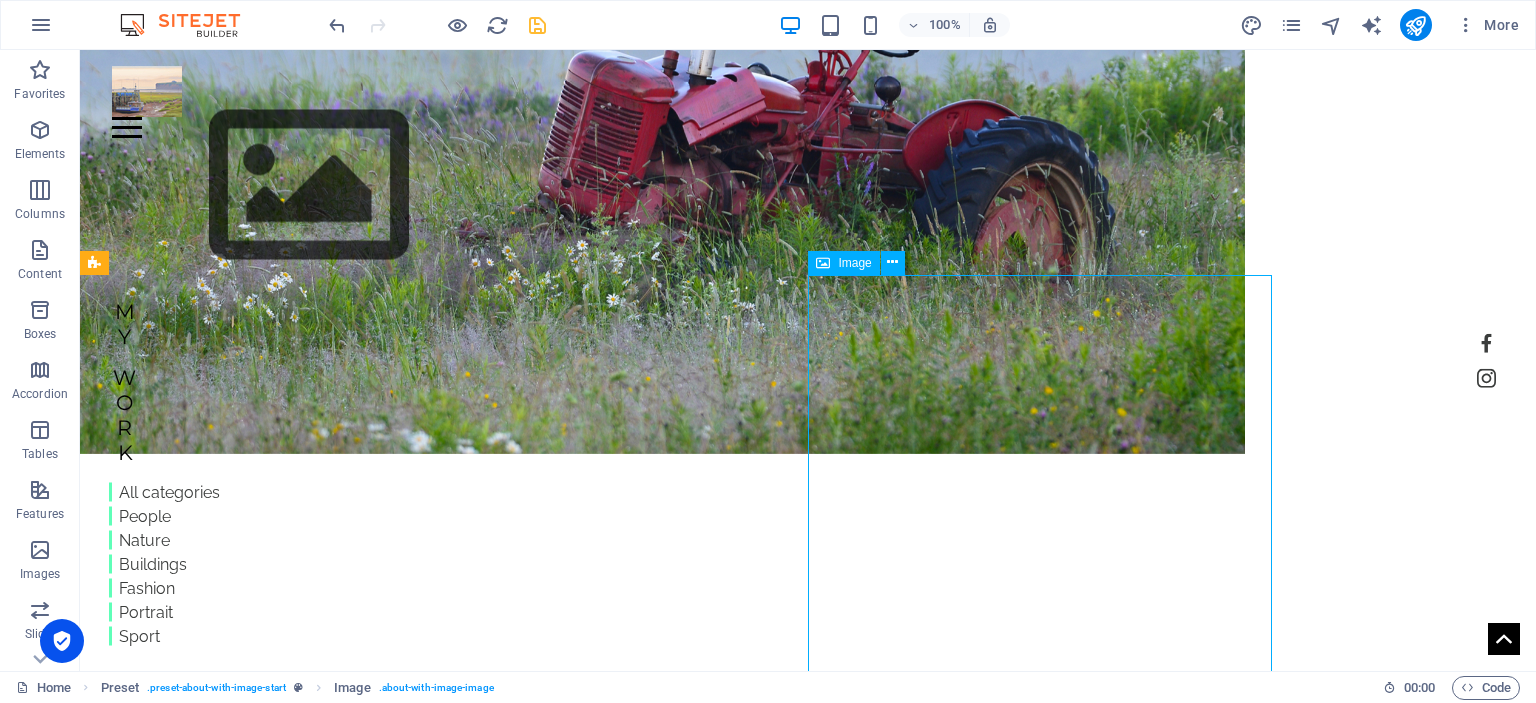 click at bounding box center [240, 1484] 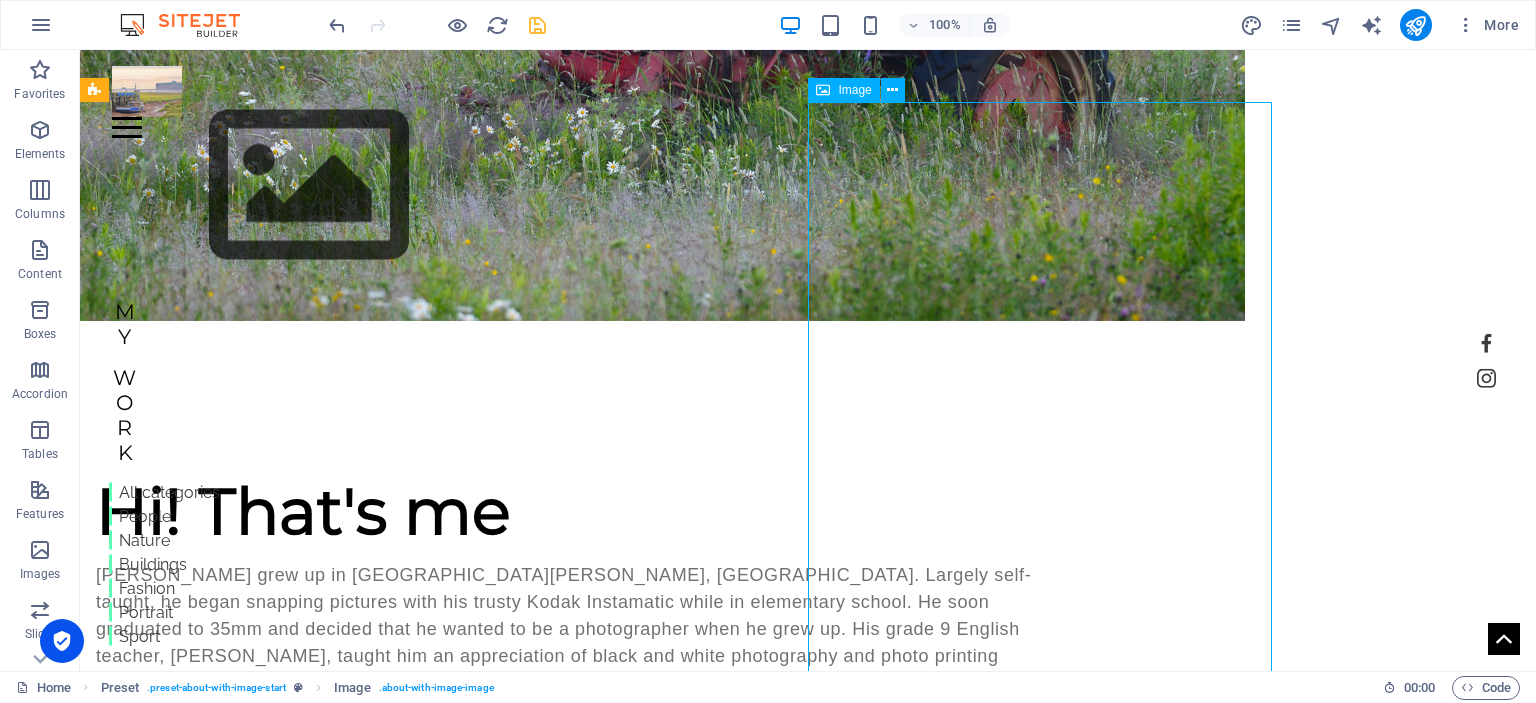 scroll, scrollTop: 590, scrollLeft: 0, axis: vertical 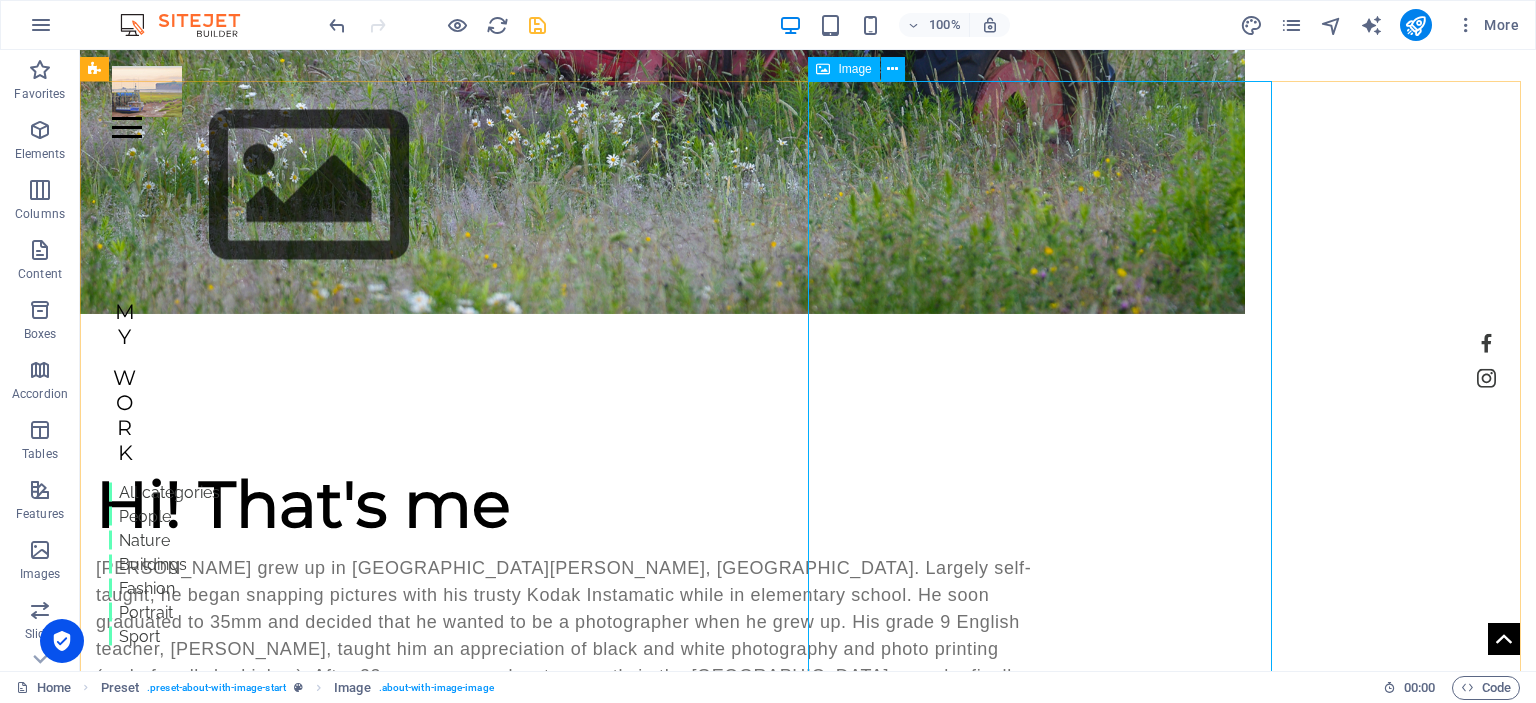 click on "Image" at bounding box center [854, 69] 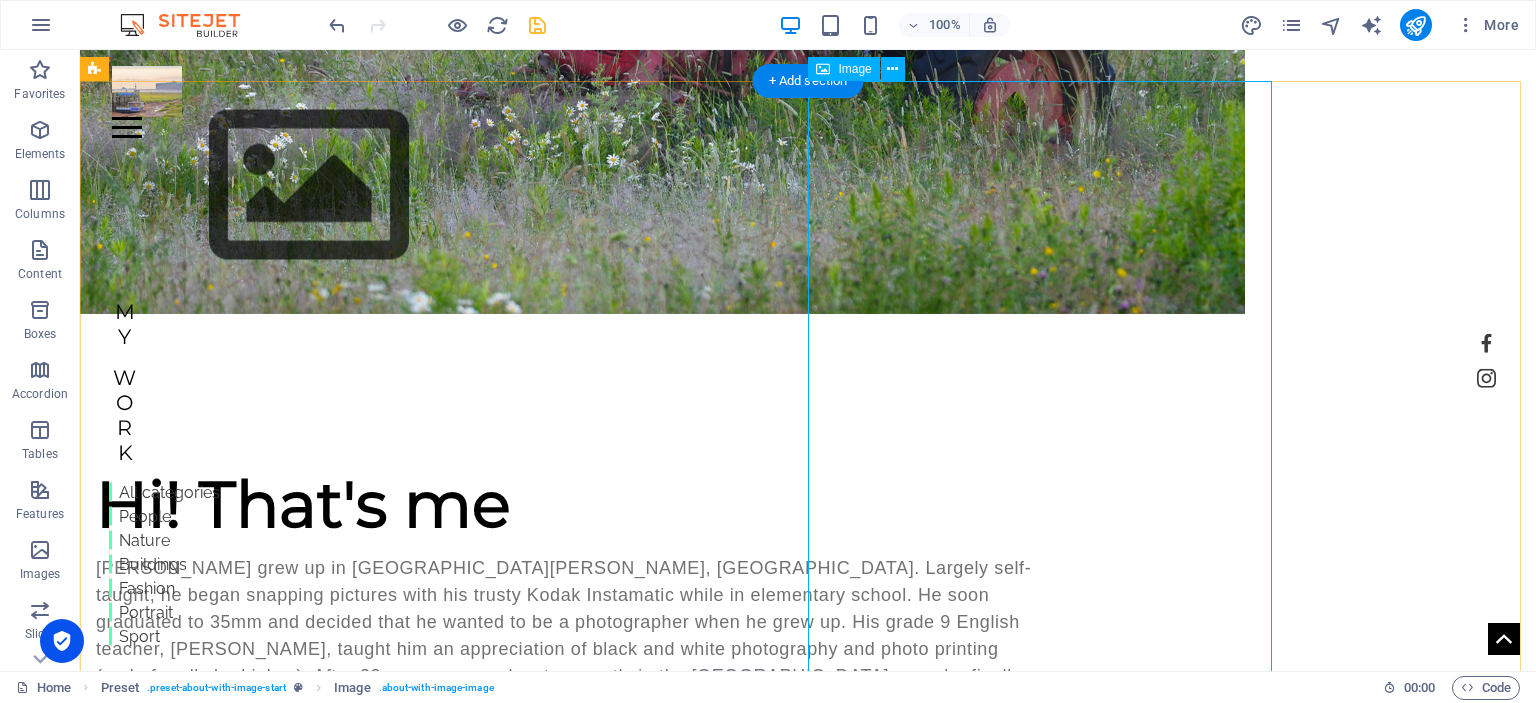 click at bounding box center [240, 1290] 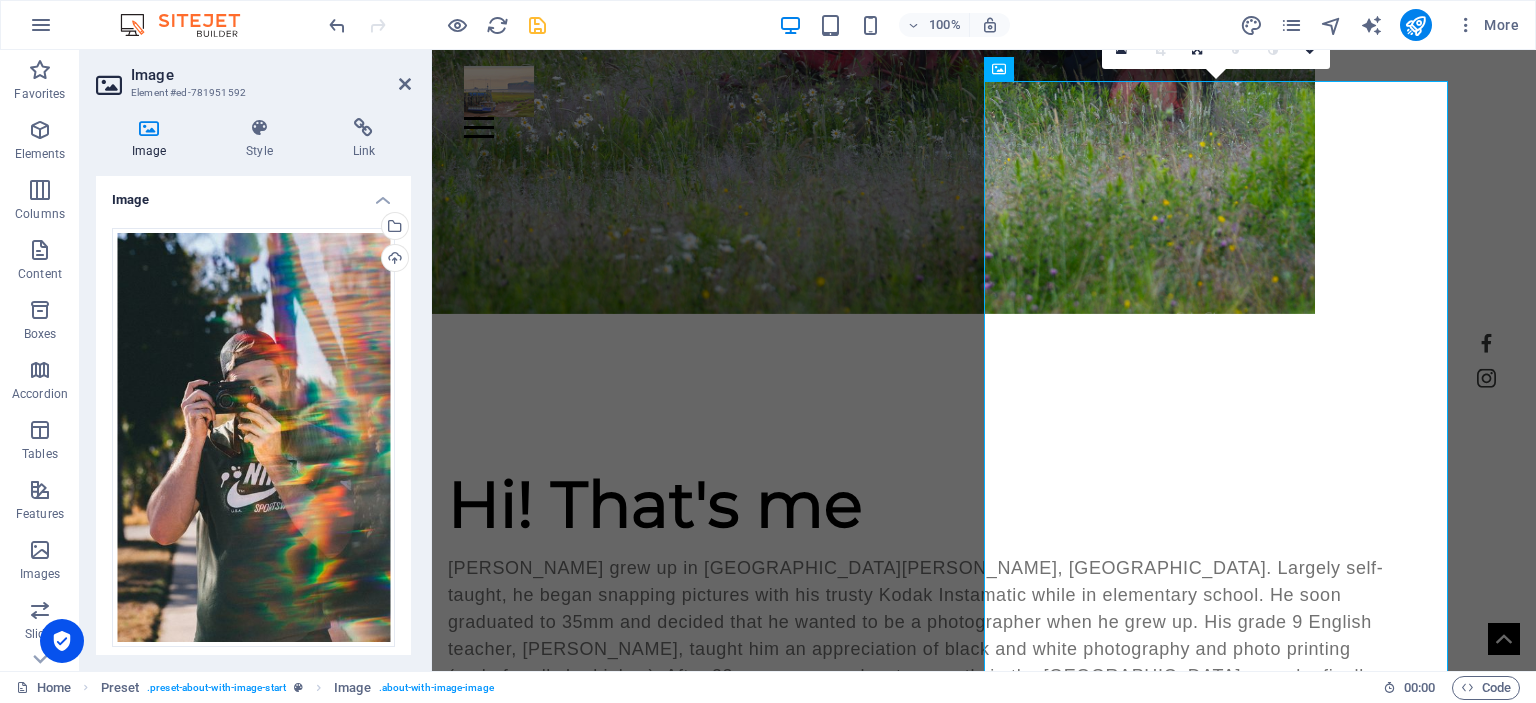 click at bounding box center (149, 128) 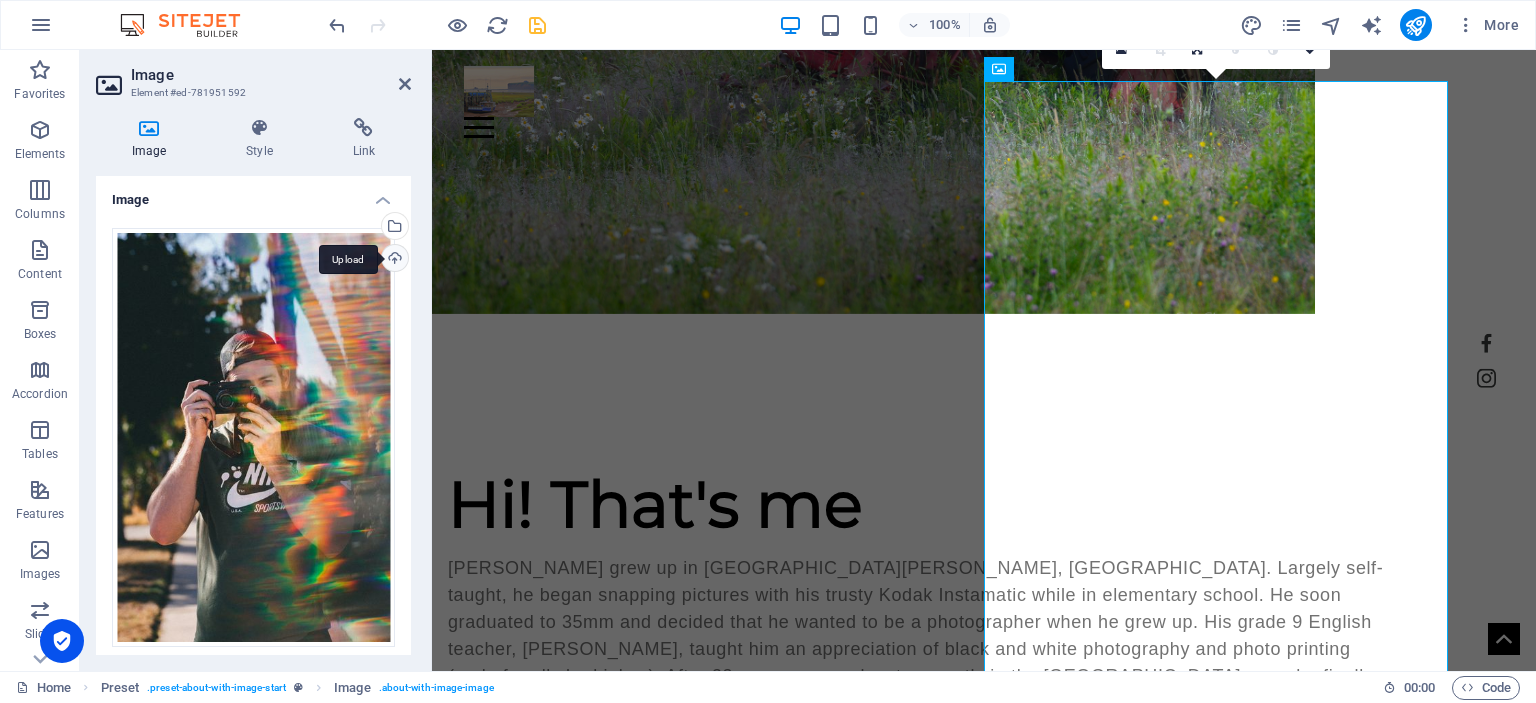 click on "Upload" at bounding box center [393, 260] 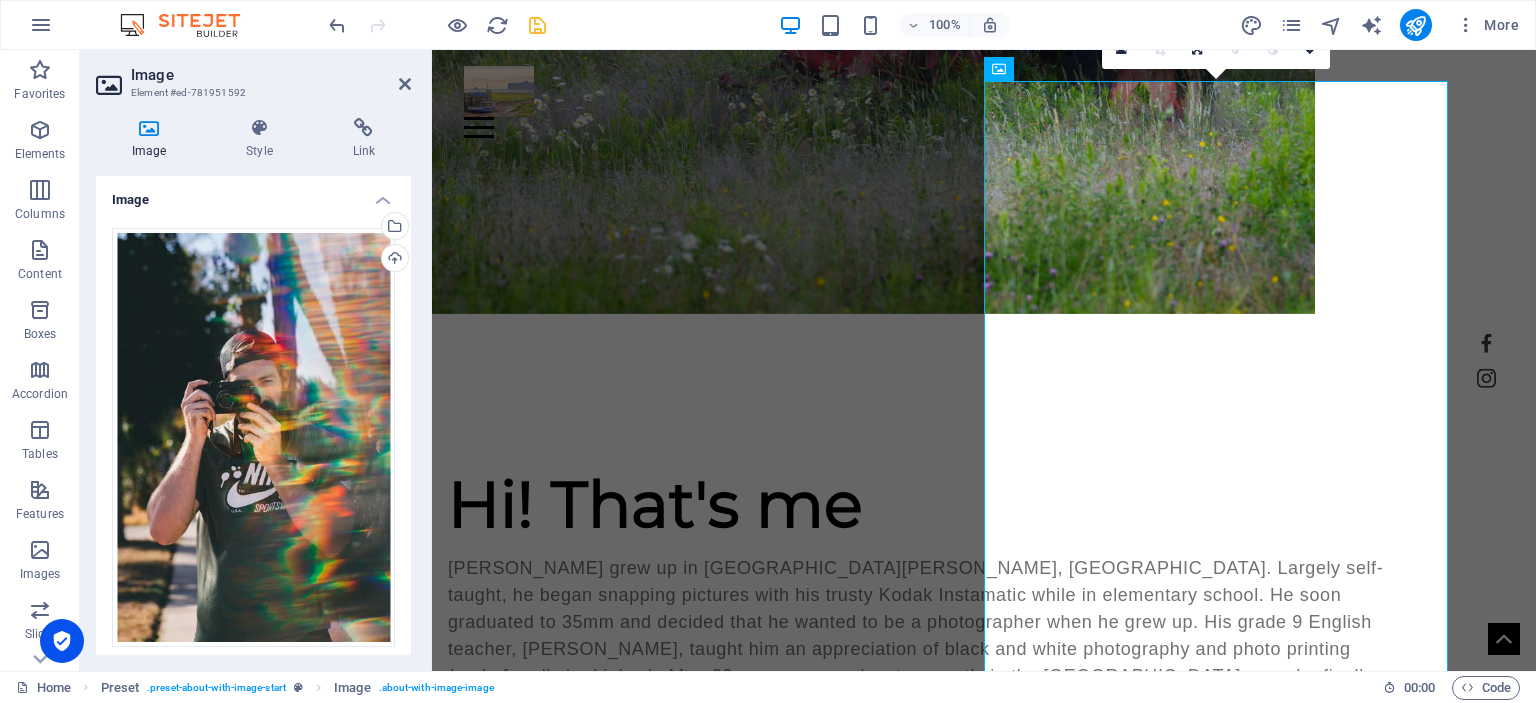 click at bounding box center [149, 128] 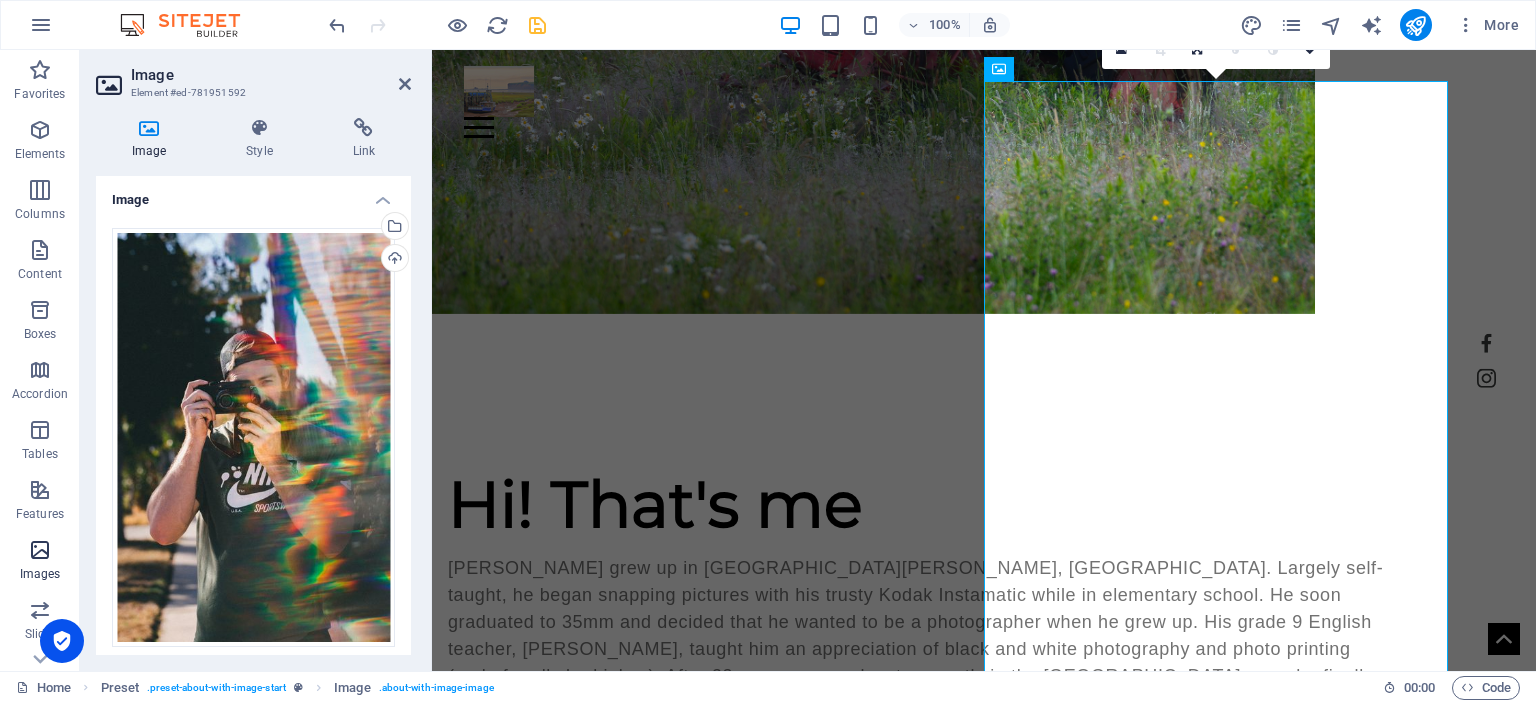 click at bounding box center (40, 550) 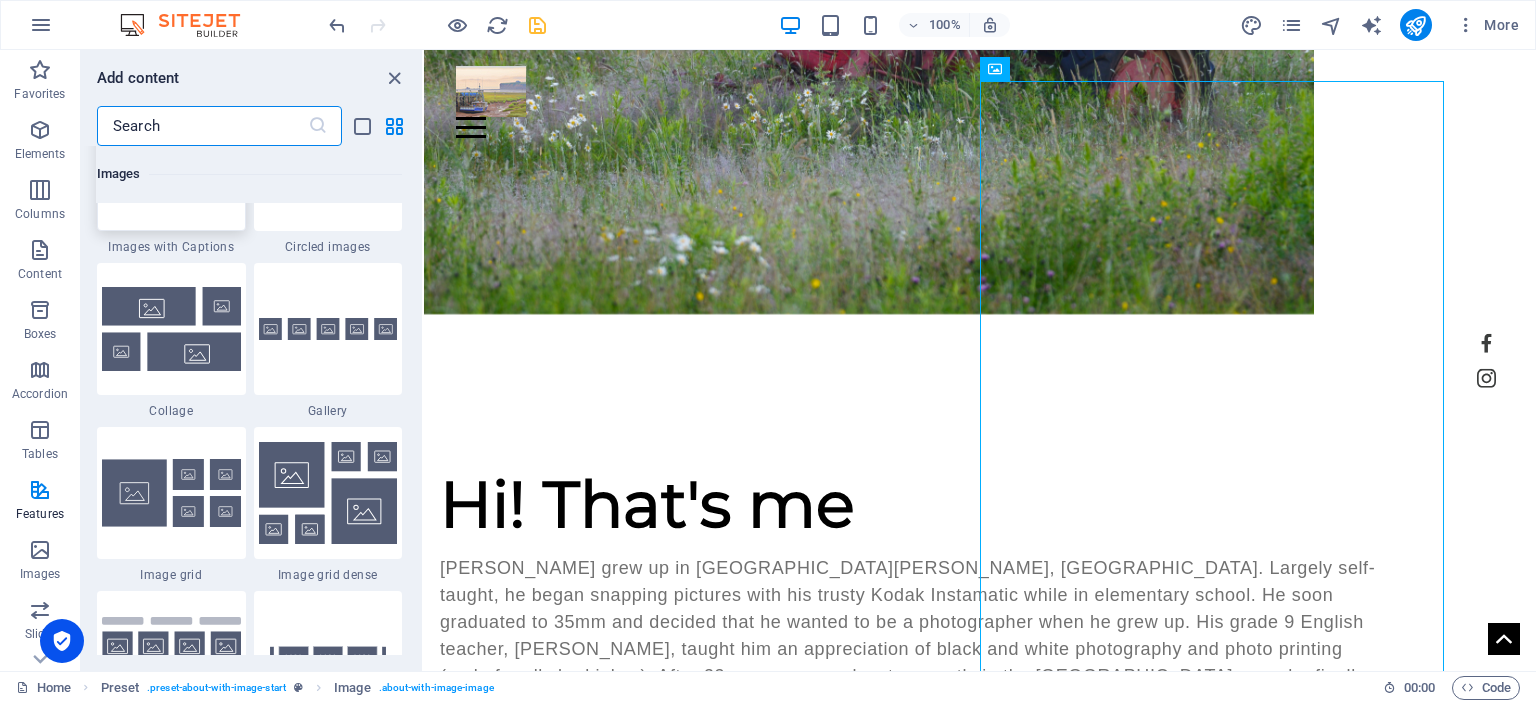 scroll, scrollTop: 9812, scrollLeft: 0, axis: vertical 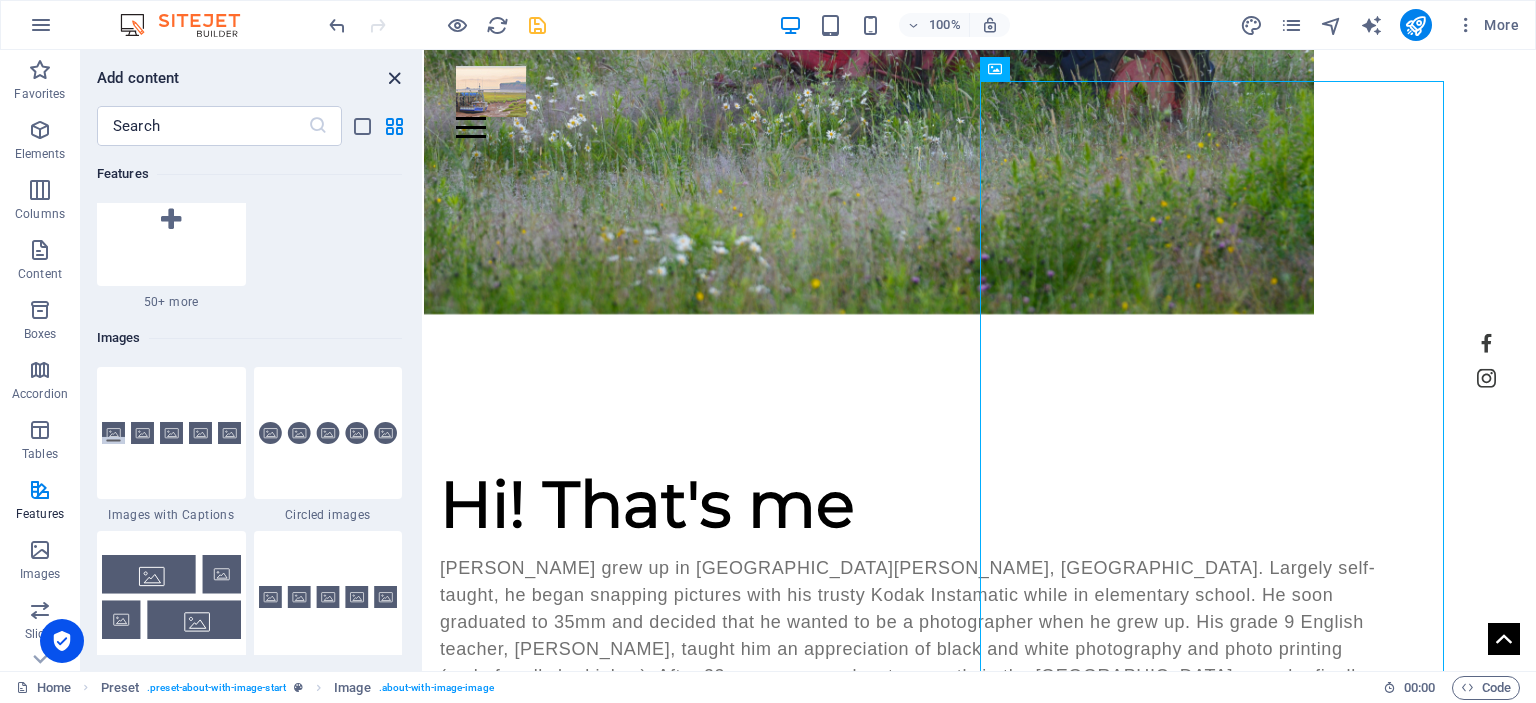 click at bounding box center [394, 78] 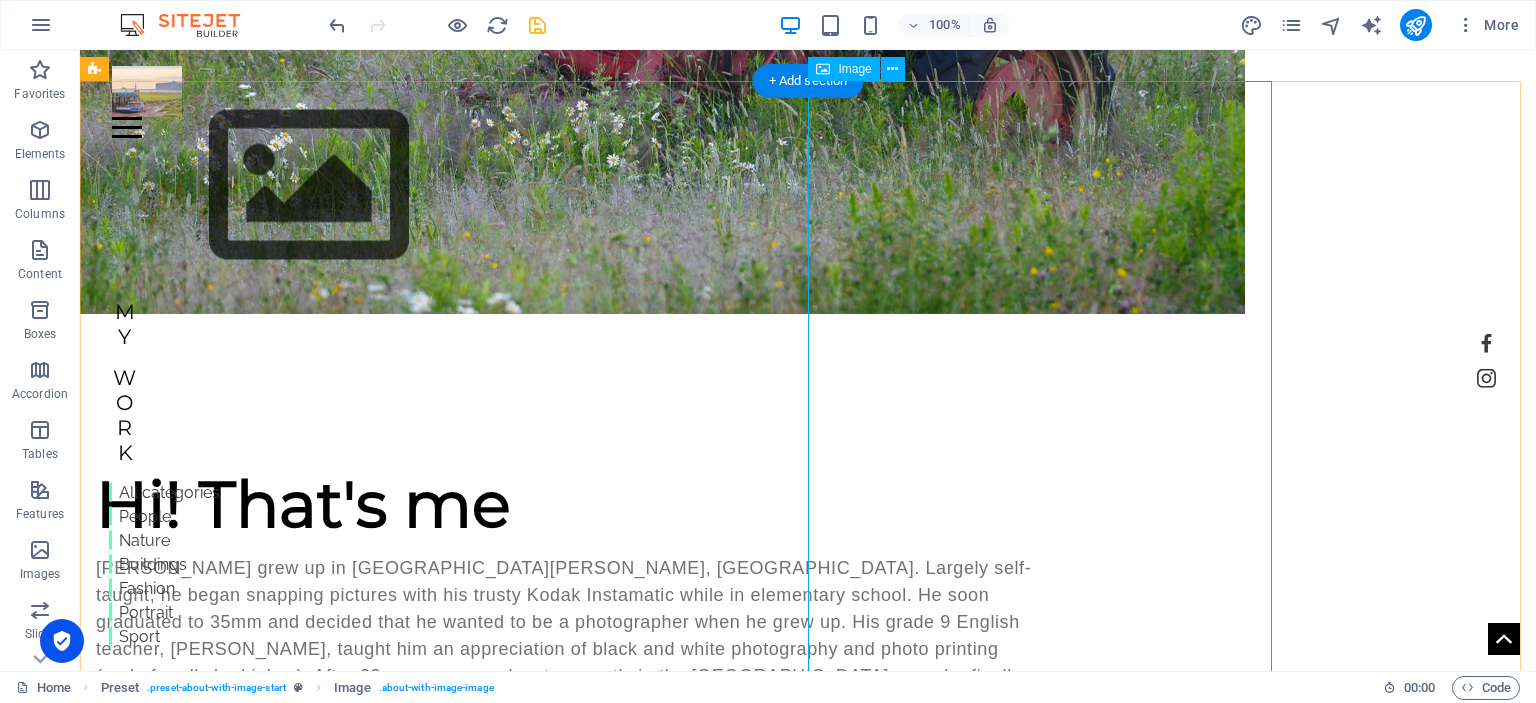 click at bounding box center [240, 1290] 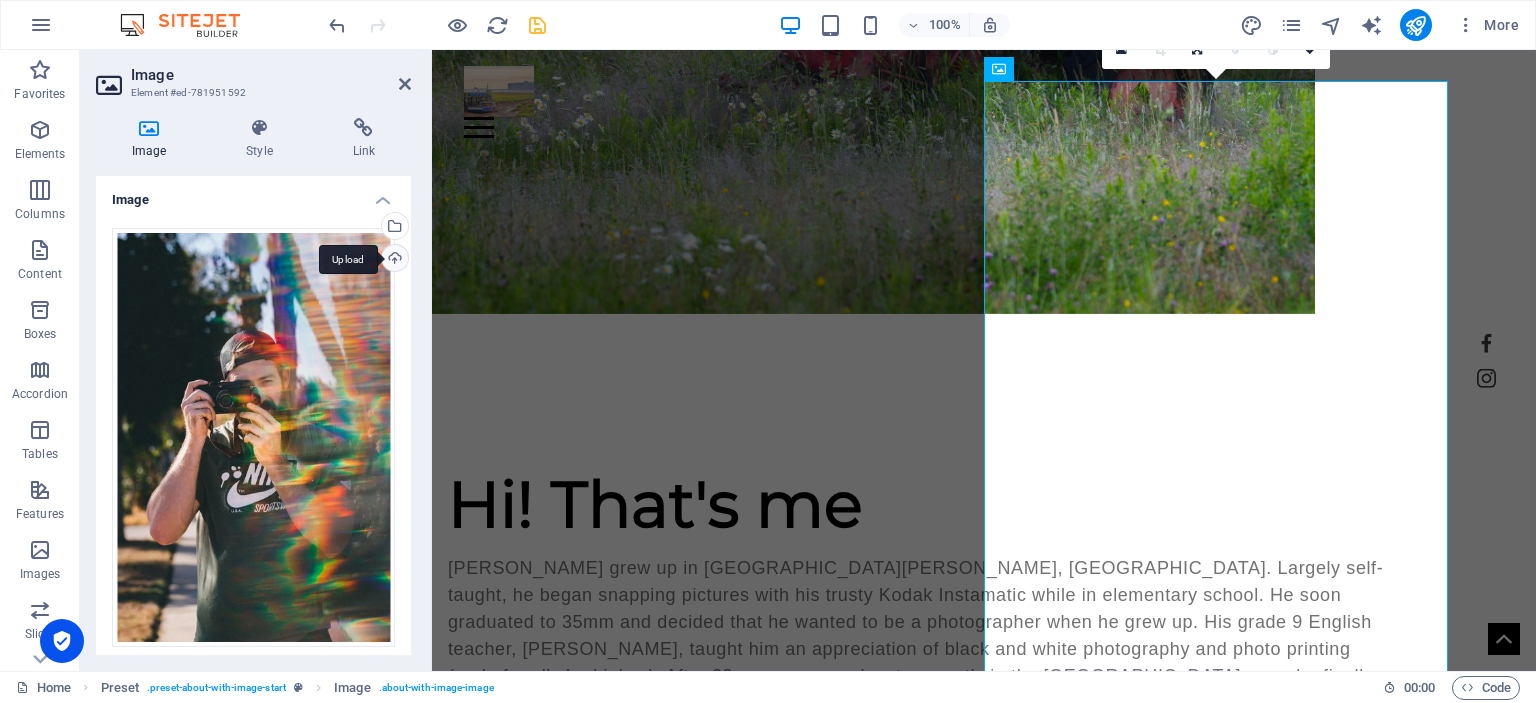 click on "Upload" at bounding box center [393, 260] 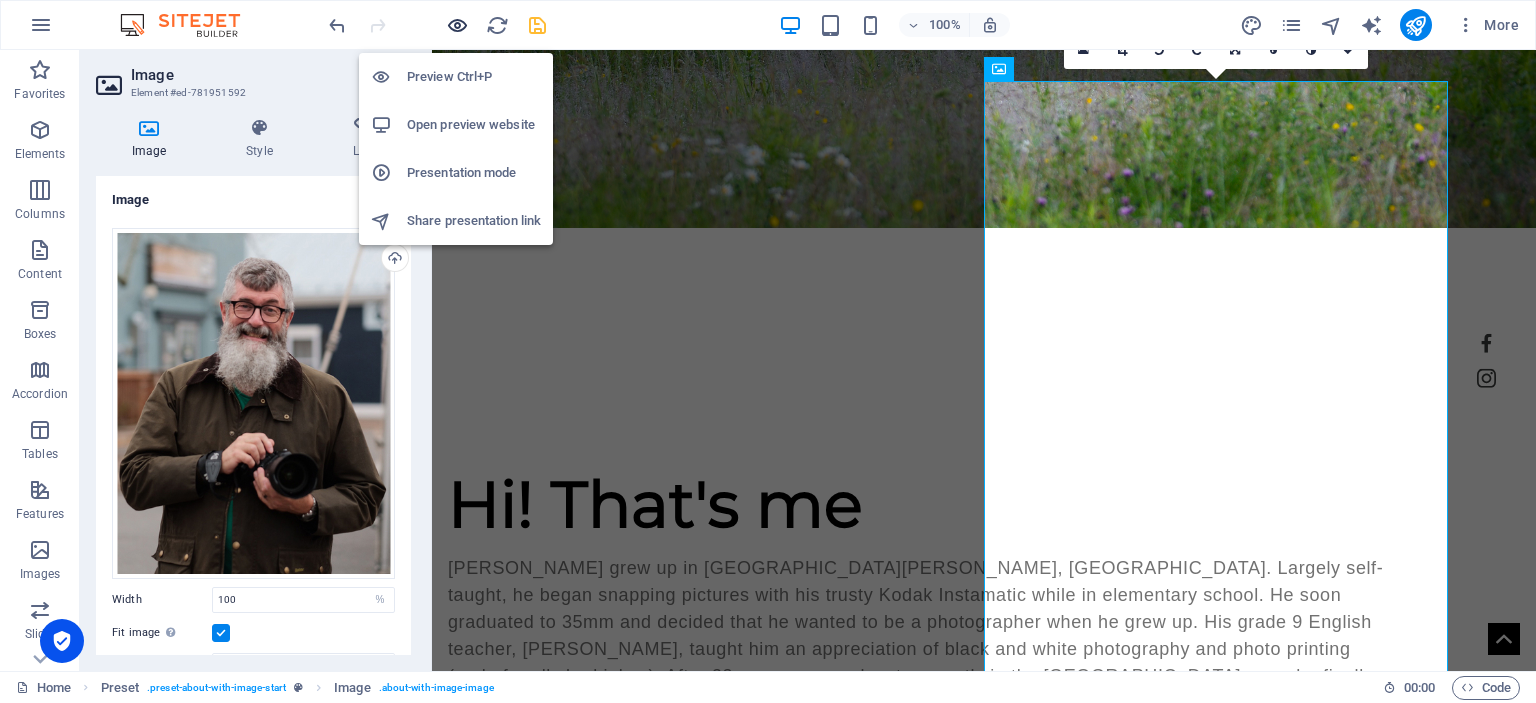 click at bounding box center [457, 25] 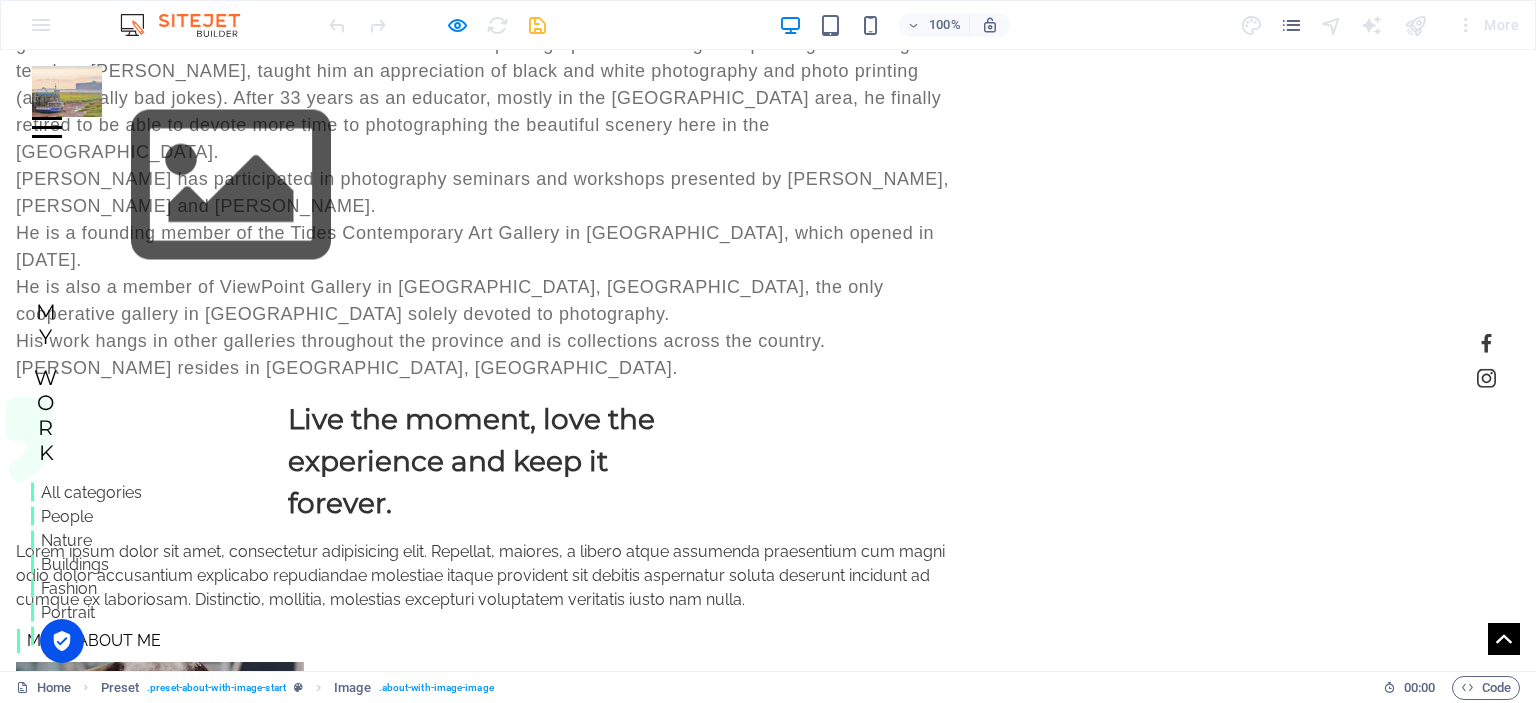 scroll, scrollTop: 1168, scrollLeft: 0, axis: vertical 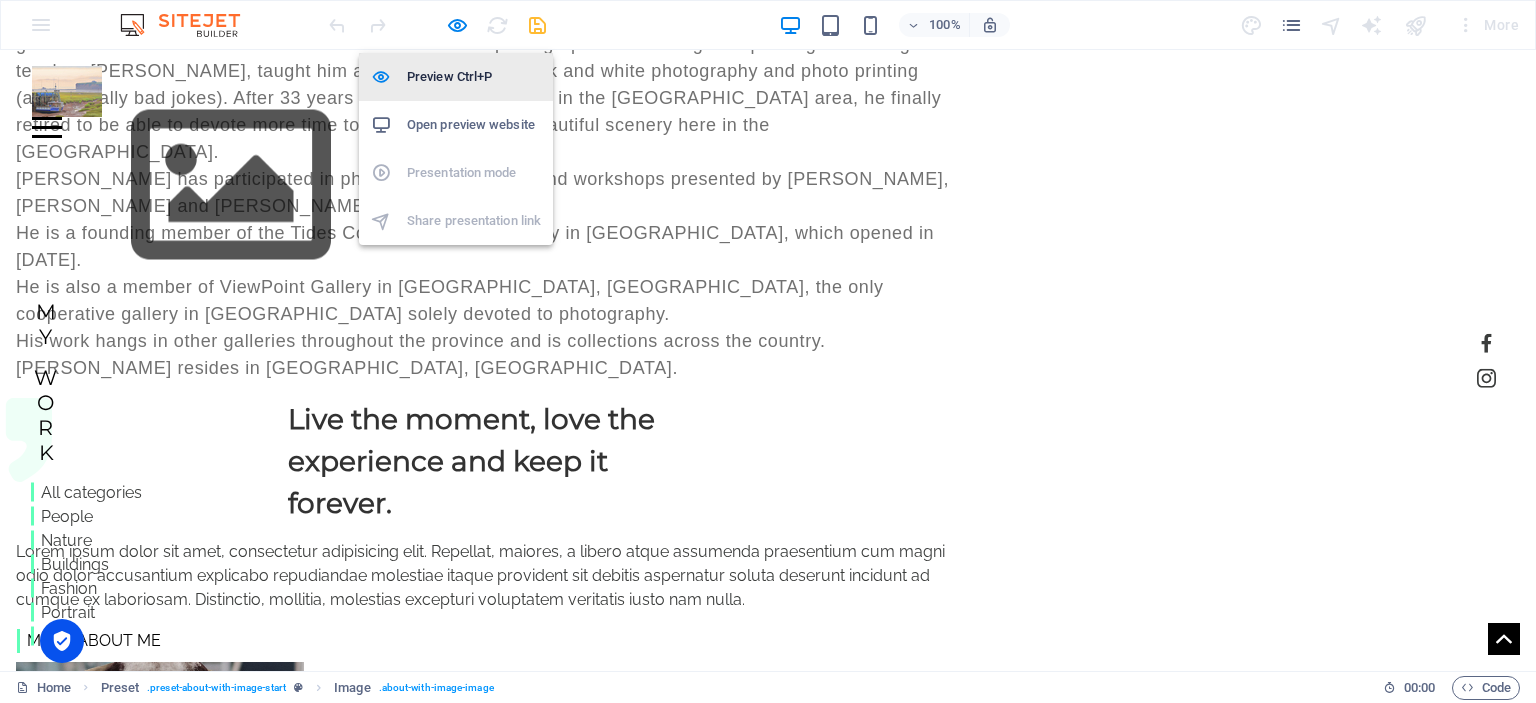 click on "Preview Ctrl+P" at bounding box center (474, 77) 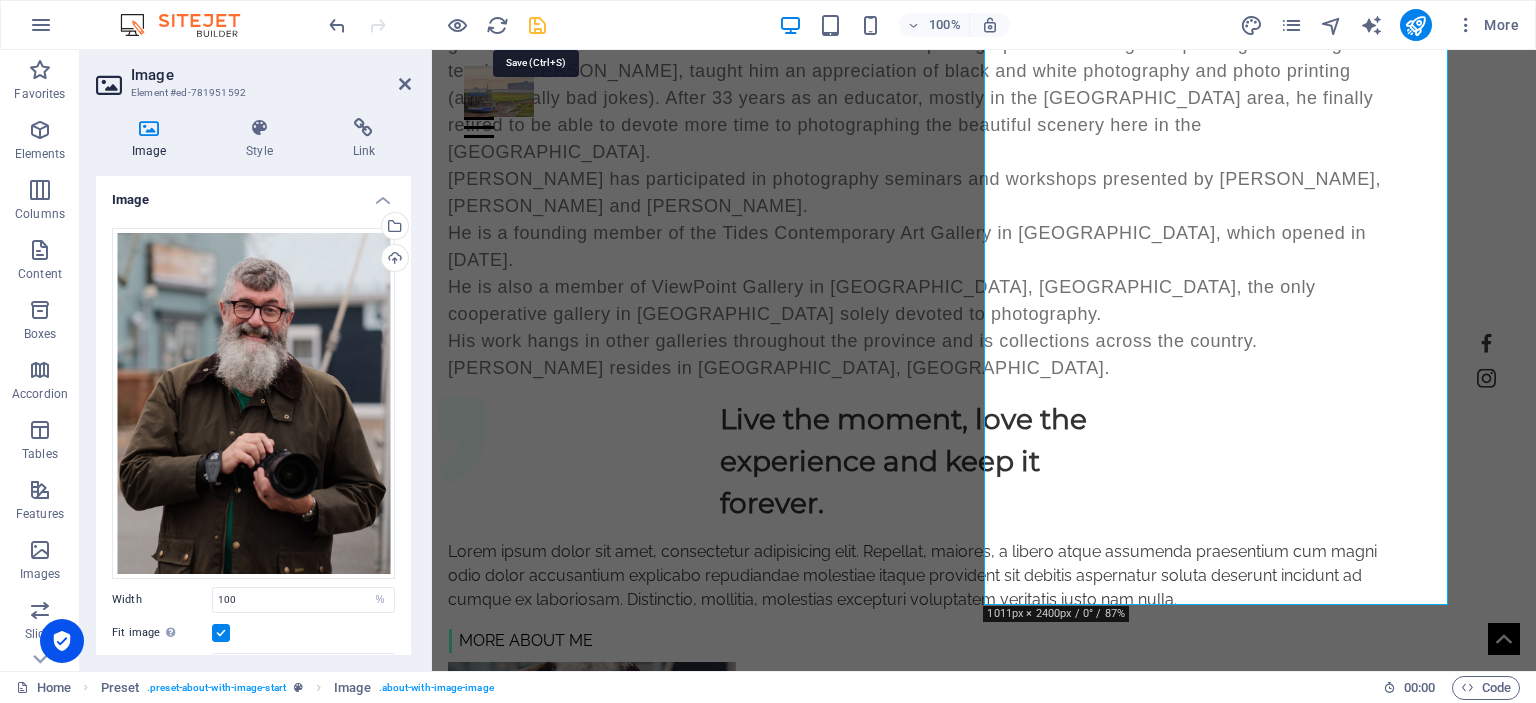 click at bounding box center (537, 25) 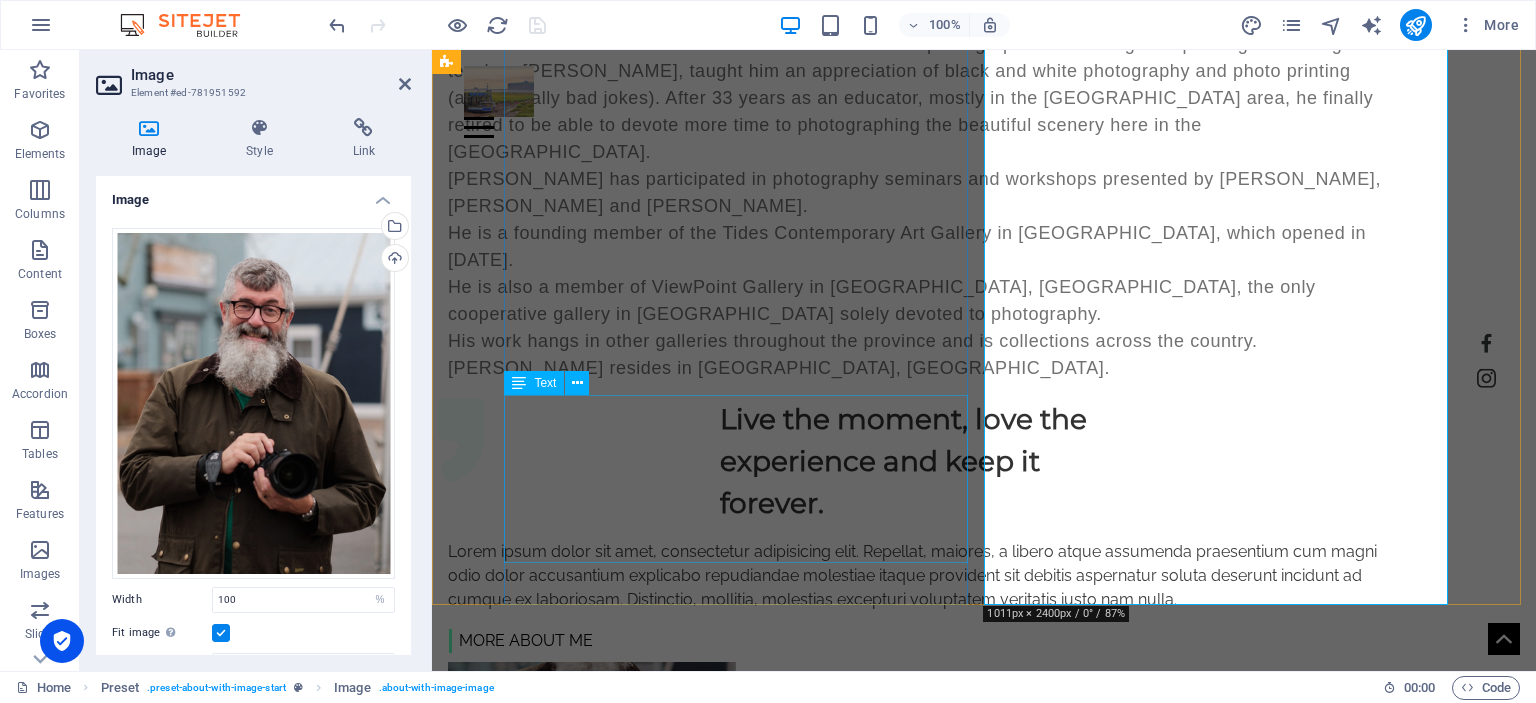 click on "Lorem ipsum dolor sit amet, consectetur adipisicing elit. Repellat, maiores, a libero atque assumenda praesentium cum magni odio dolor accusantium explicabo repudiandae molestiae itaque provident sit debitis aspernatur soluta deserunt incidunt ad cumque ex laboriosam. Distinctio, mollitia, molestias excepturi voluptatem veritatis iusto nam nulla." at bounding box center (920, 576) 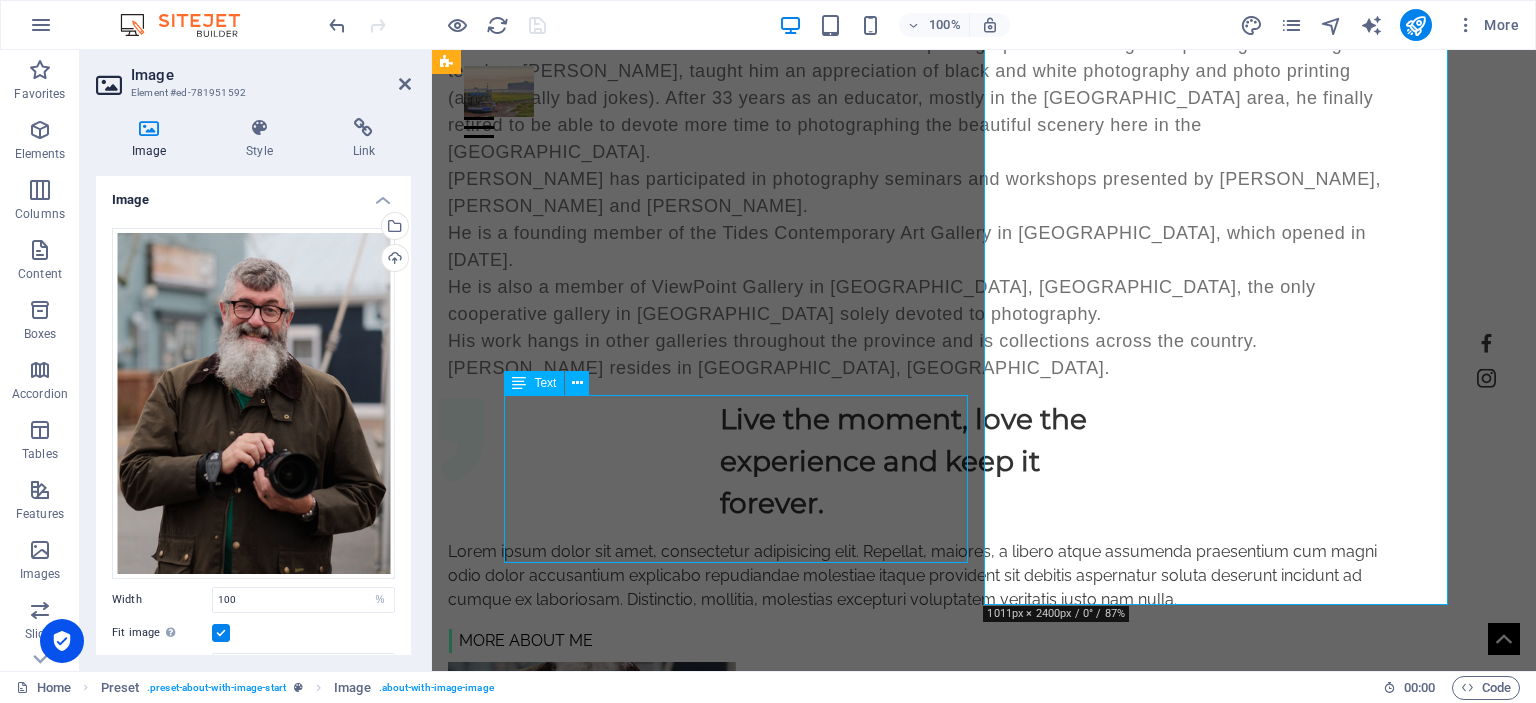 click on "Lorem ipsum dolor sit amet, consectetur adipisicing elit. Repellat, maiores, a libero atque assumenda praesentium cum magni odio dolor accusantium explicabo repudiandae molestiae itaque provident sit debitis aspernatur soluta deserunt incidunt ad cumque ex laboriosam. Distinctio, mollitia, molestias excepturi voluptatem veritatis iusto nam nulla." at bounding box center (920, 576) 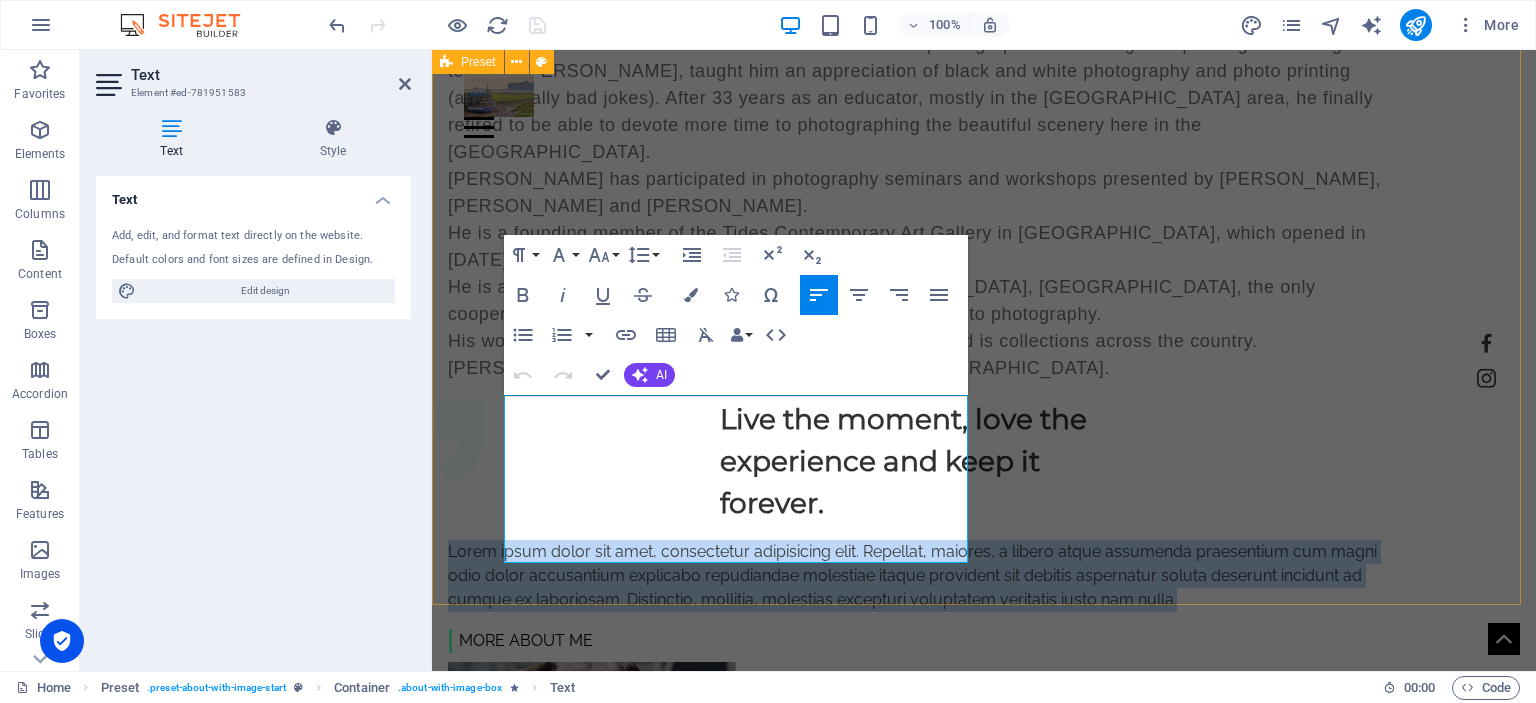 drag, startPoint x: 551, startPoint y: 549, endPoint x: 503, endPoint y: 402, distance: 154.63829 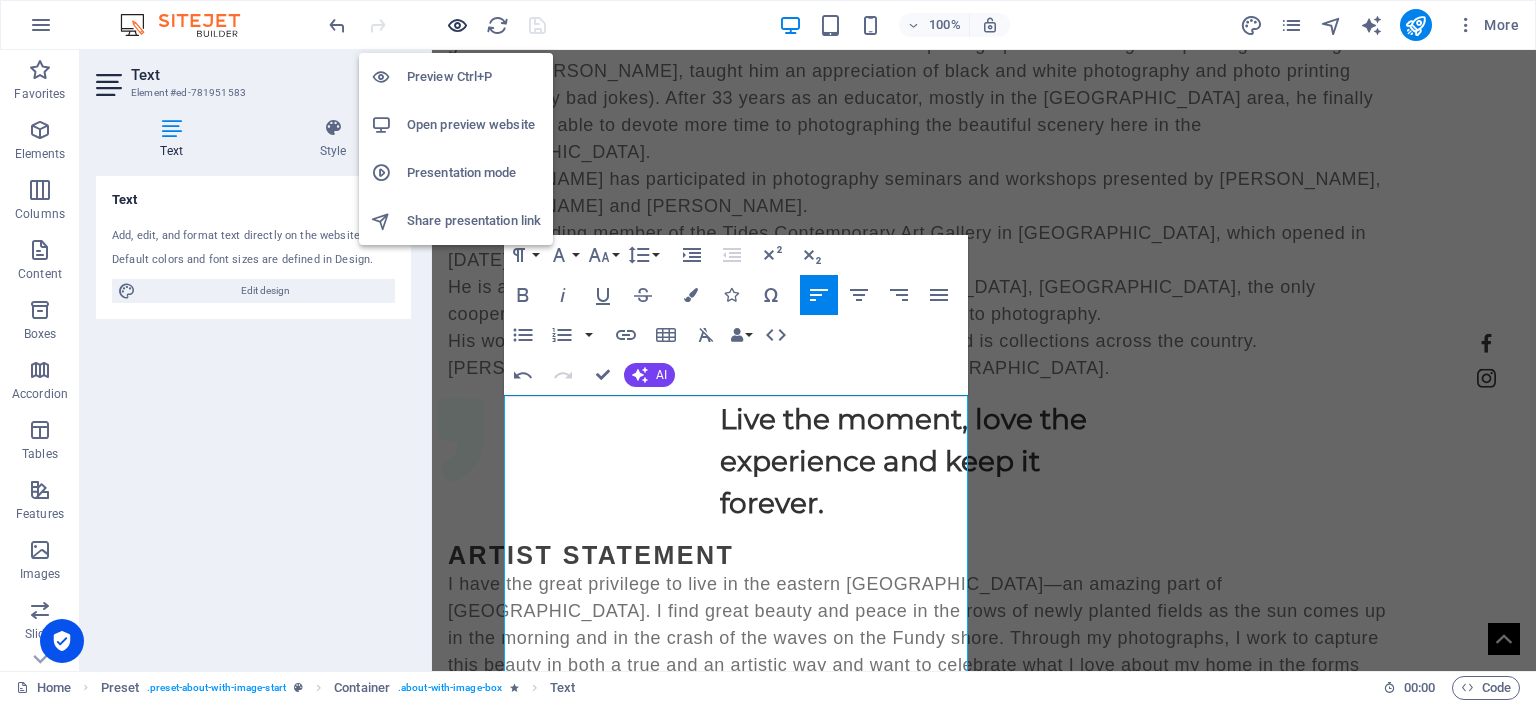 click at bounding box center [457, 25] 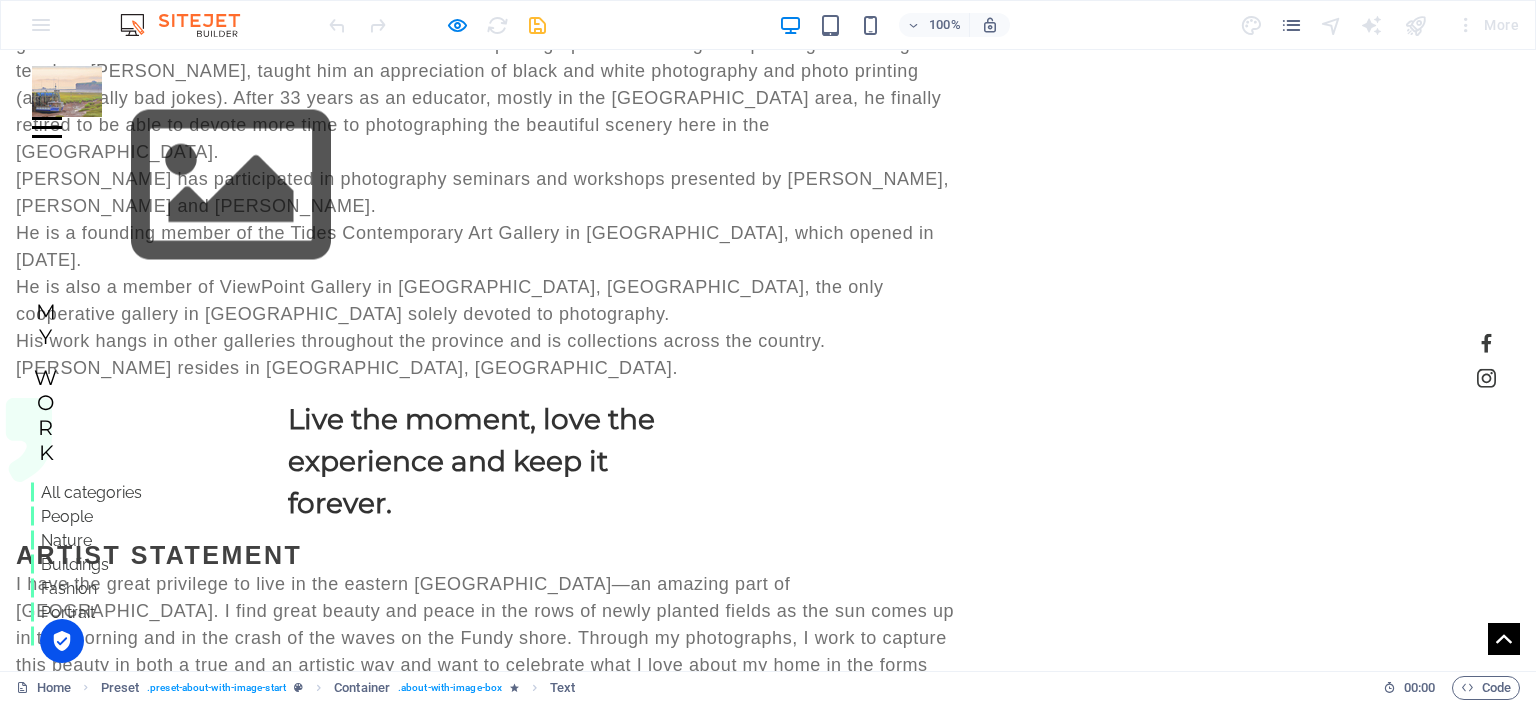 click on "Live the moment, love the experience and keep it forever." at bounding box center [488, 461] 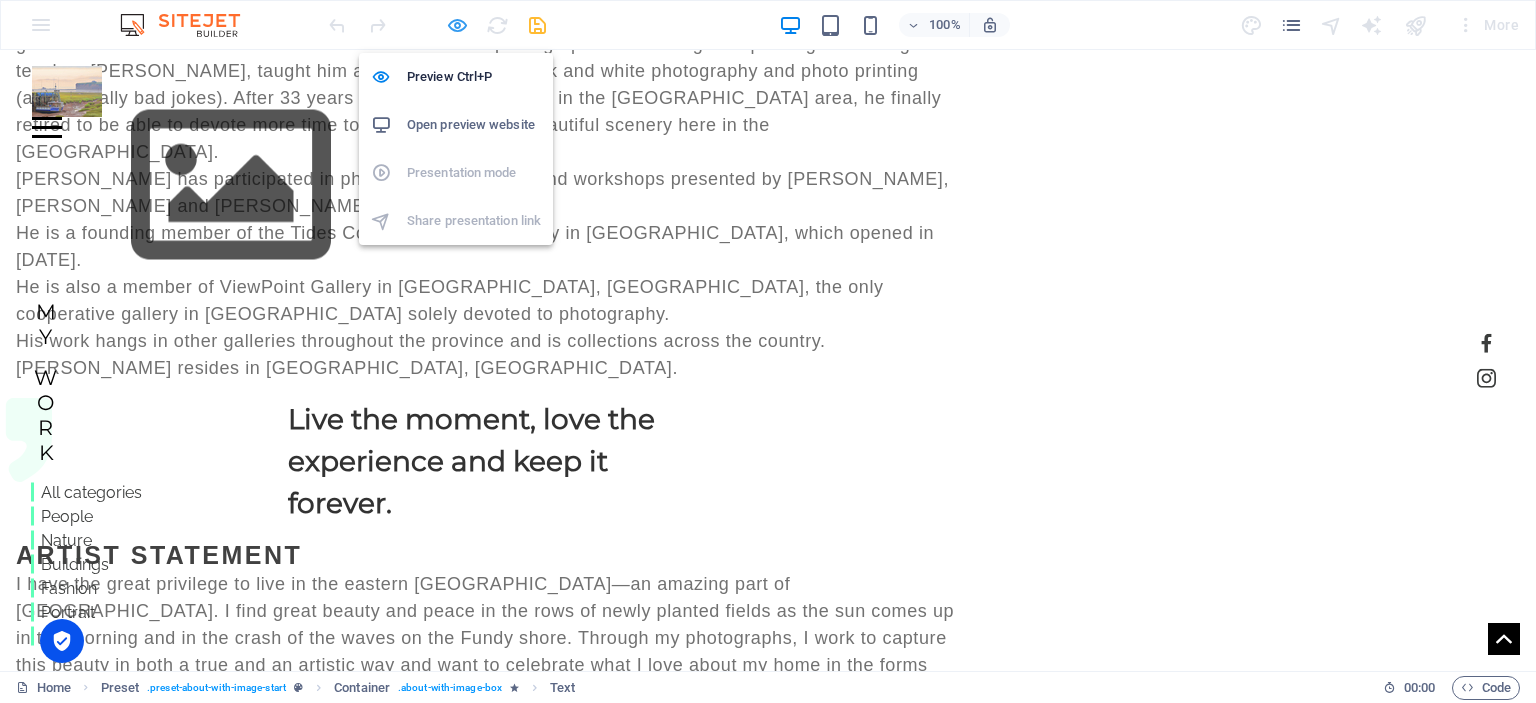 click at bounding box center (457, 25) 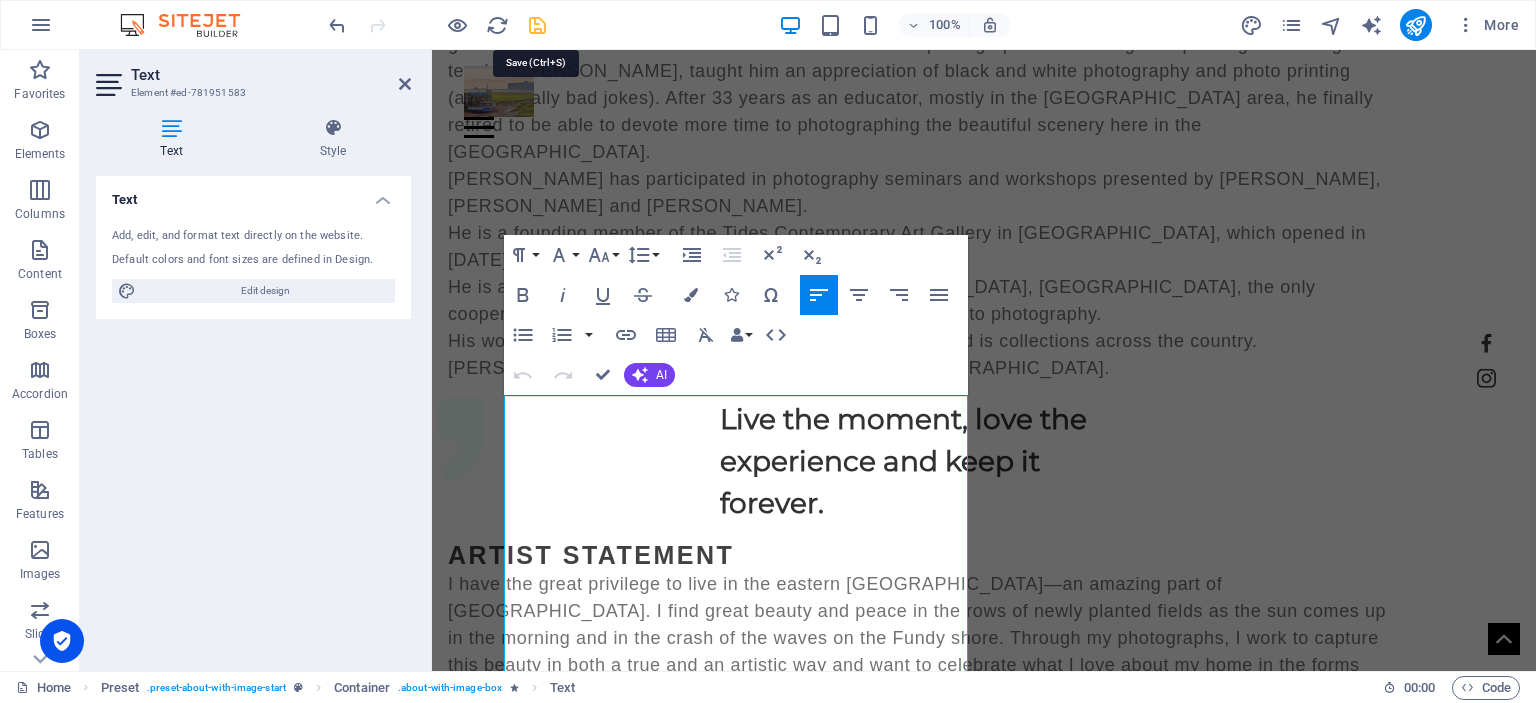 click at bounding box center (537, 25) 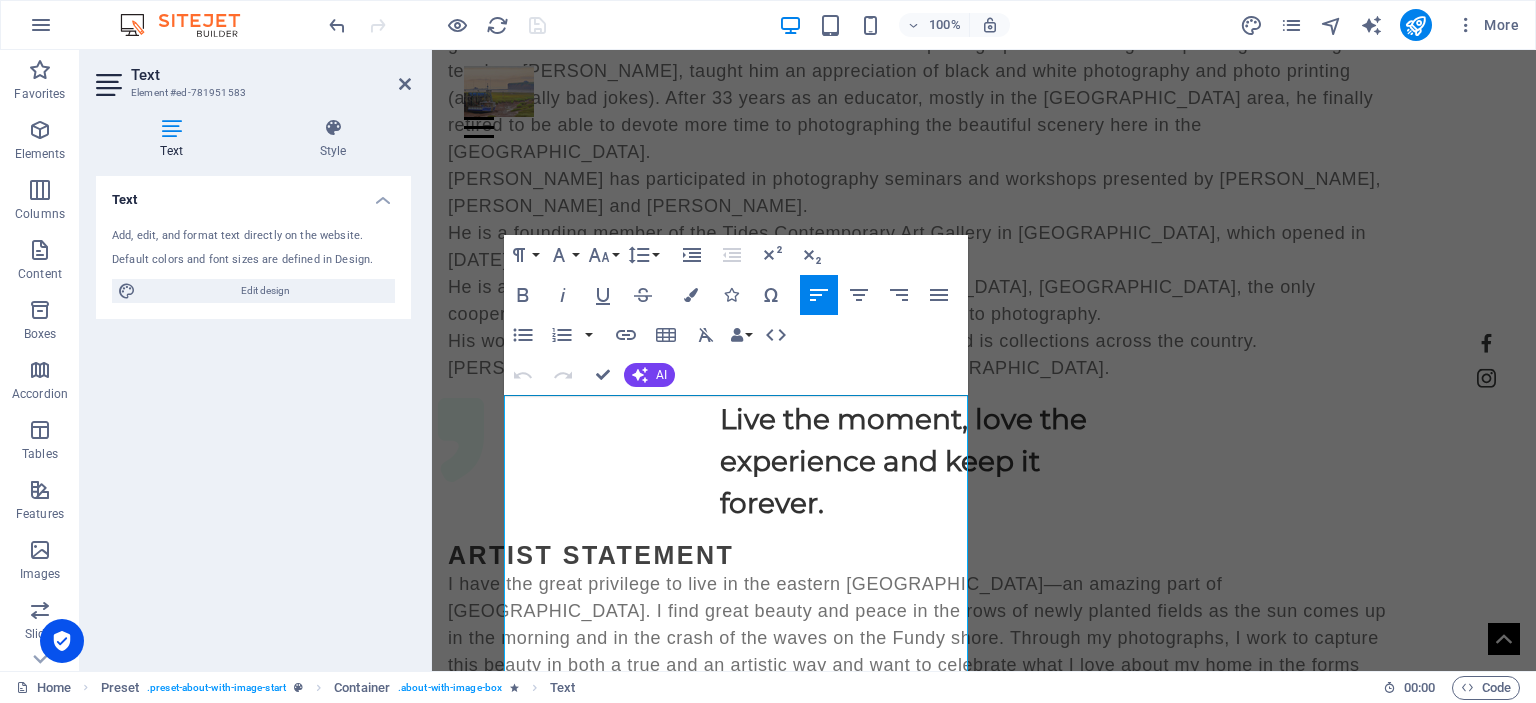 click on "Text Add, edit, and format text directly on the website. Default colors and font sizes are defined in Design. Edit design Alignment Left aligned Centered Right aligned" at bounding box center (253, 415) 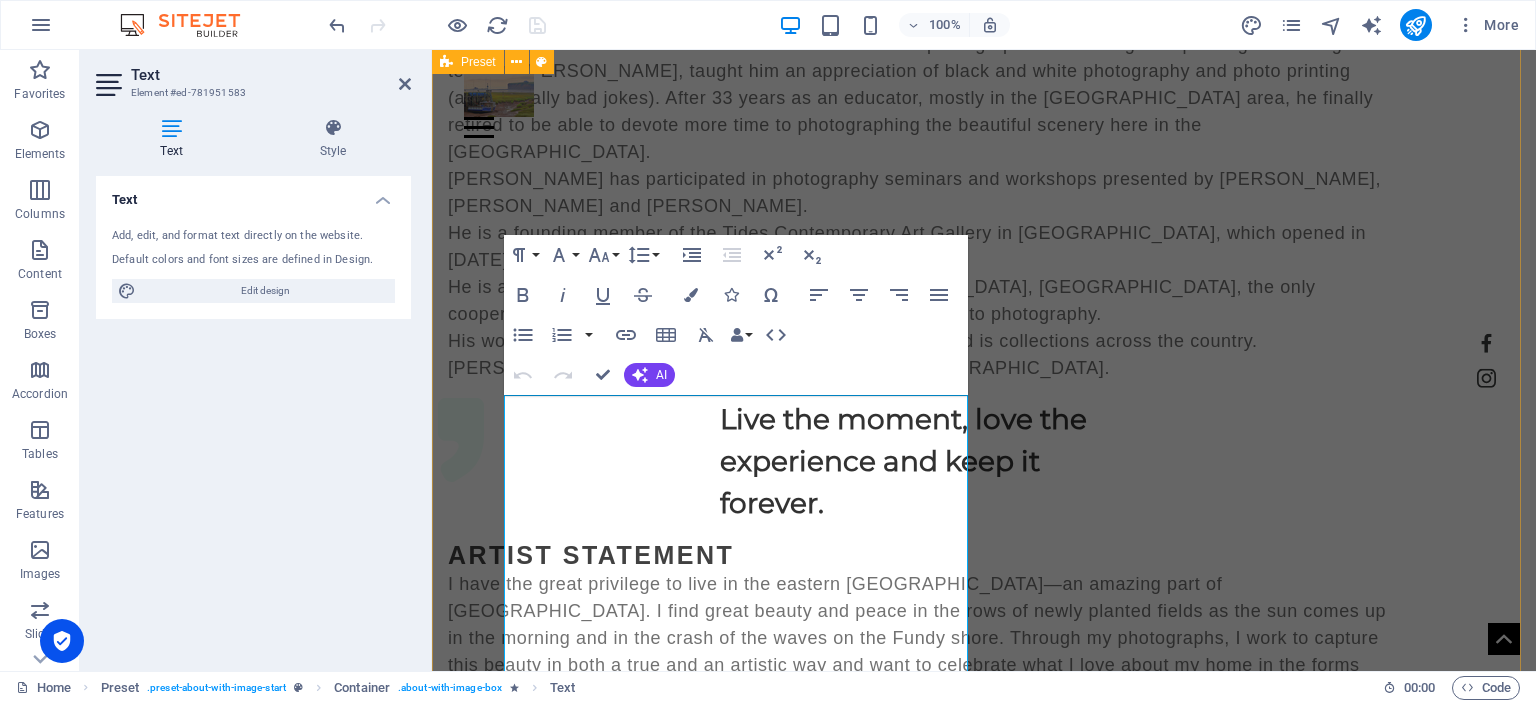 click on "Hi! That's me [PERSON_NAME] grew up in [GEOGRAPHIC_DATA][PERSON_NAME], [GEOGRAPHIC_DATA]. Largely self-taught, he began snapping pictures with his trusty Kodak Instamatic while in elementary school. He soon graduated to 35mm and decided that he wanted to be a photographer when he grew up. His grade 9 English teacher, [PERSON_NAME], taught him an appreciation of black and white photography and photo printing (and of really bad jokes). After 33 years as an educator, mostly in the [GEOGRAPHIC_DATA] area, he finally retired to be able to devote more time to photographing the beautiful scenery here in the [GEOGRAPHIC_DATA]. [PERSON_NAME] has participated in photography seminars and workshops presented by [PERSON_NAME], [PERSON_NAME] and [PERSON_NAME].  He is a founding member of the Tides Contemporary Art Gallery in [GEOGRAPHIC_DATA], which opened in [DATE].  He is also a member of ViewPoint Gallery in [GEOGRAPHIC_DATA], [GEOGRAPHIC_DATA], the only cooperative gallery in [GEOGRAPHIC_DATA] solely devoted to photography. [PERSON_NAME] resides in [GEOGRAPHIC_DATA], [GEOGRAPHIC_DATA].    Artist Statement" at bounding box center (984, 387) 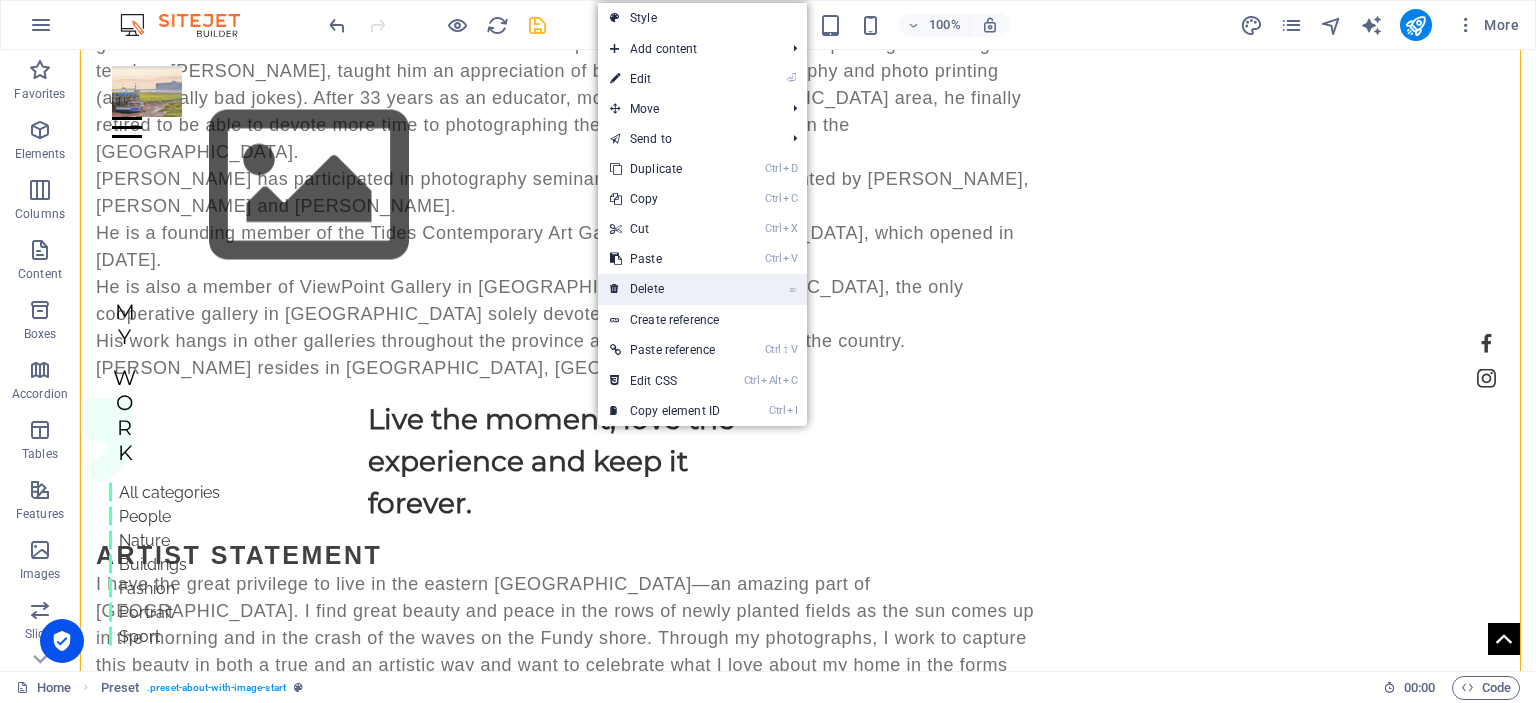click on "⌦  Delete" at bounding box center [665, 289] 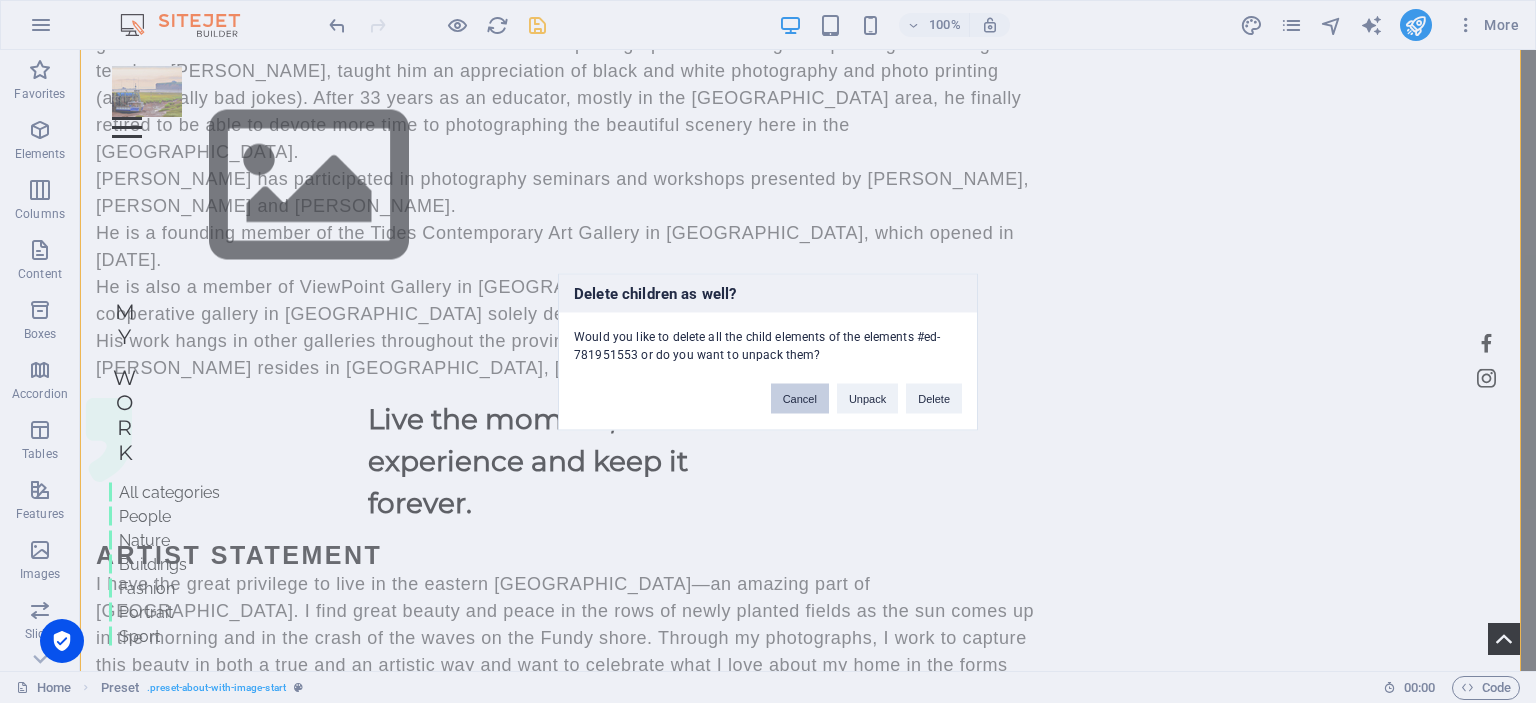 click on "Cancel" at bounding box center (800, 398) 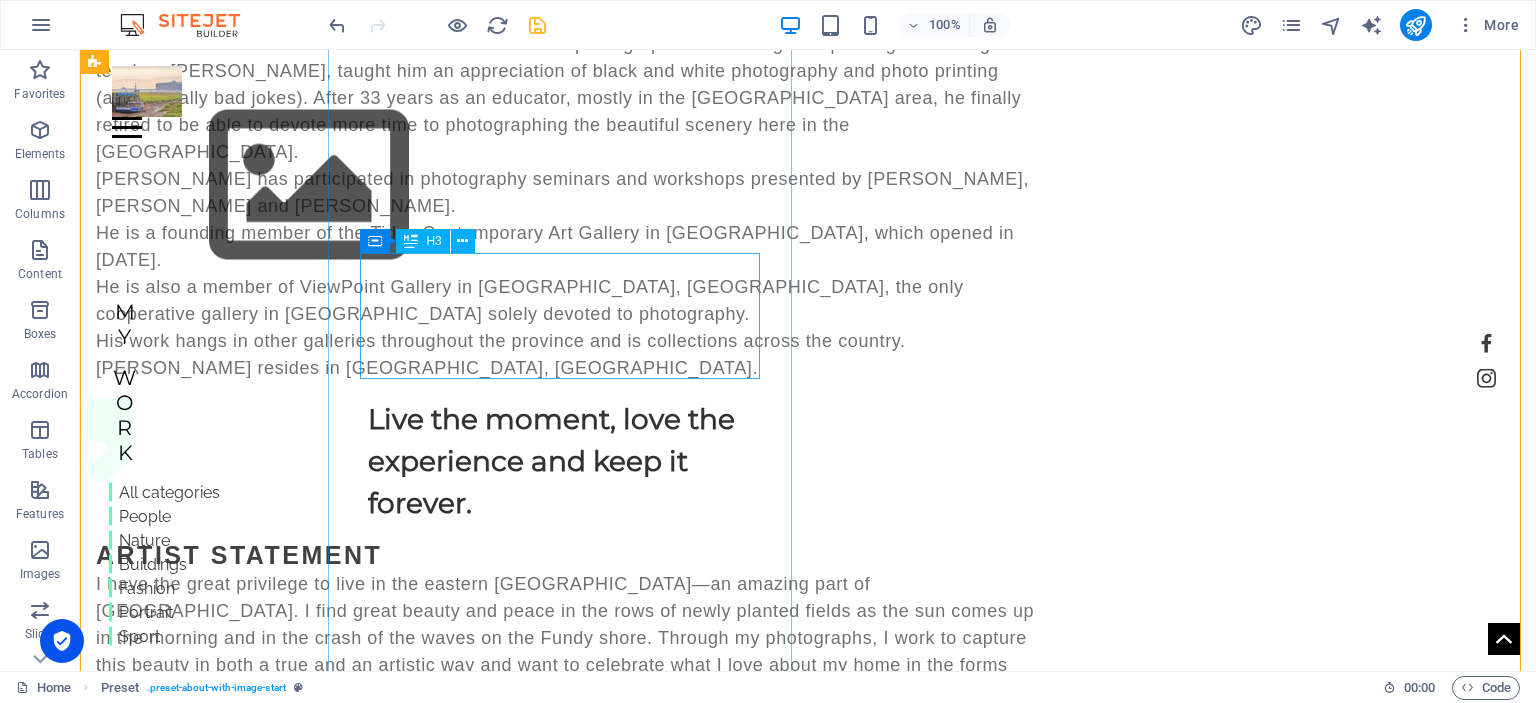 click on "Live the moment, love the experience and keep it forever." at bounding box center [568, 461] 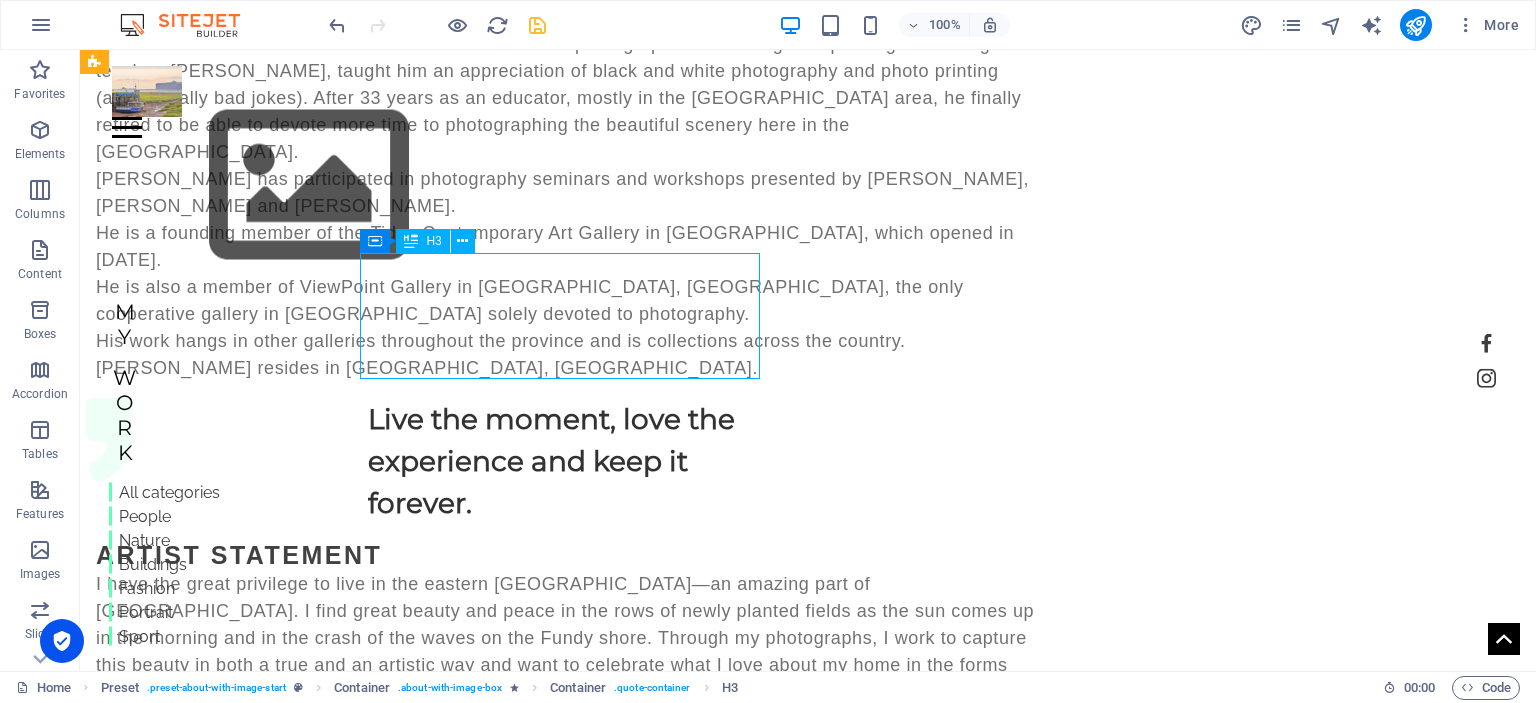 click on "Live the moment, love the experience and keep it forever." at bounding box center (568, 461) 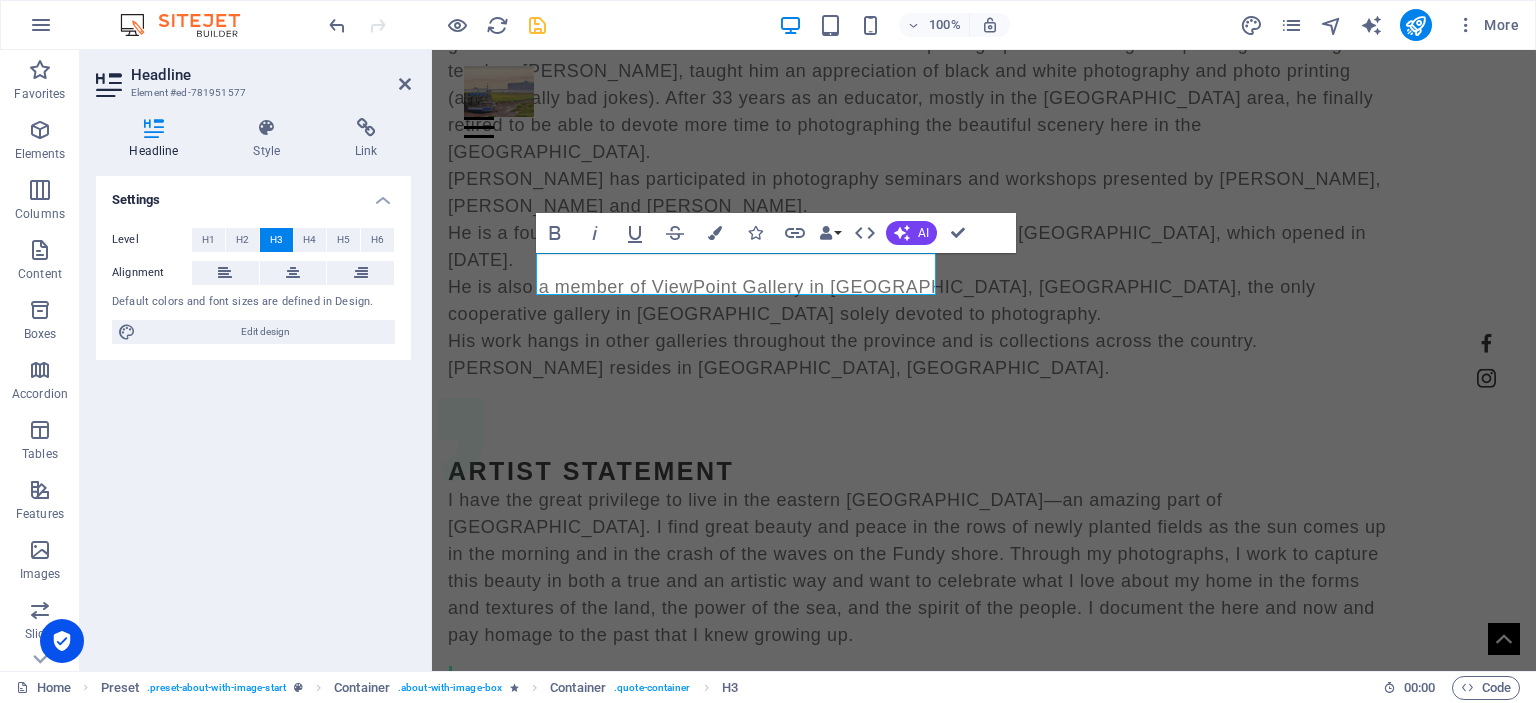 click on "Settings Level H1 H2 H3 H4 H5 H6 Alignment Default colors and font sizes are defined in Design. Edit design" at bounding box center (253, 415) 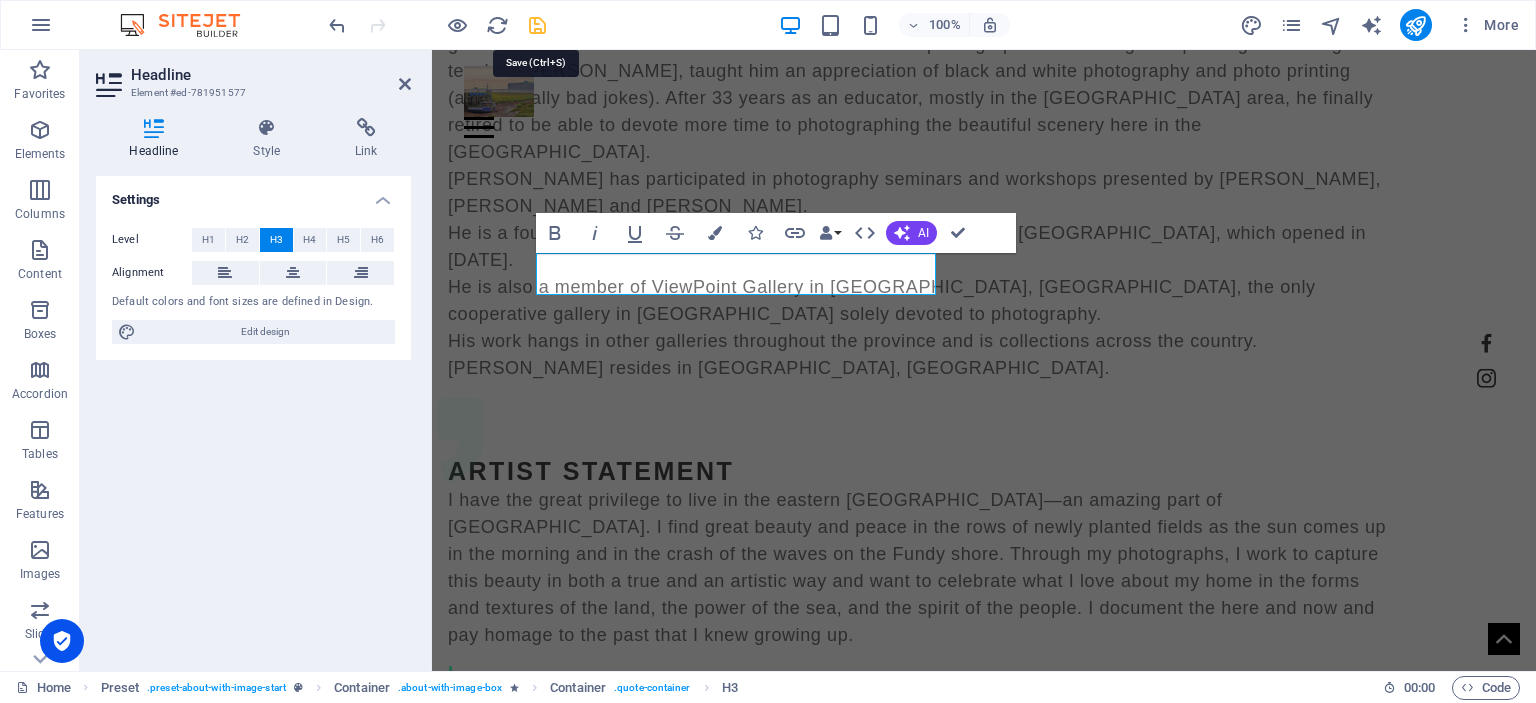 click at bounding box center [537, 25] 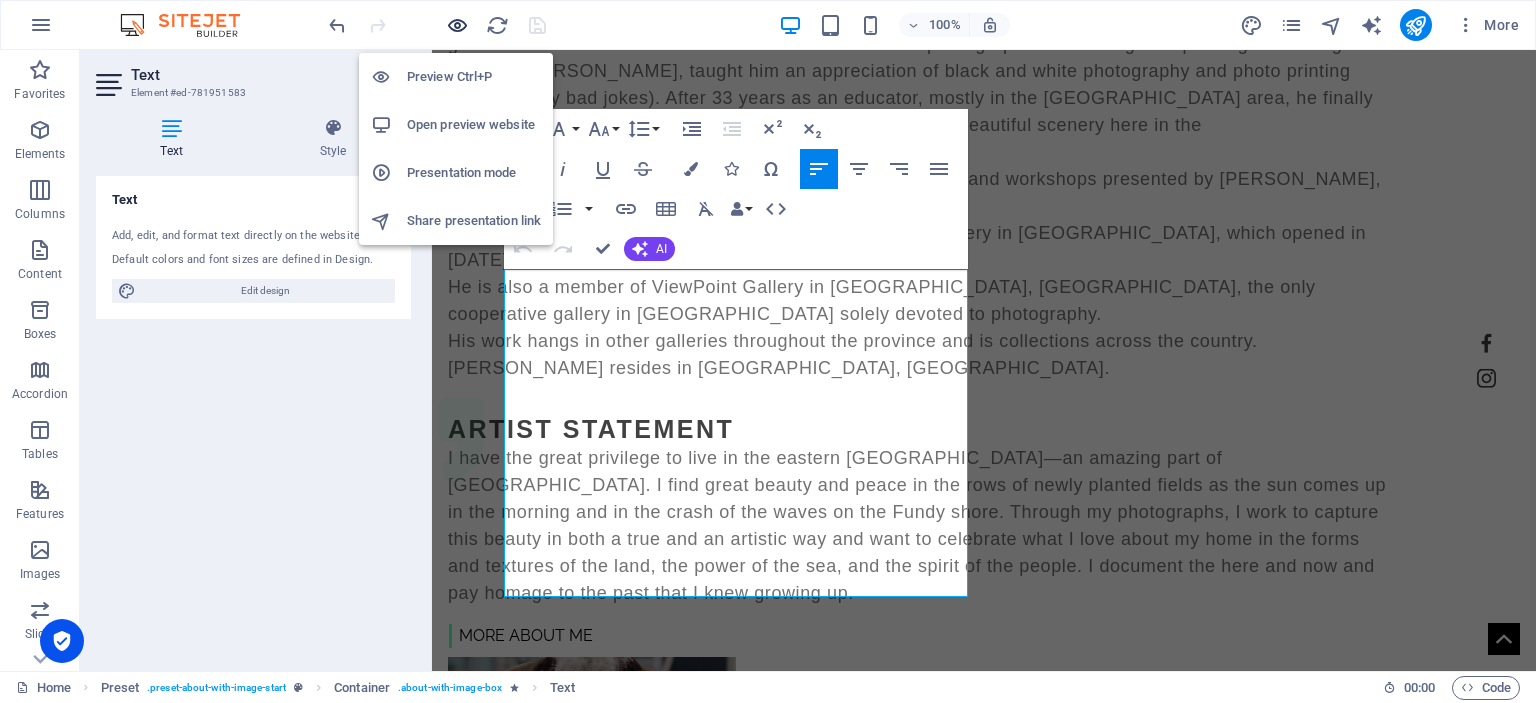 click at bounding box center [457, 25] 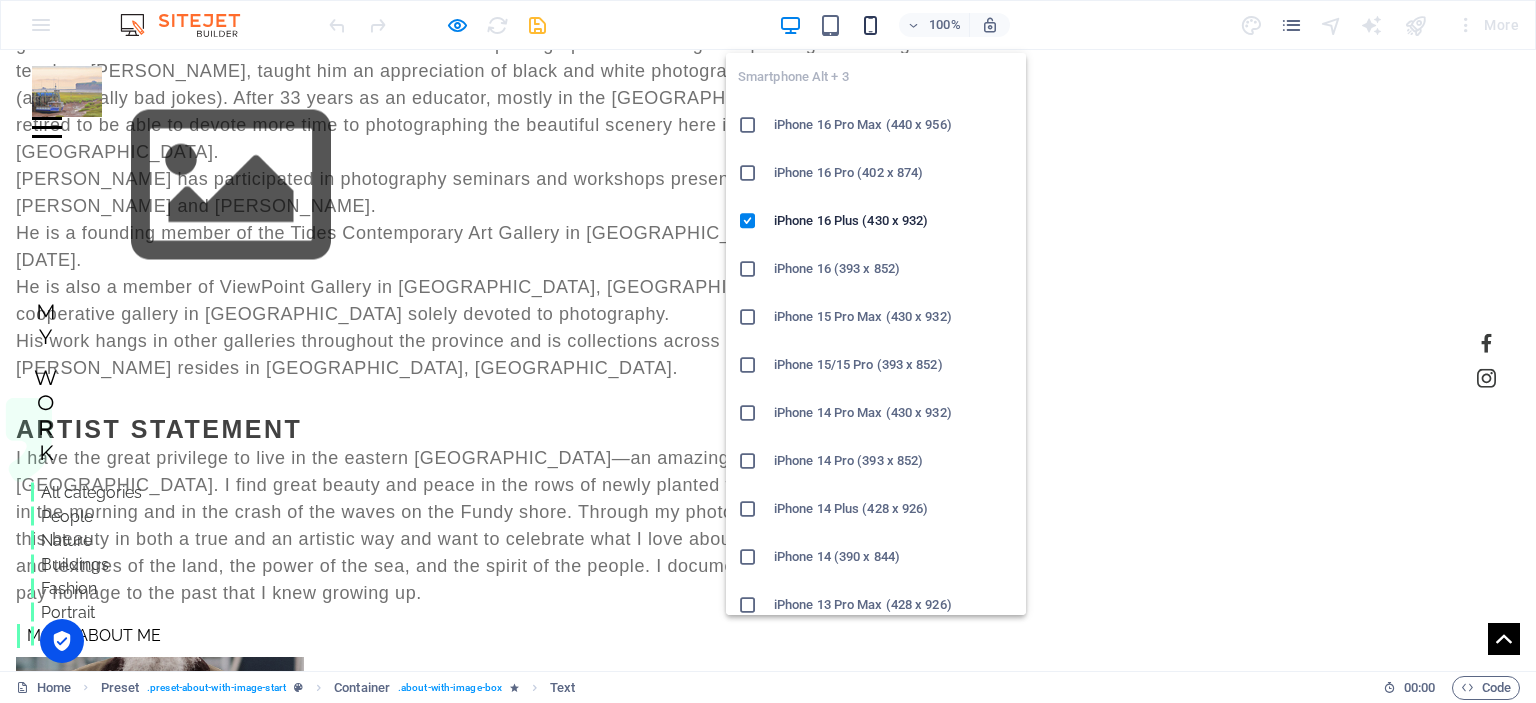 click at bounding box center [870, 25] 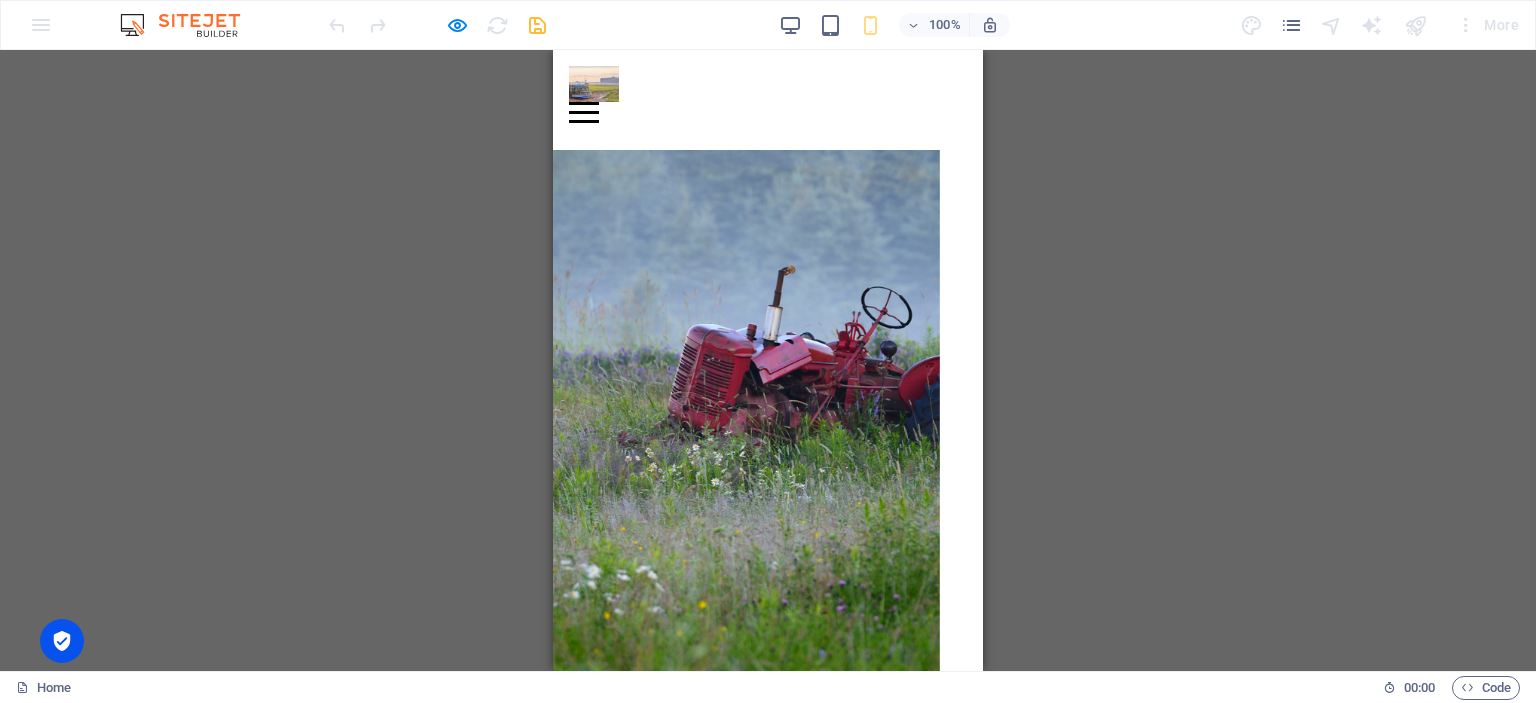 scroll, scrollTop: 24, scrollLeft: 0, axis: vertical 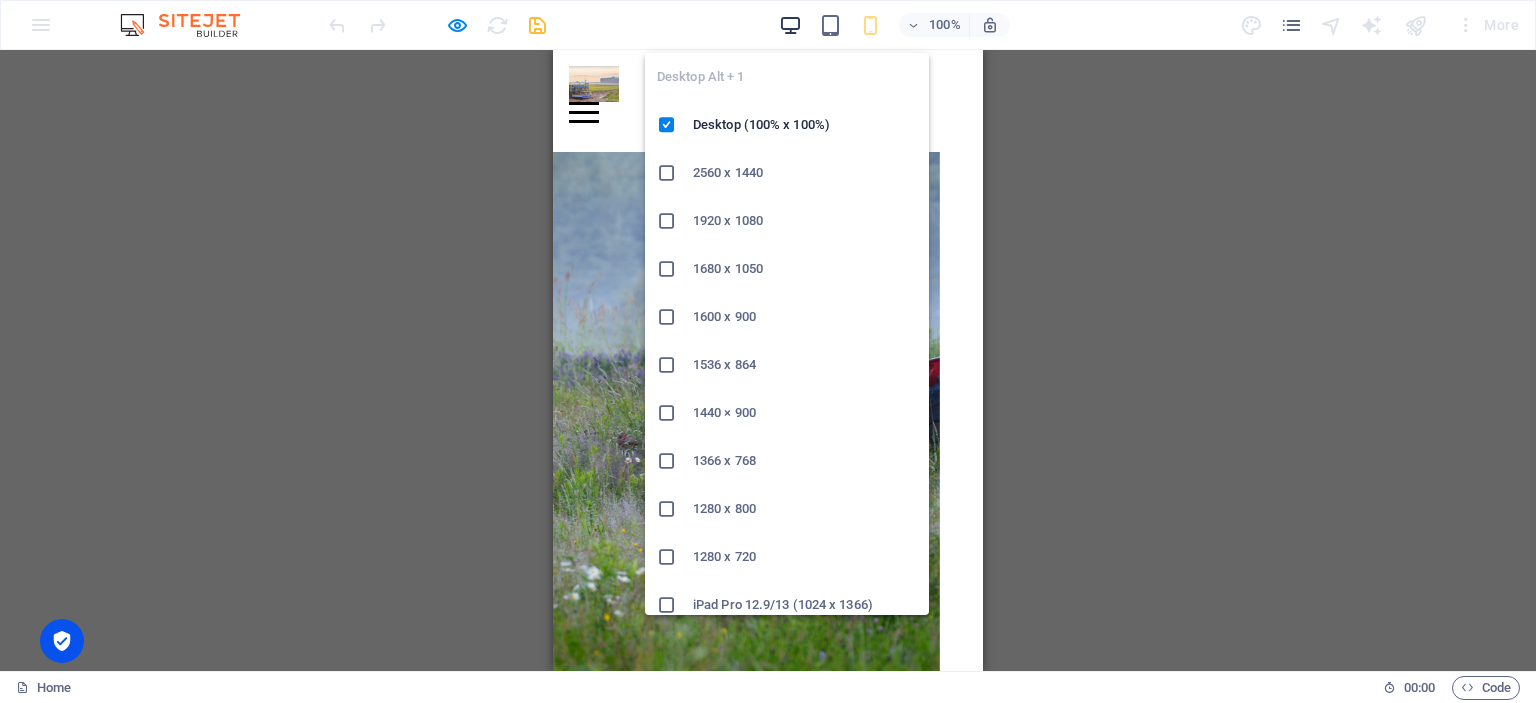 click at bounding box center (790, 25) 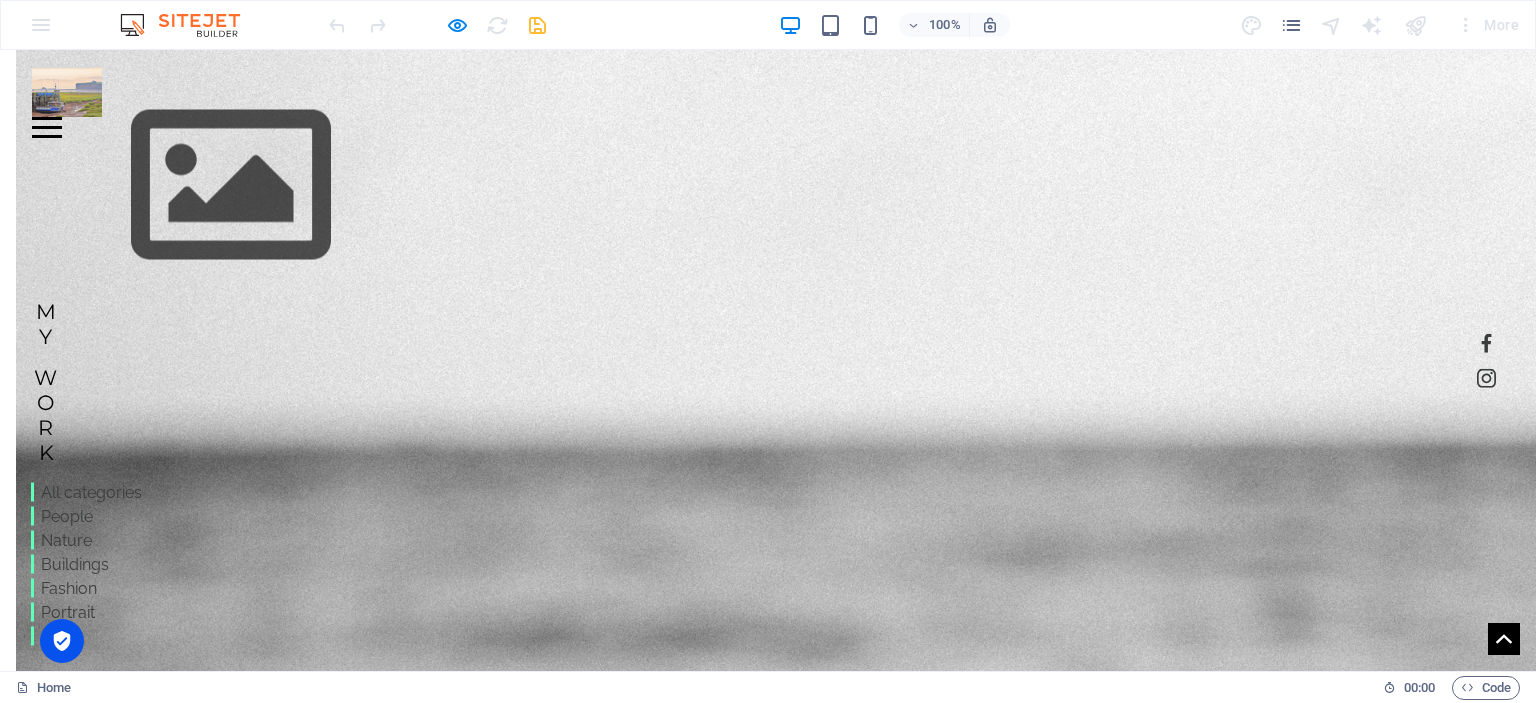 scroll, scrollTop: 1963, scrollLeft: 0, axis: vertical 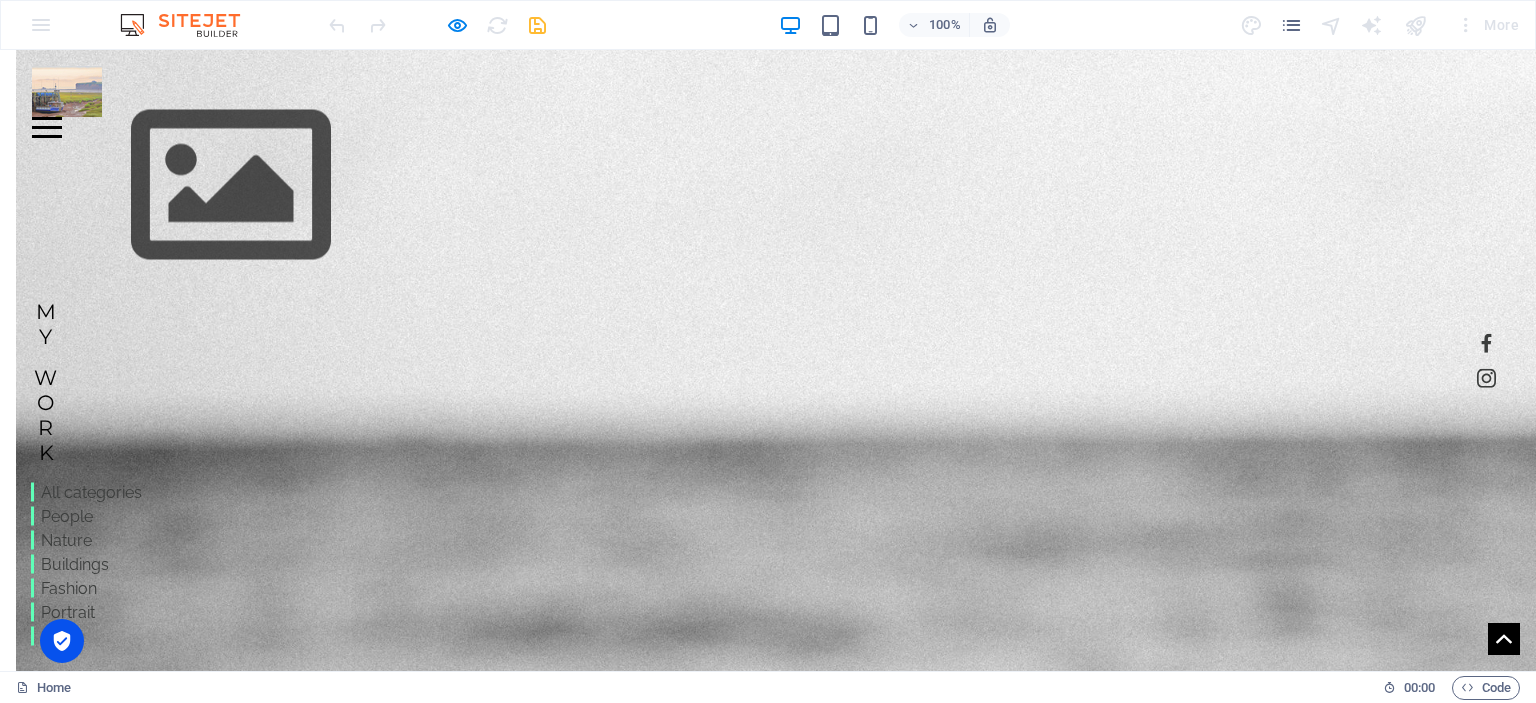 click on "Nature" at bounding box center (231, 540) 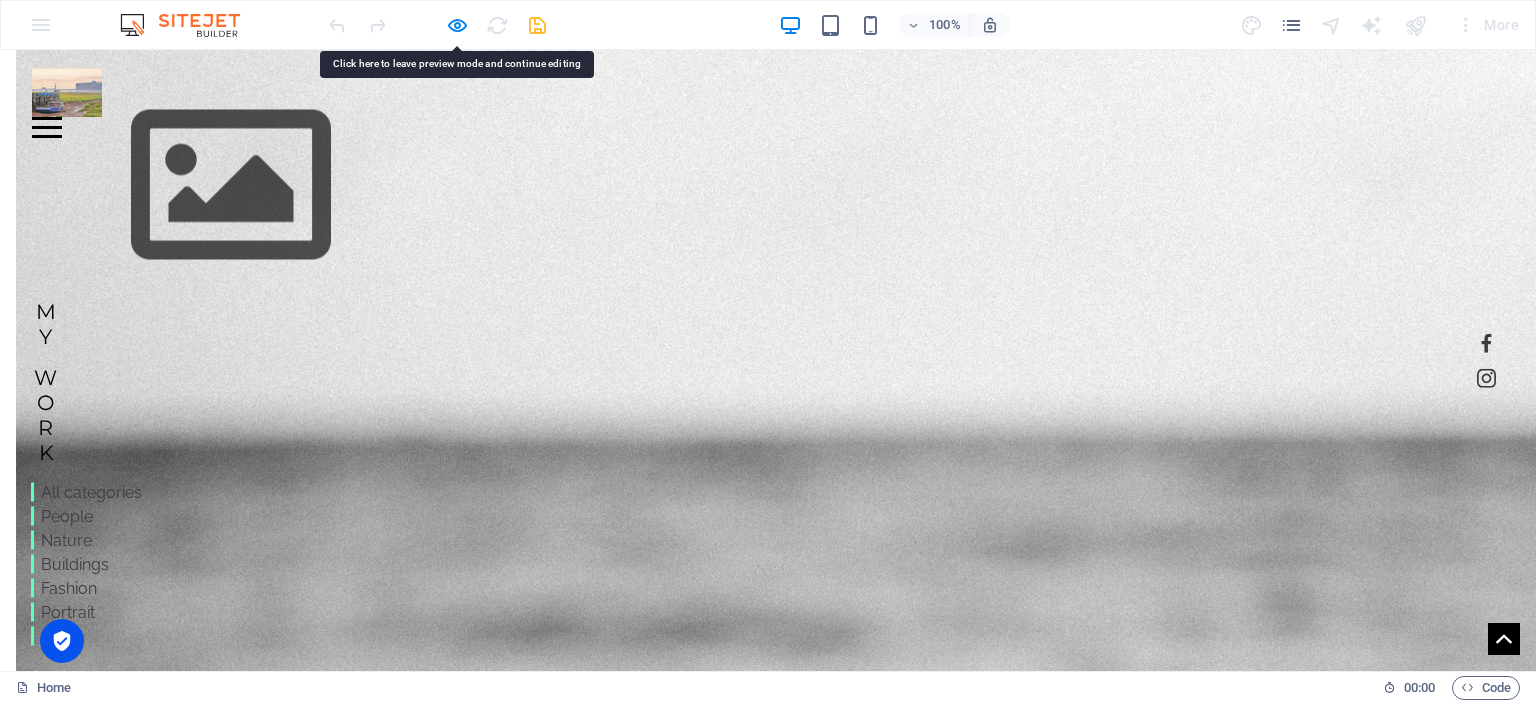 click on "Nature" at bounding box center (231, 540) 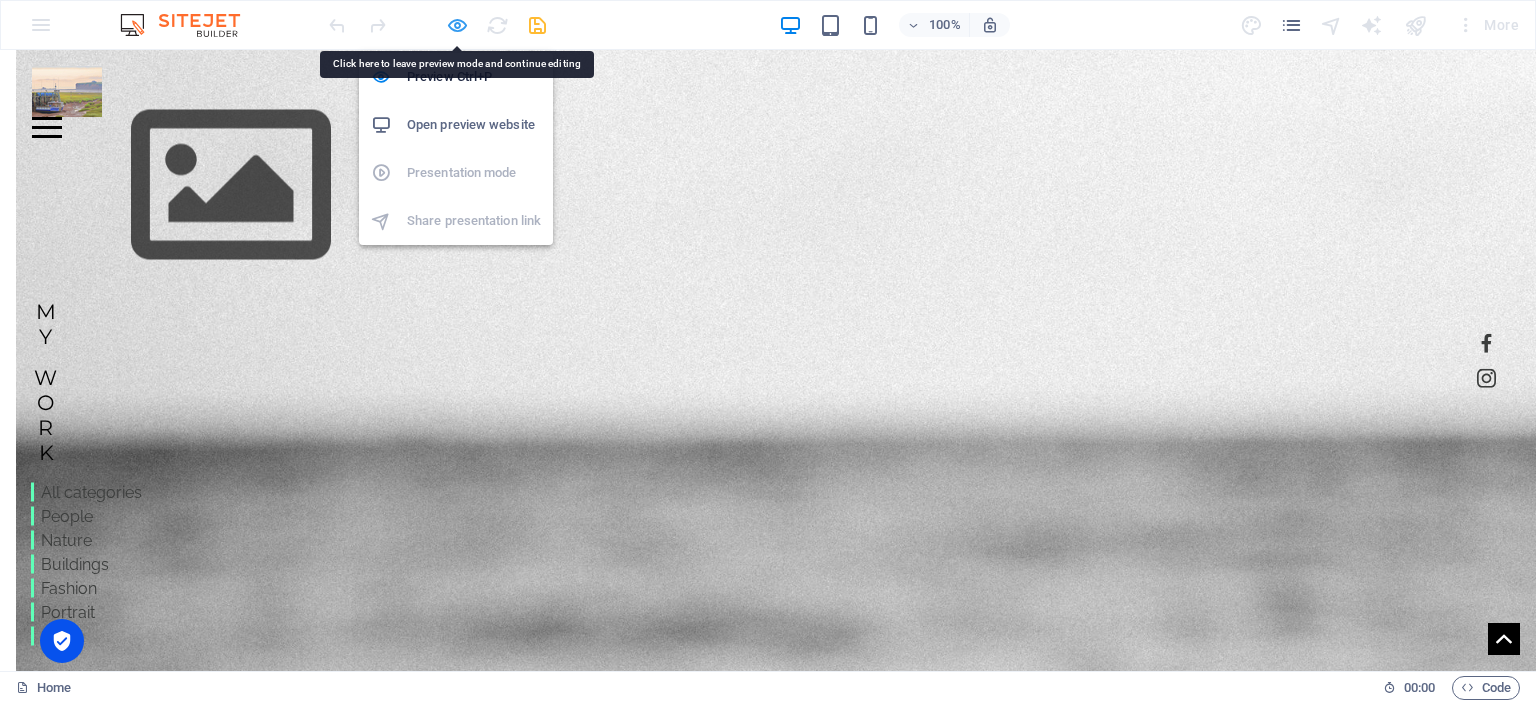 click at bounding box center [457, 25] 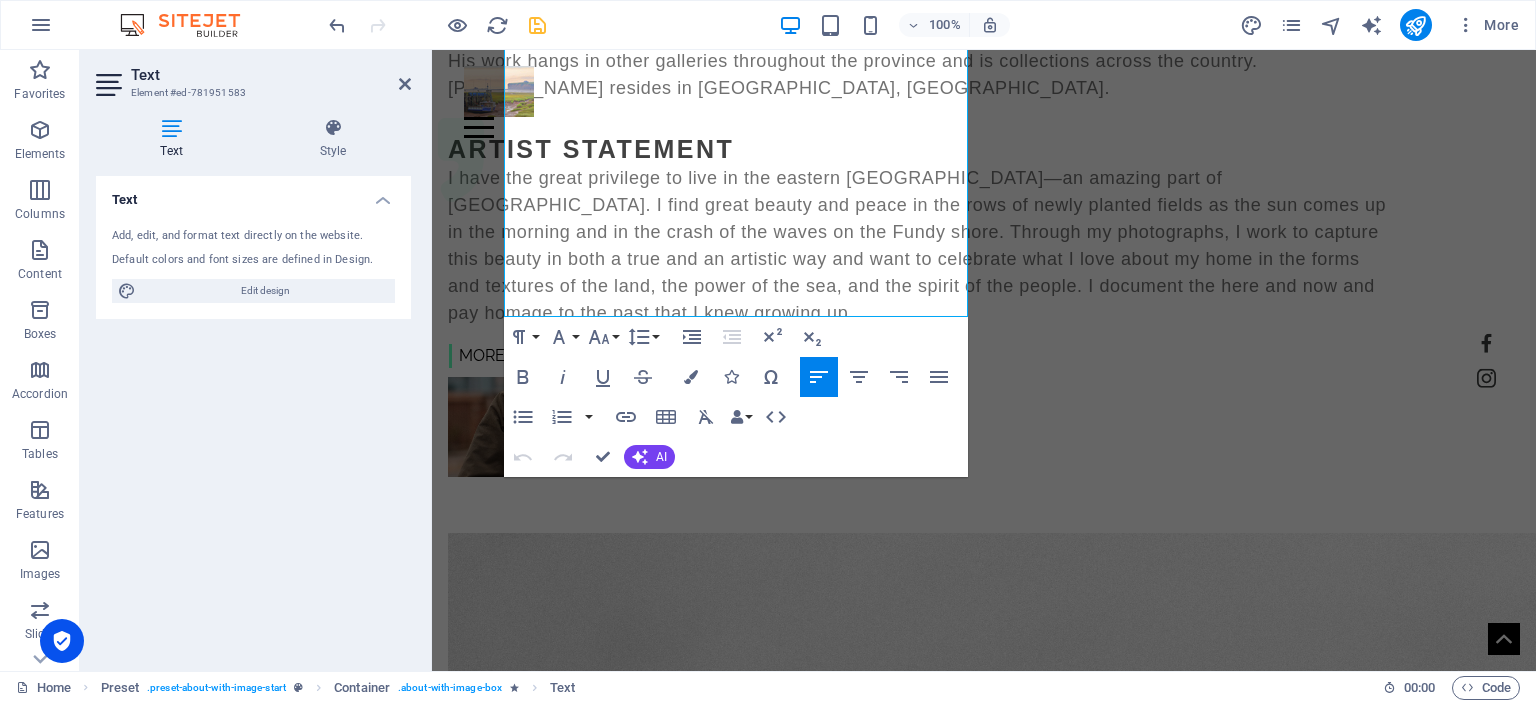 scroll, scrollTop: 1450, scrollLeft: 0, axis: vertical 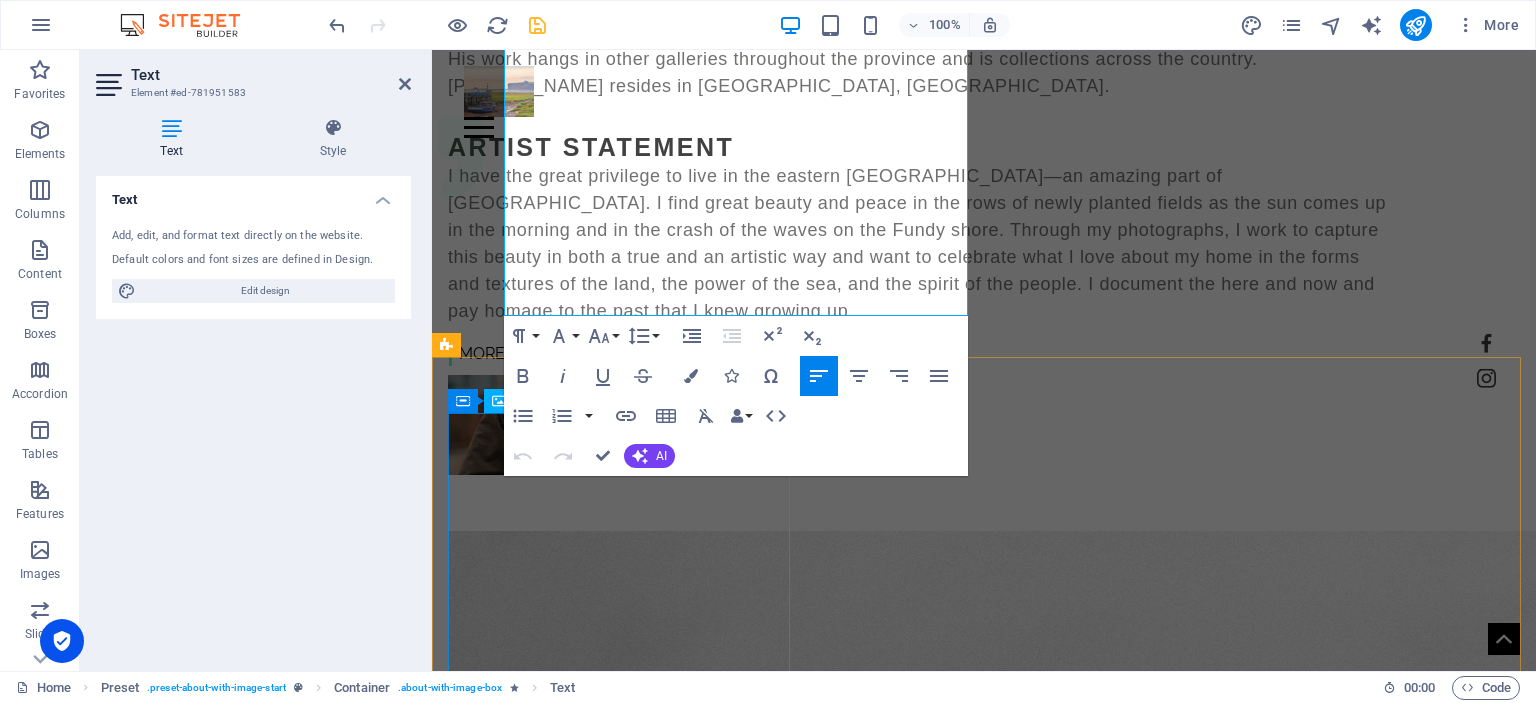 click on "People" at bounding box center [984, 1359] 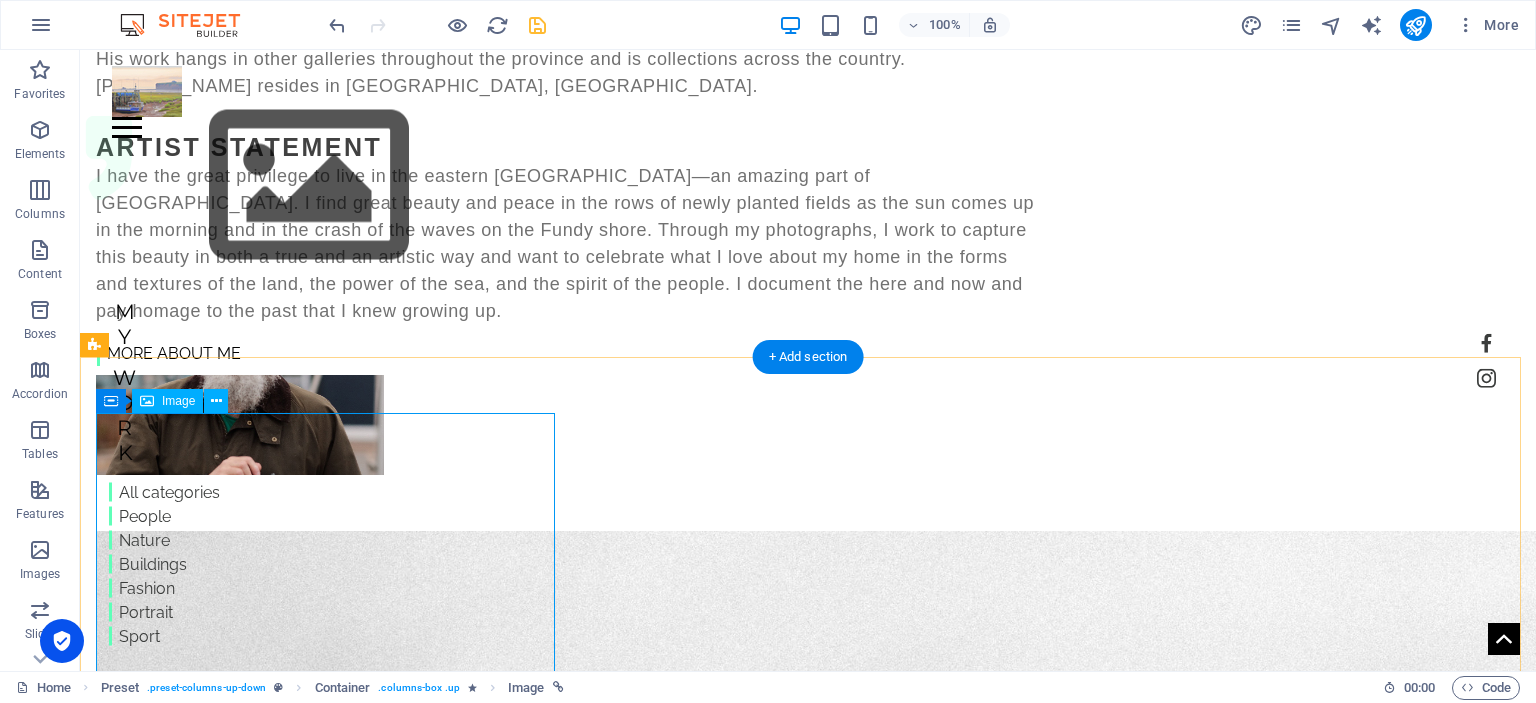 click on "People" at bounding box center [808, 1623] 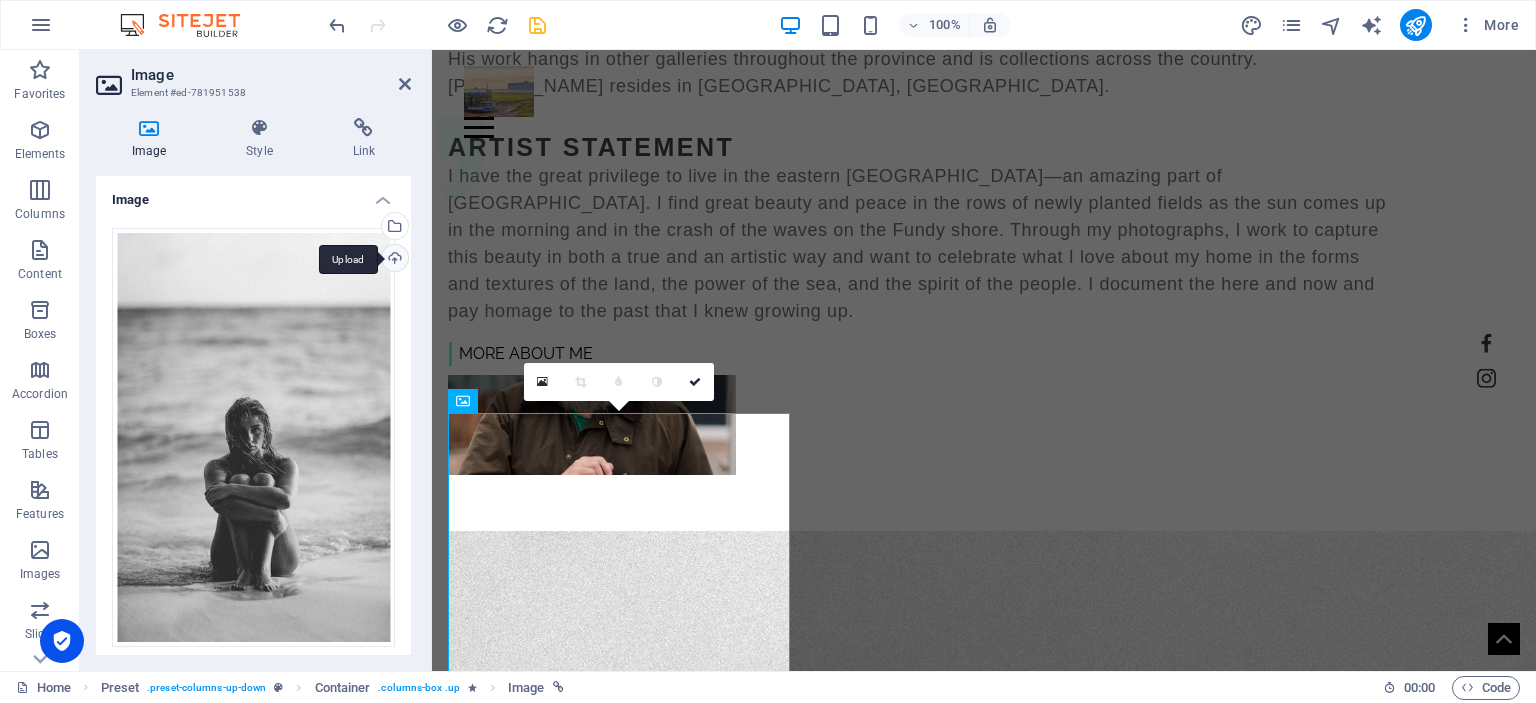 click on "Upload" at bounding box center (393, 260) 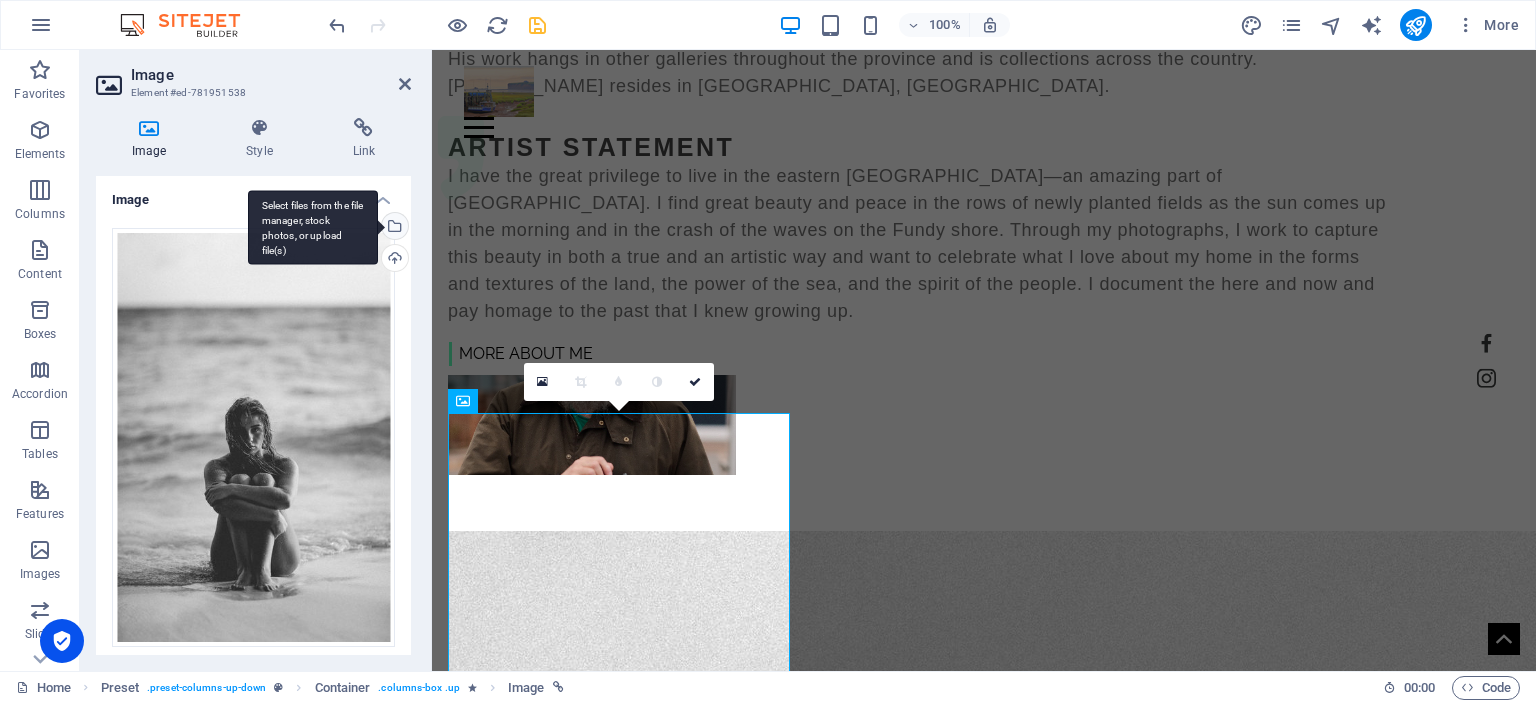 click on "Select files from the file manager, stock photos, or upload file(s)" at bounding box center (313, 227) 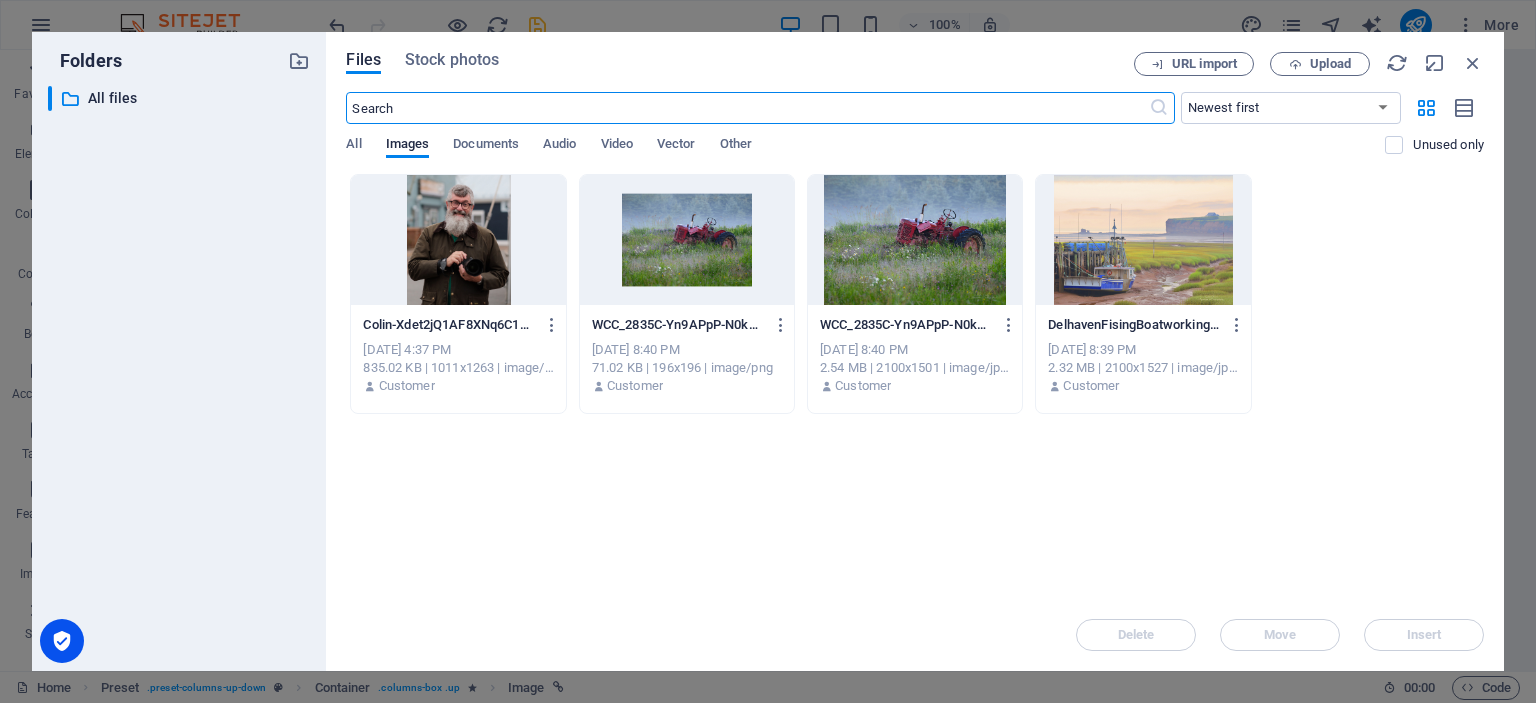 scroll, scrollTop: 1864, scrollLeft: 0, axis: vertical 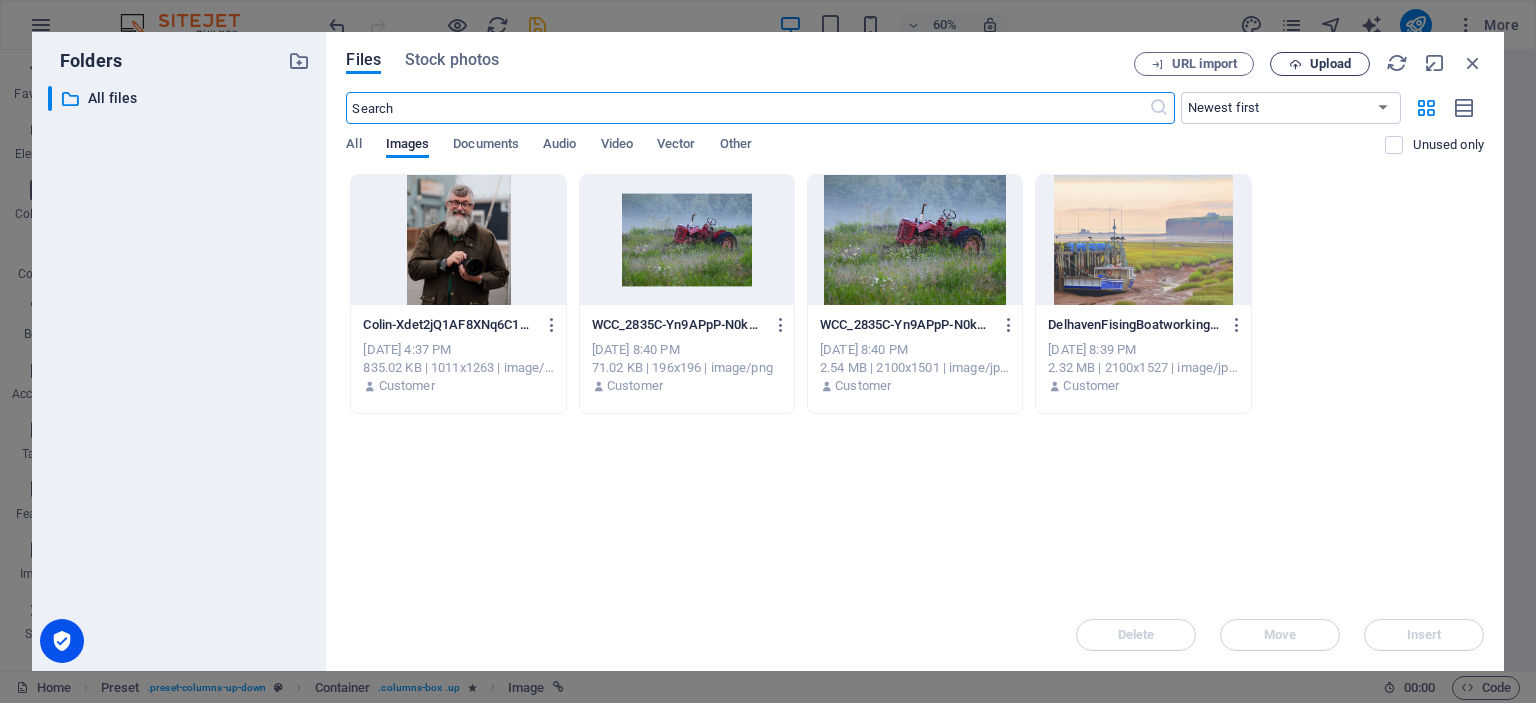 click on "Upload" at bounding box center (1320, 64) 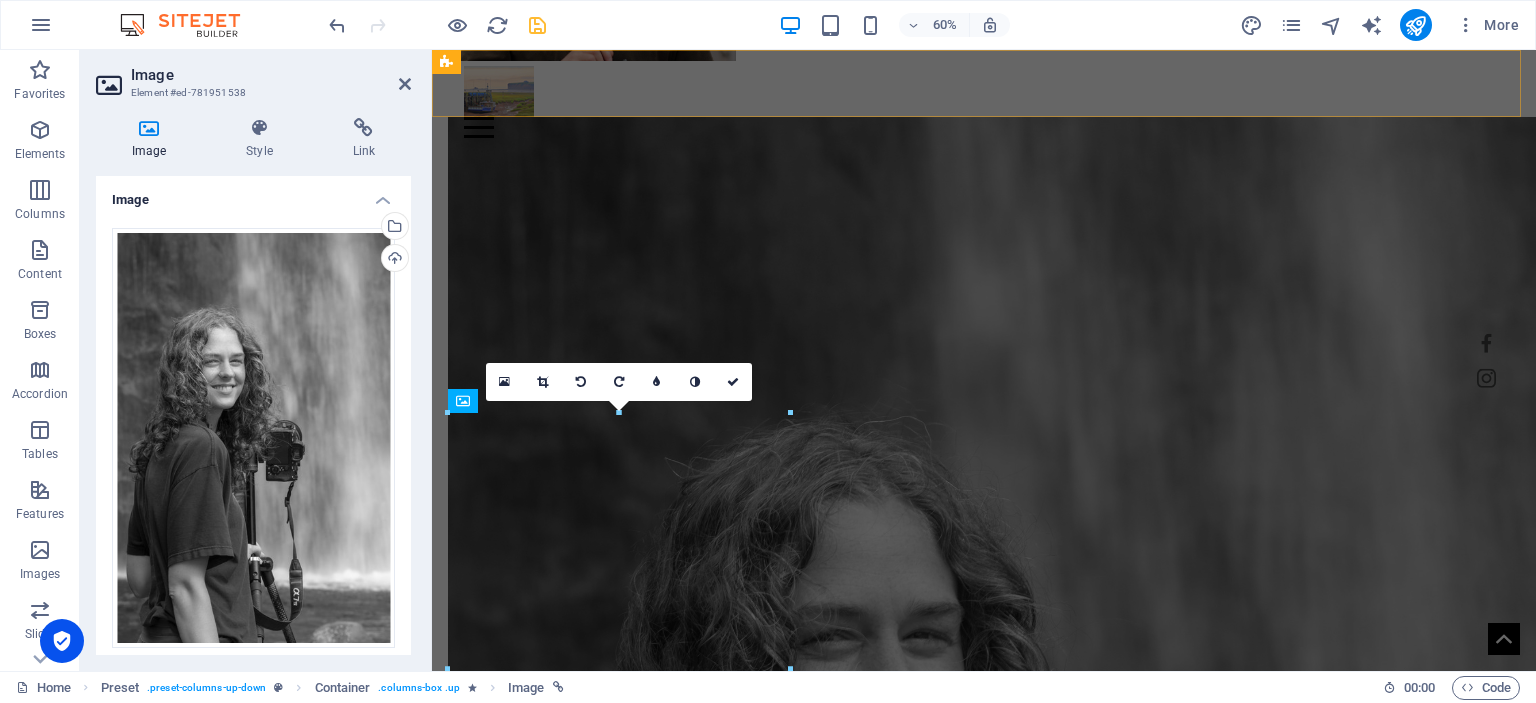 scroll, scrollTop: 1450, scrollLeft: 0, axis: vertical 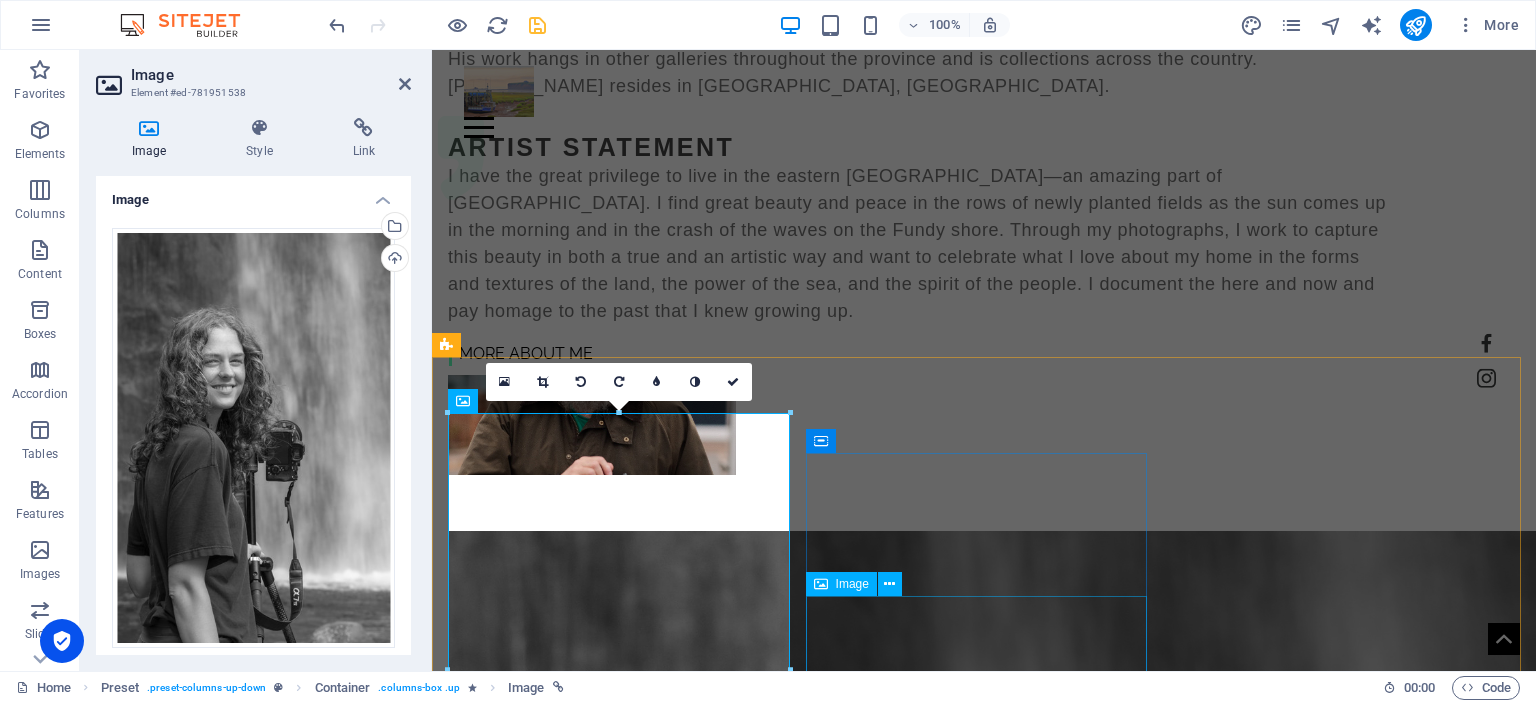 click on "Nature" at bounding box center [984, 2564] 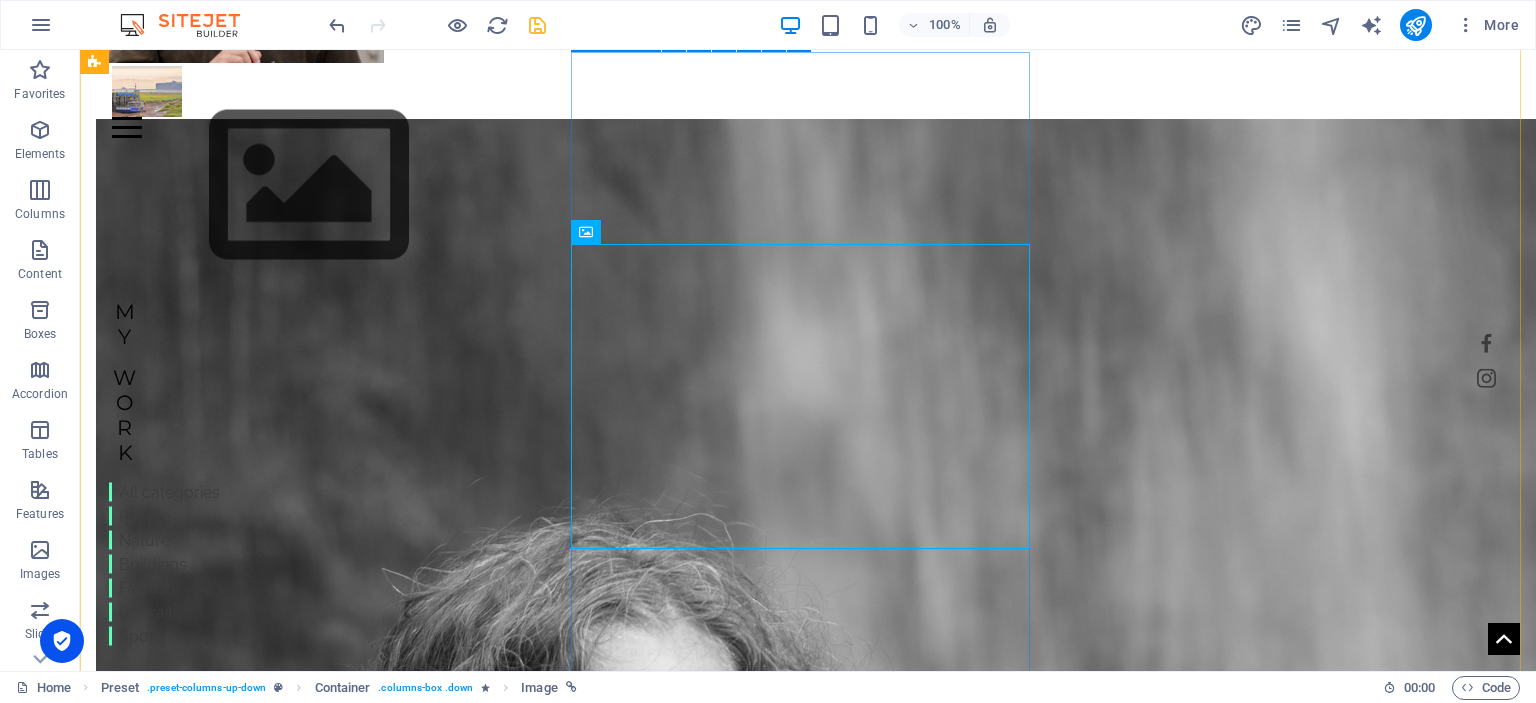 scroll, scrollTop: 1866, scrollLeft: 0, axis: vertical 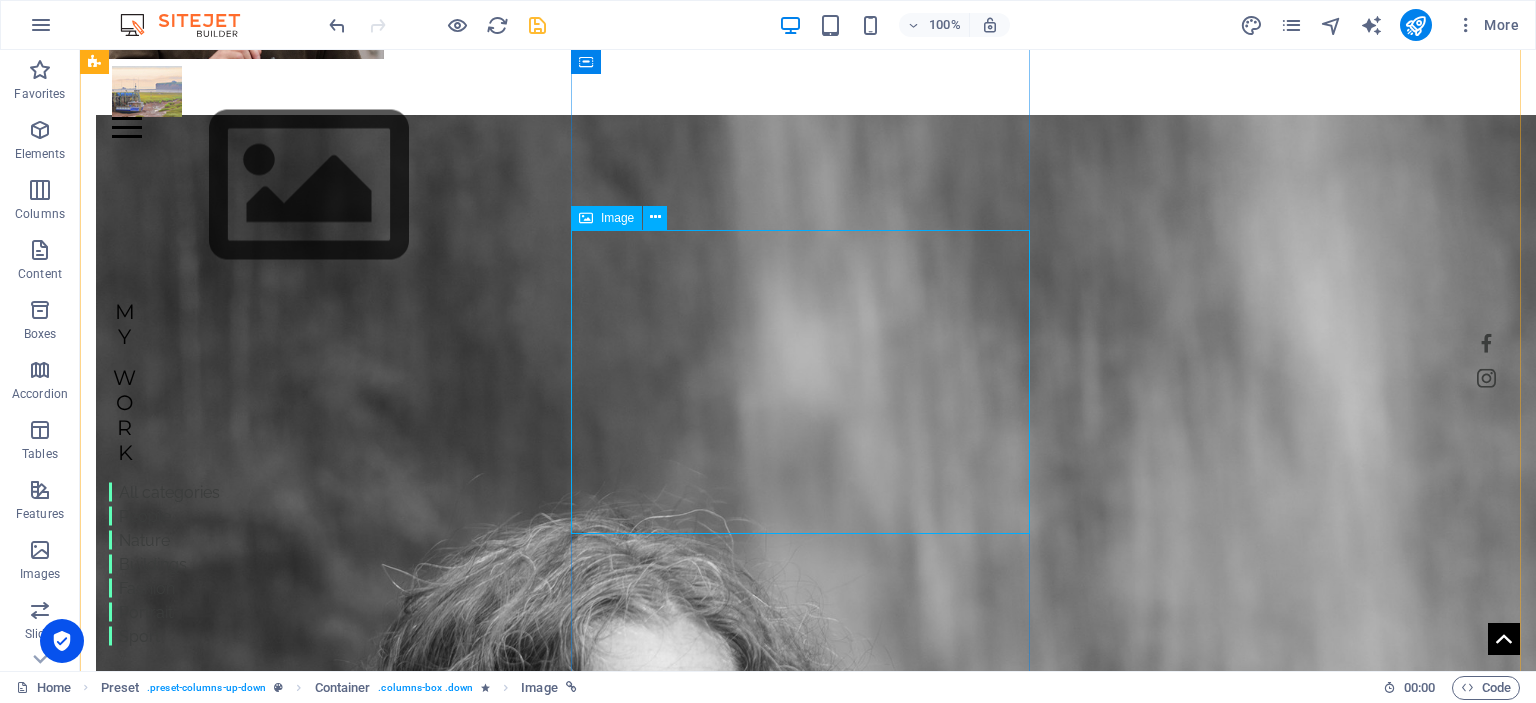 click on "Nature" at bounding box center [808, 2794] 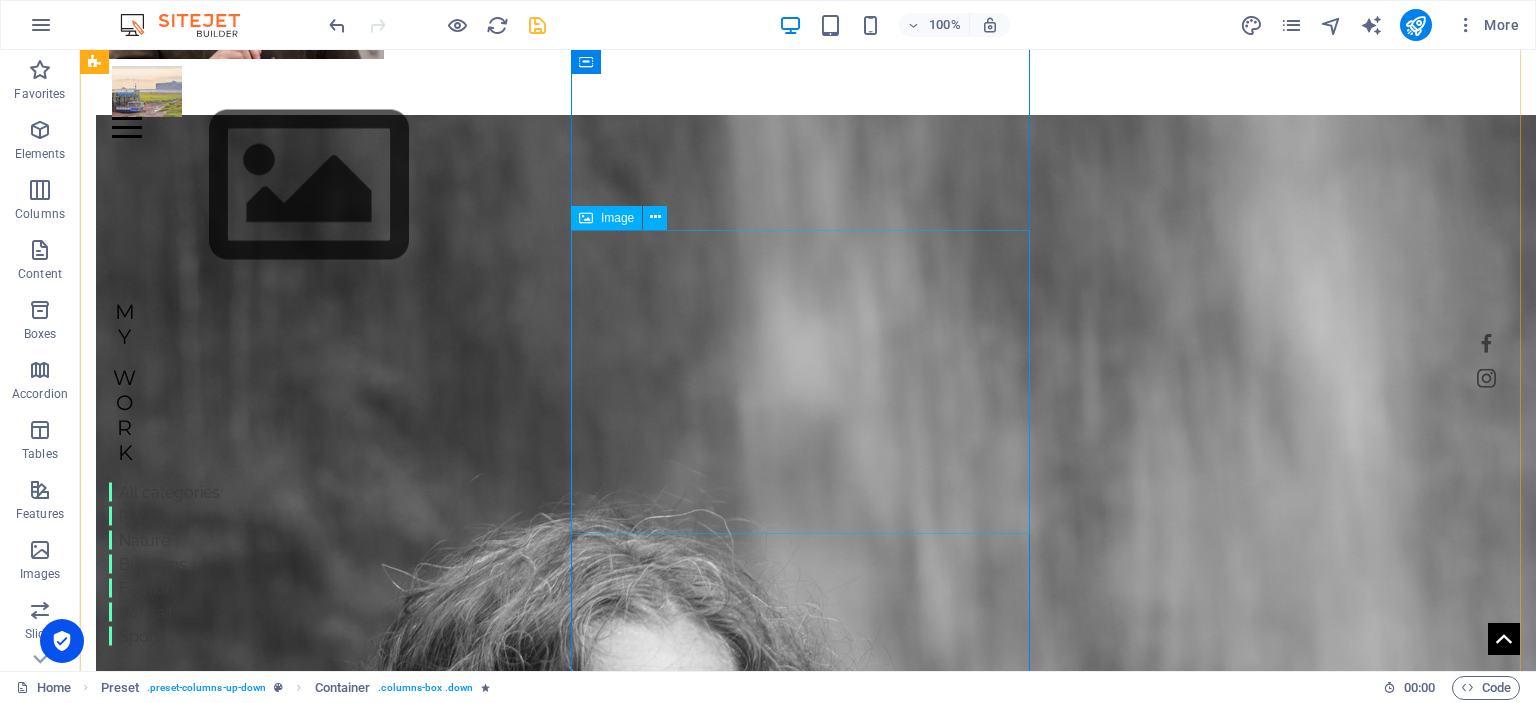 click on "Nature" at bounding box center [808, 2948] 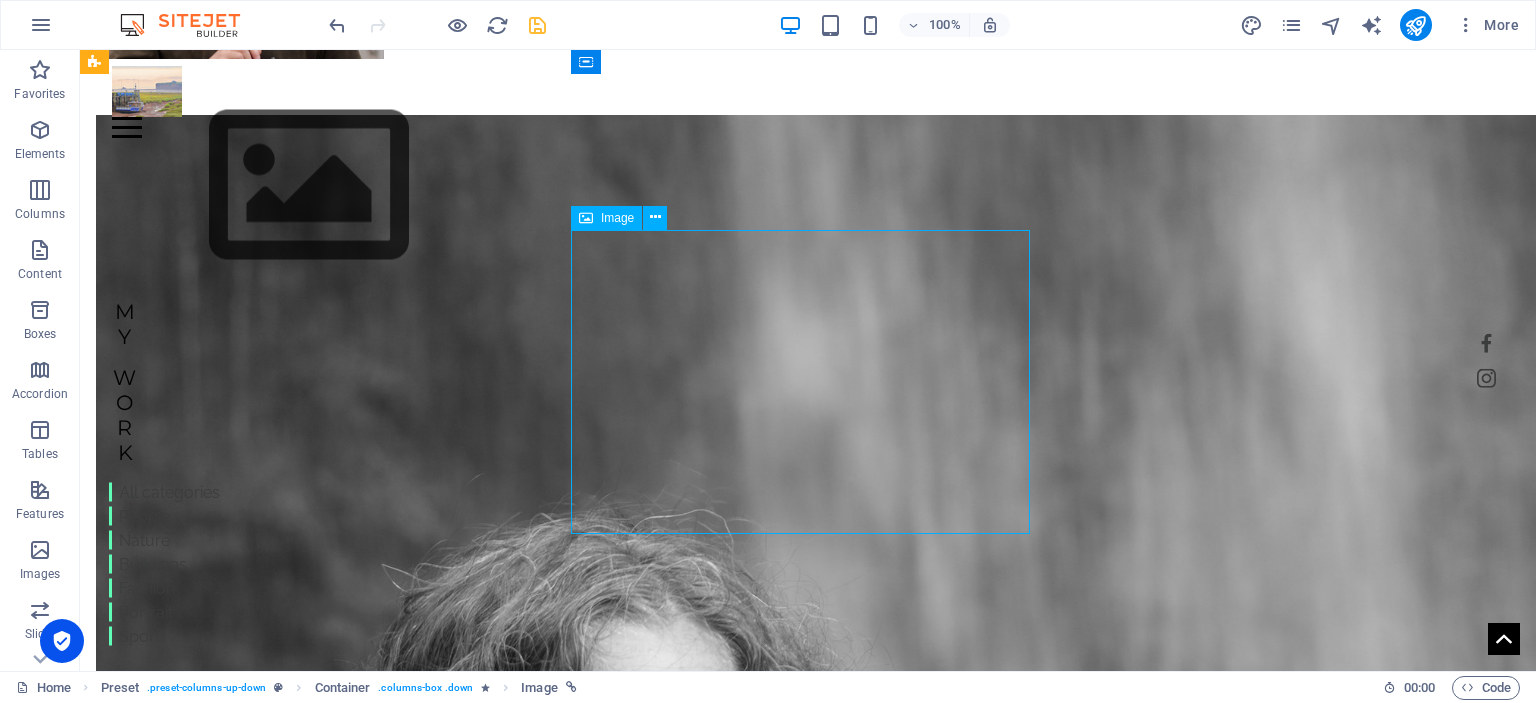 click on "Nature" at bounding box center (808, 2948) 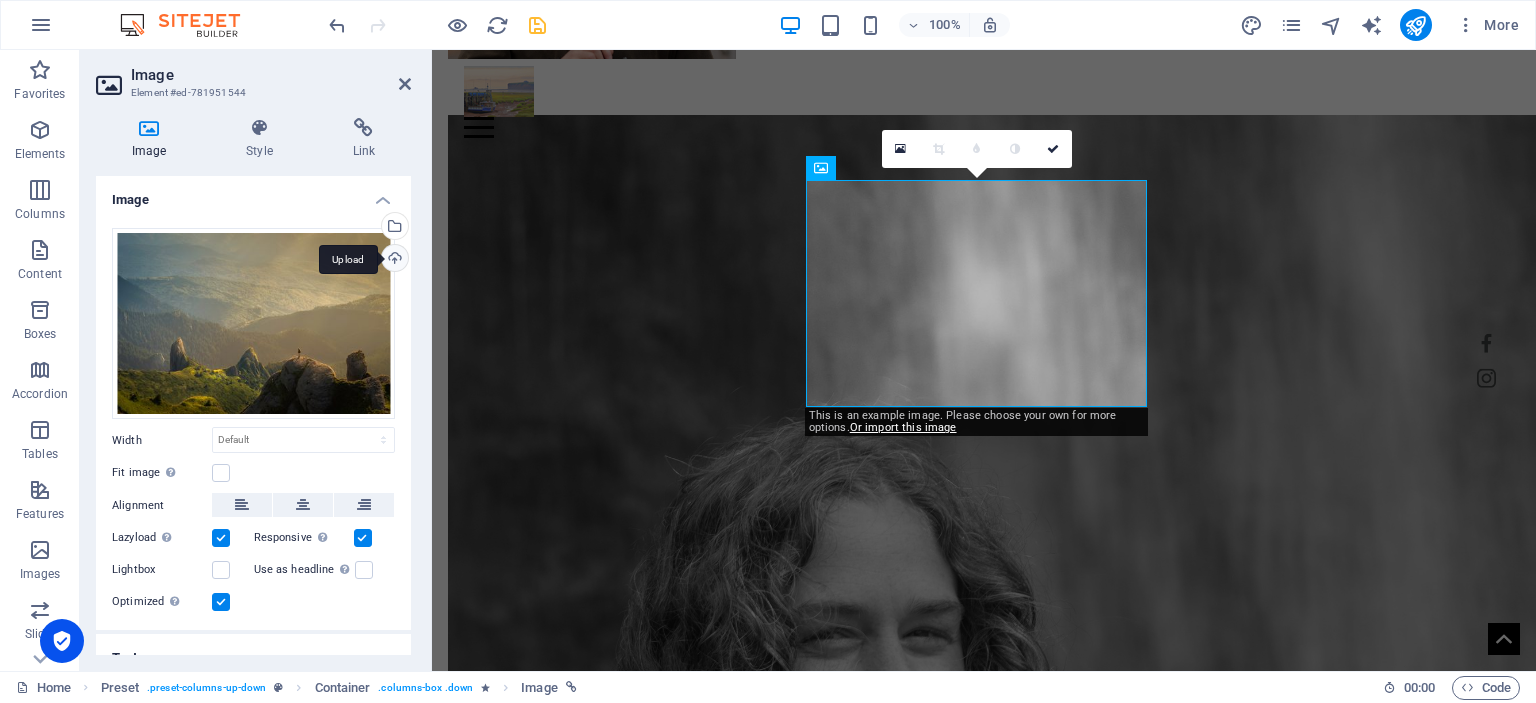 click on "Upload" at bounding box center (393, 260) 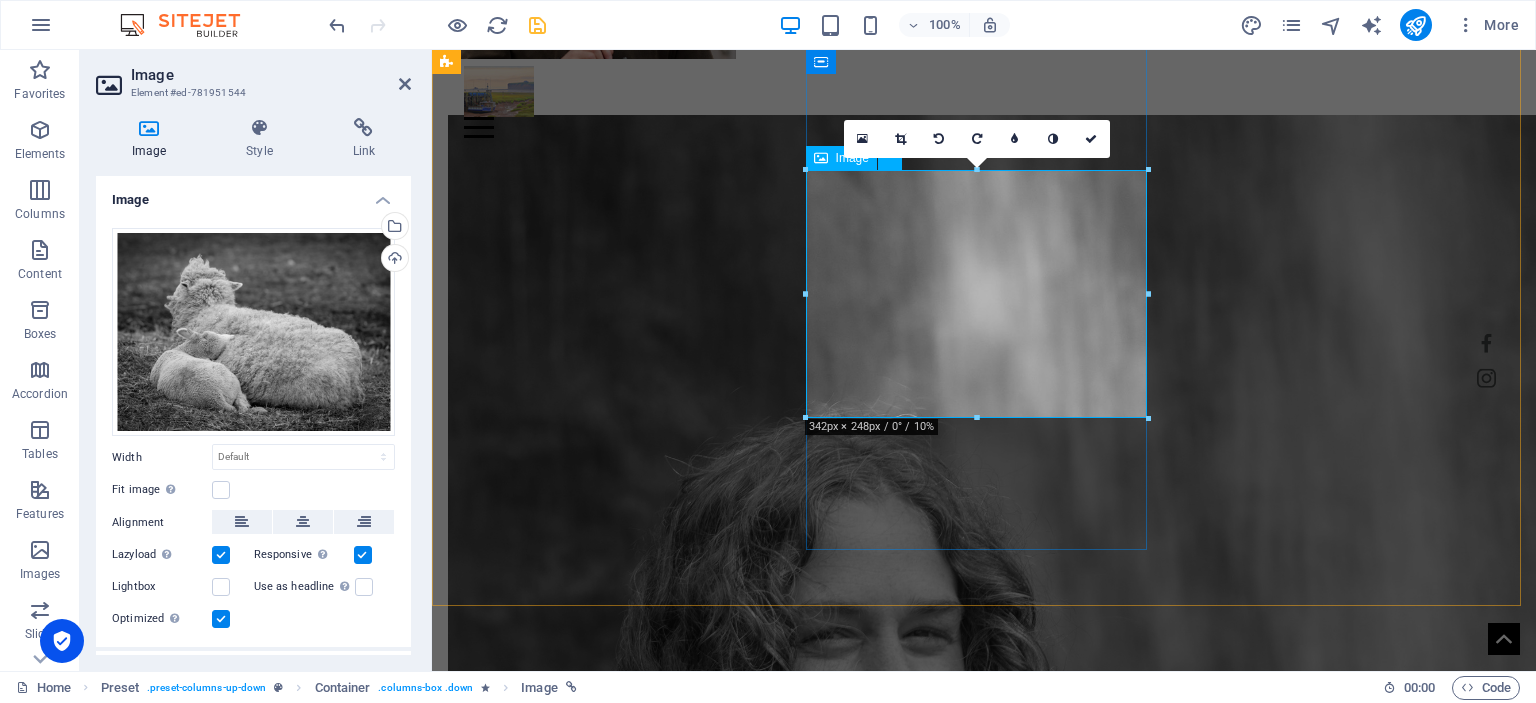 click on "Nature" at bounding box center (984, 2183) 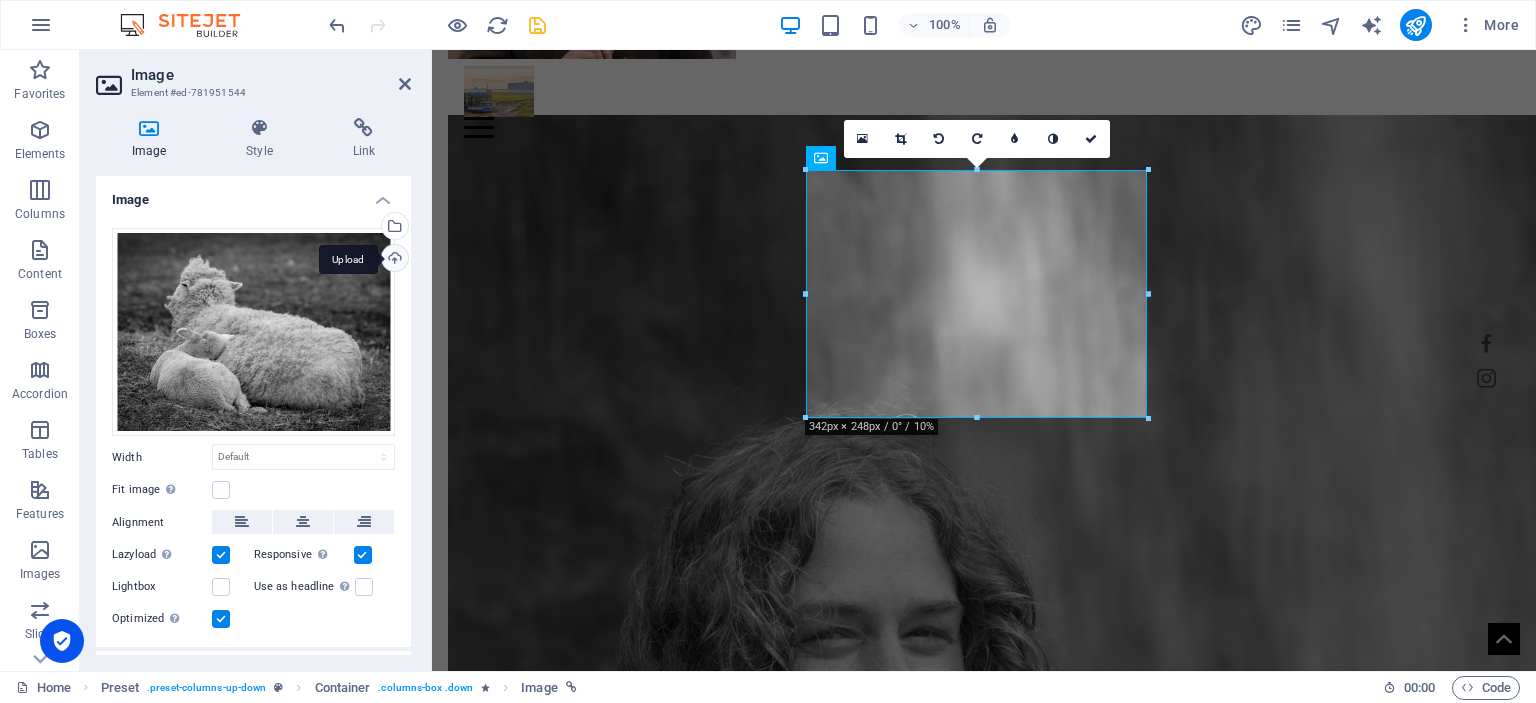 click on "Upload" at bounding box center [393, 260] 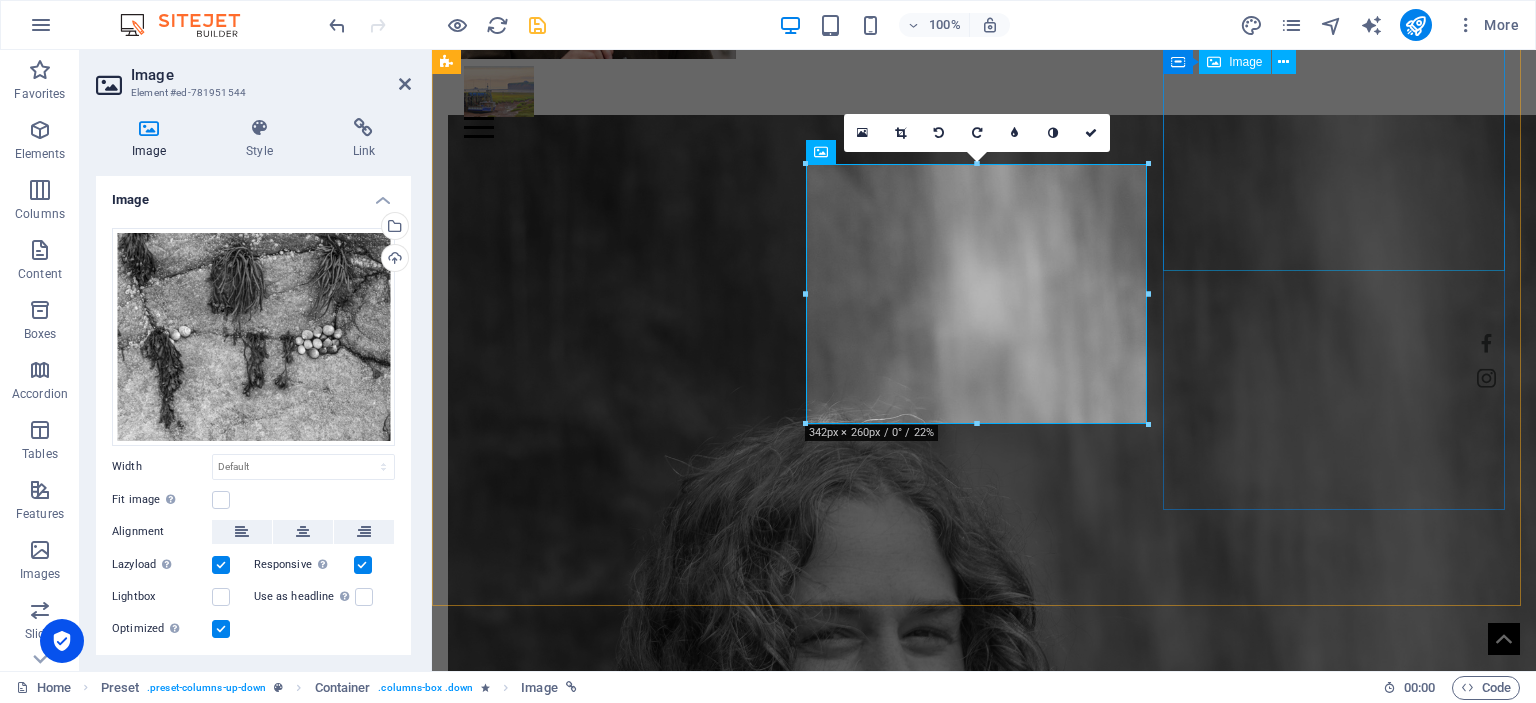 click on "Buildings" at bounding box center [984, 3033] 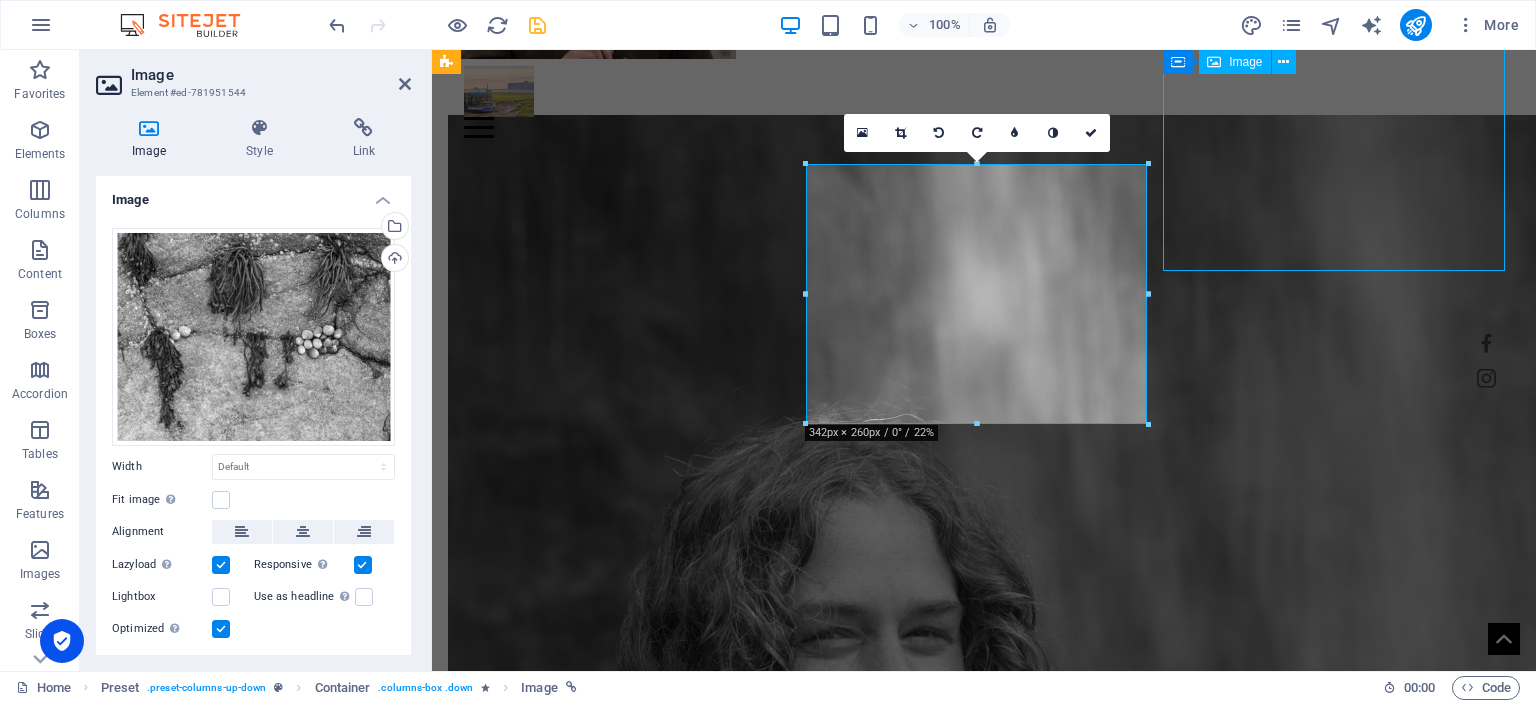 click on "Buildings" at bounding box center [984, 3033] 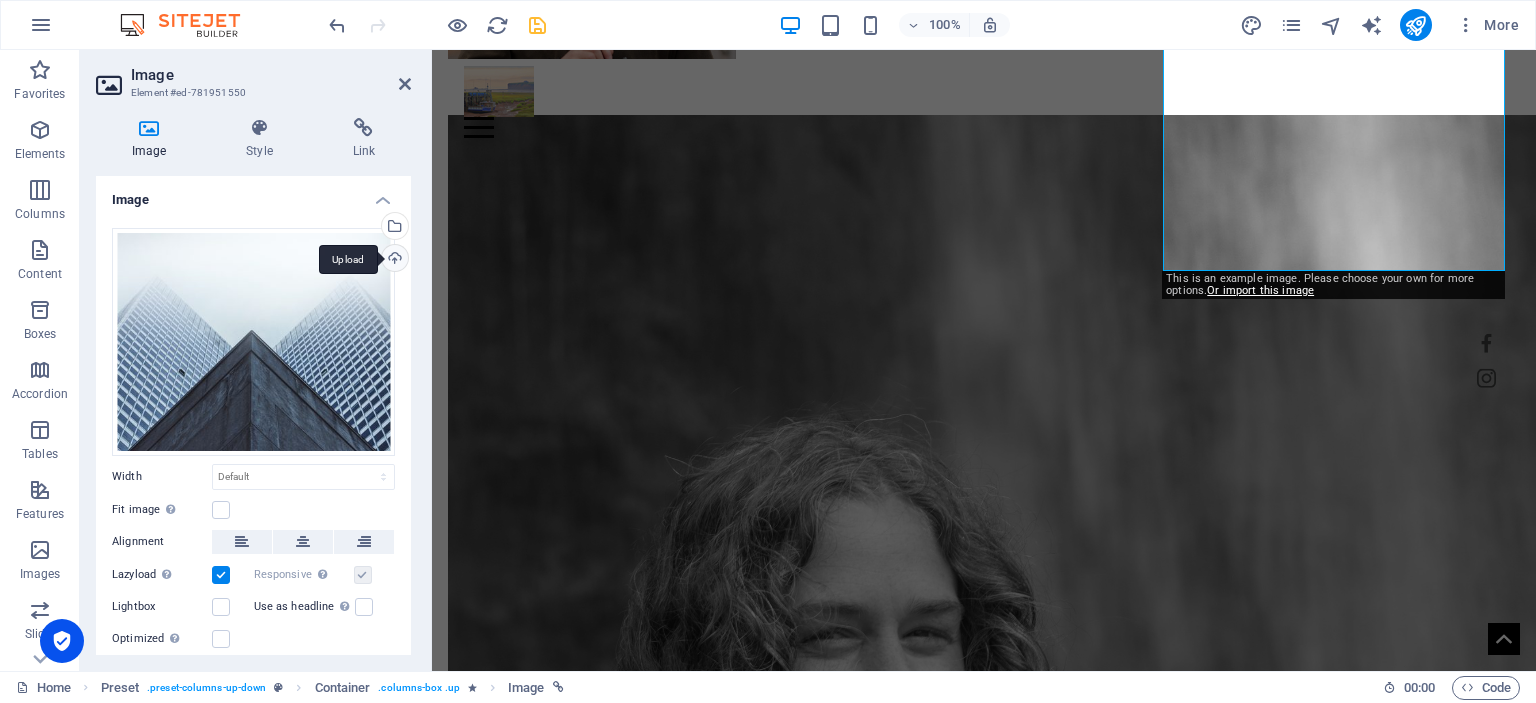 click on "Upload" at bounding box center [393, 260] 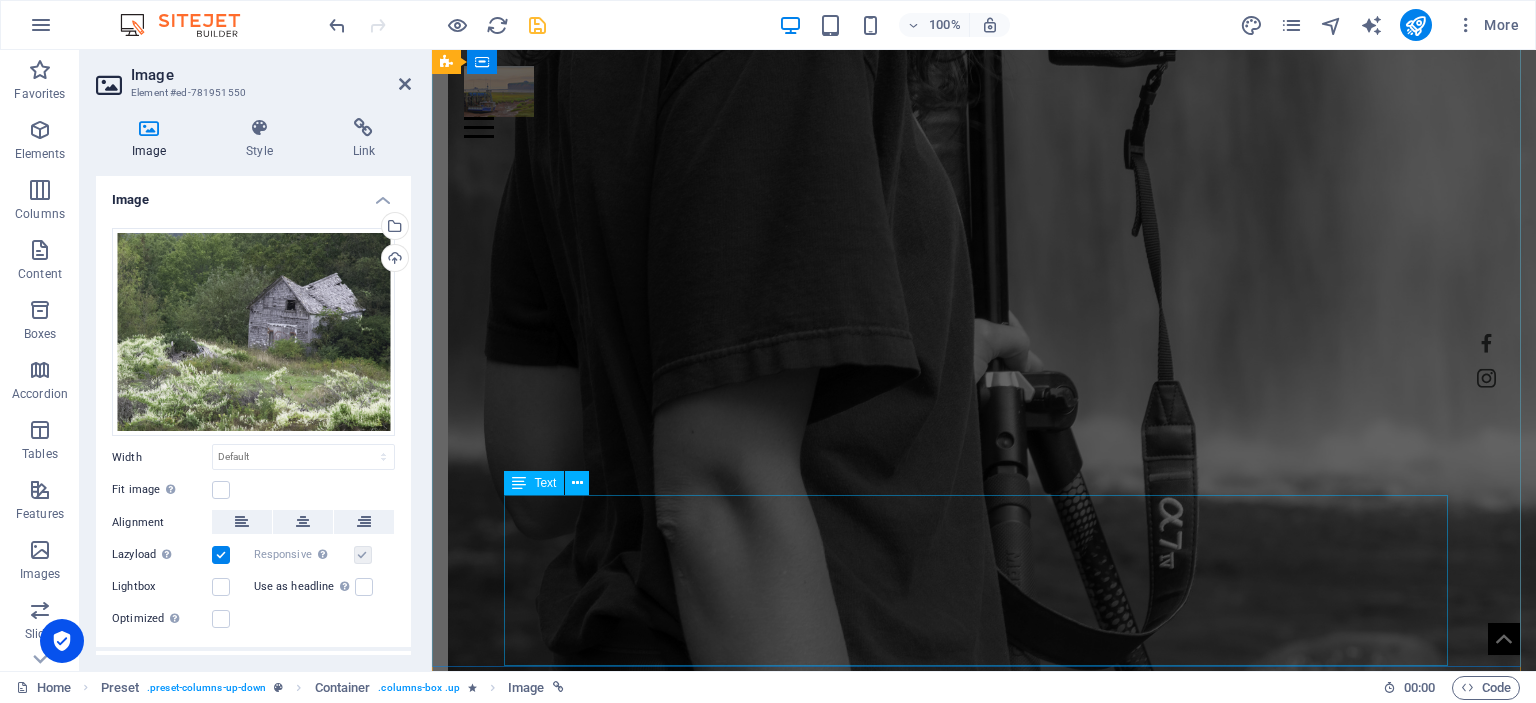 scroll, scrollTop: 2537, scrollLeft: 0, axis: vertical 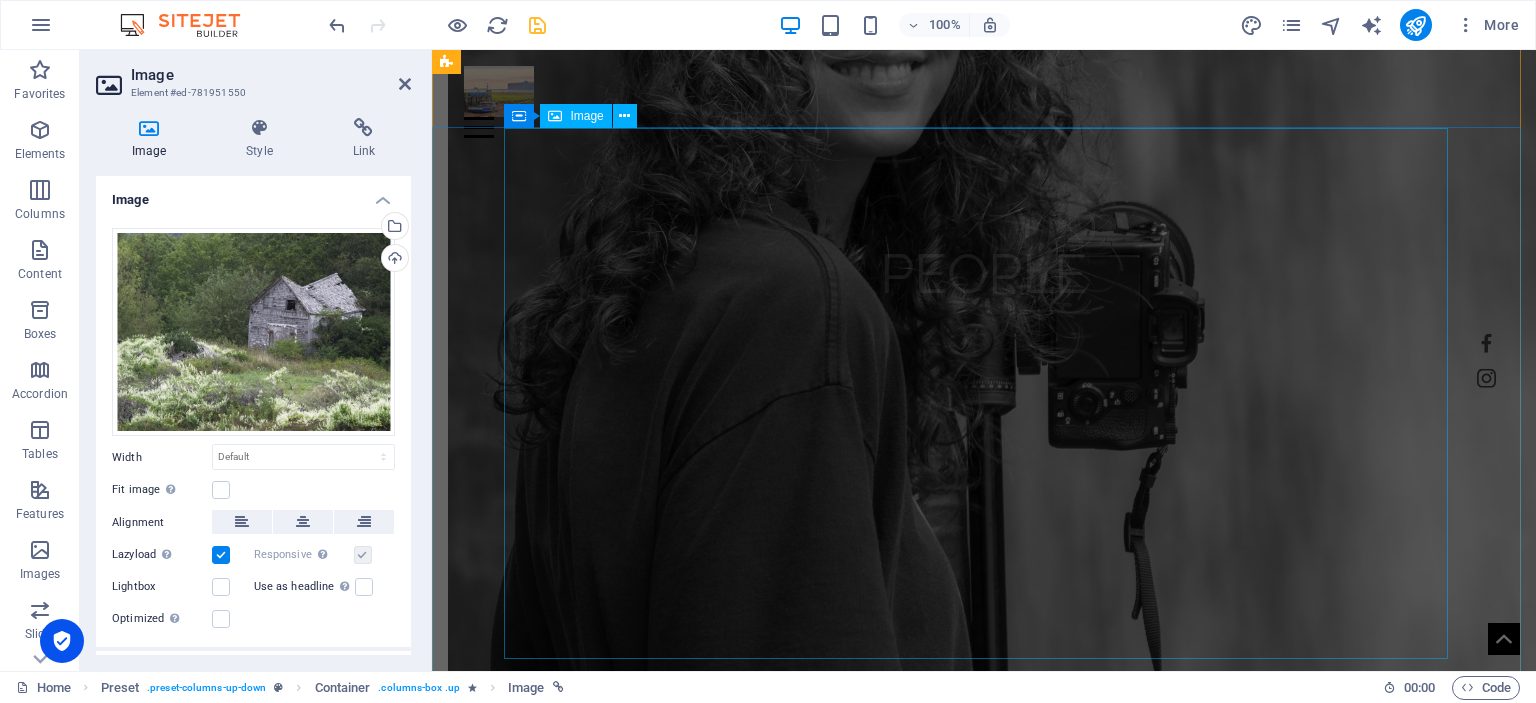 click at bounding box center (984, 4136) 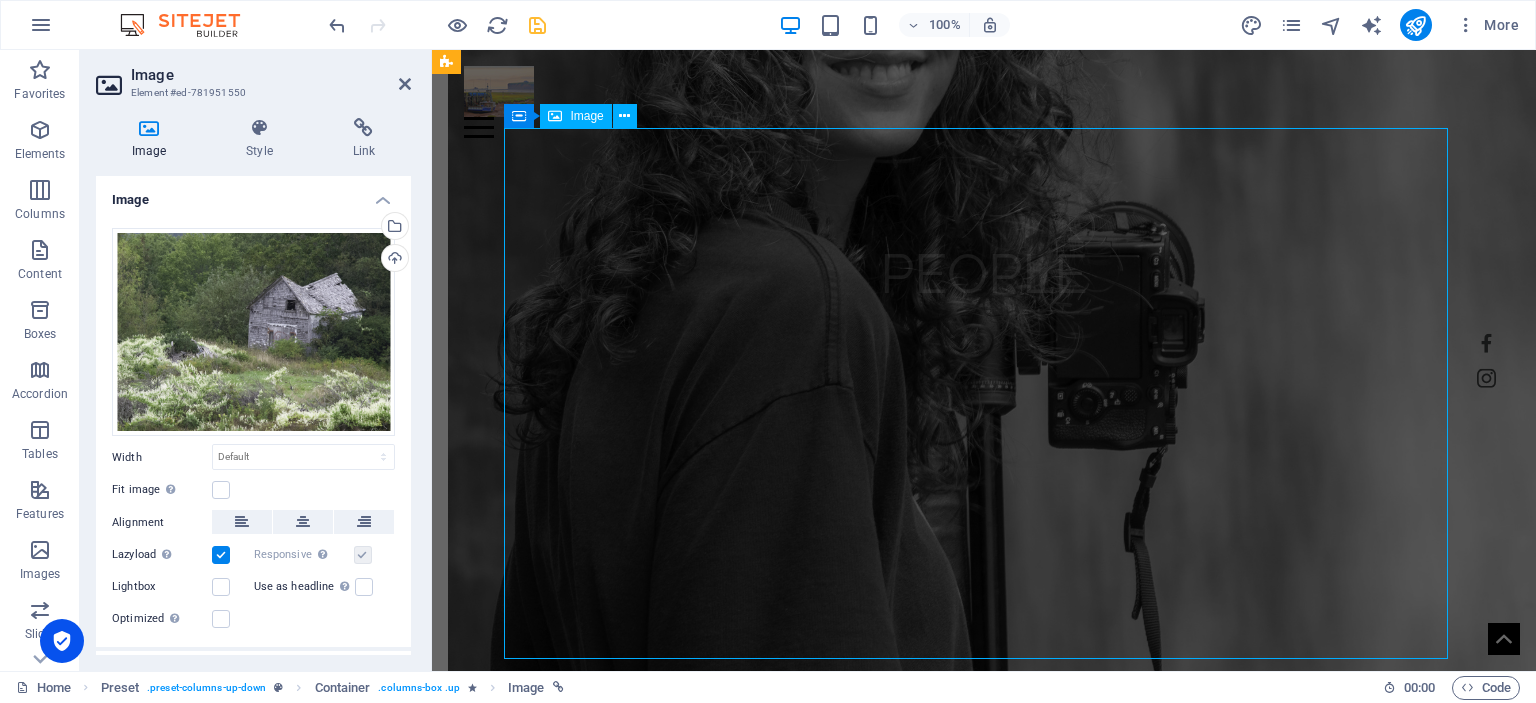 click at bounding box center [984, 4136] 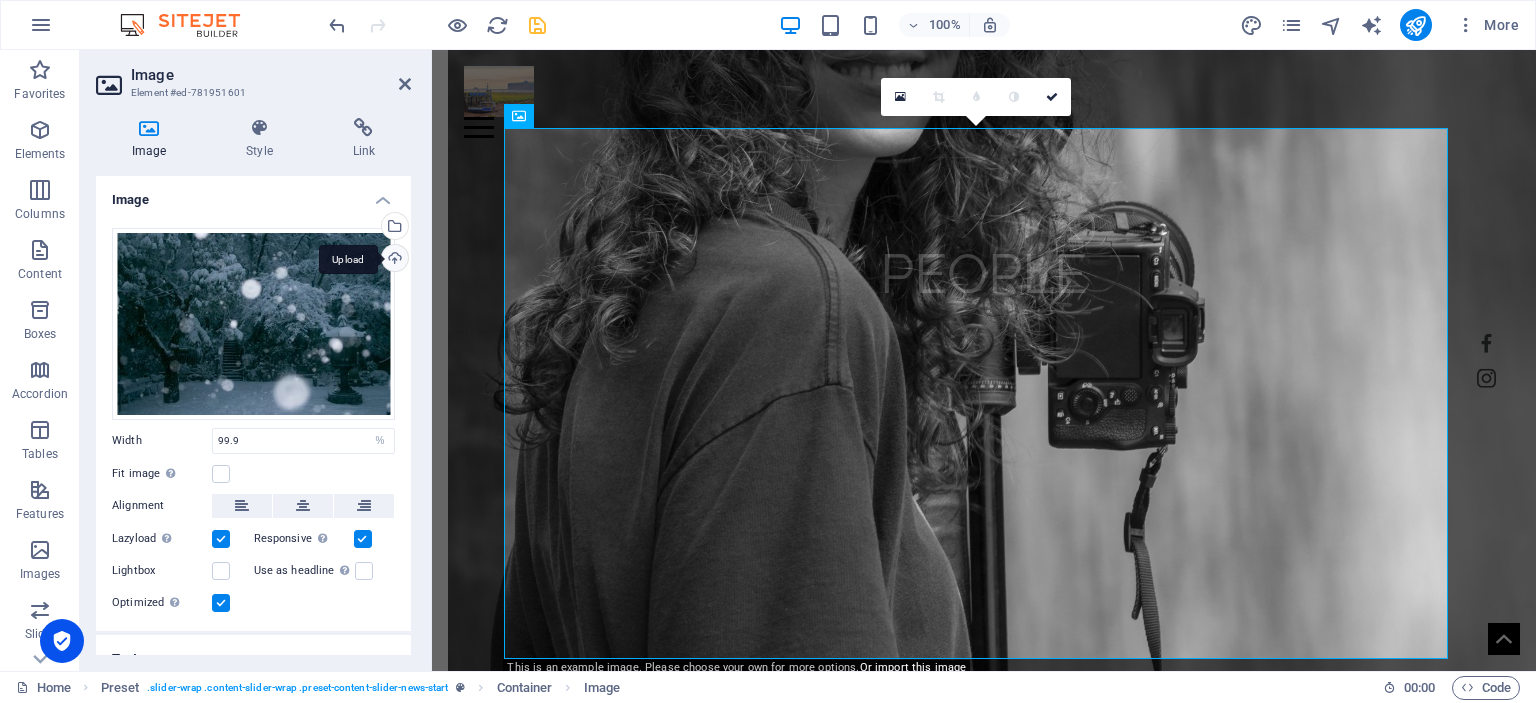click on "Upload" at bounding box center (393, 260) 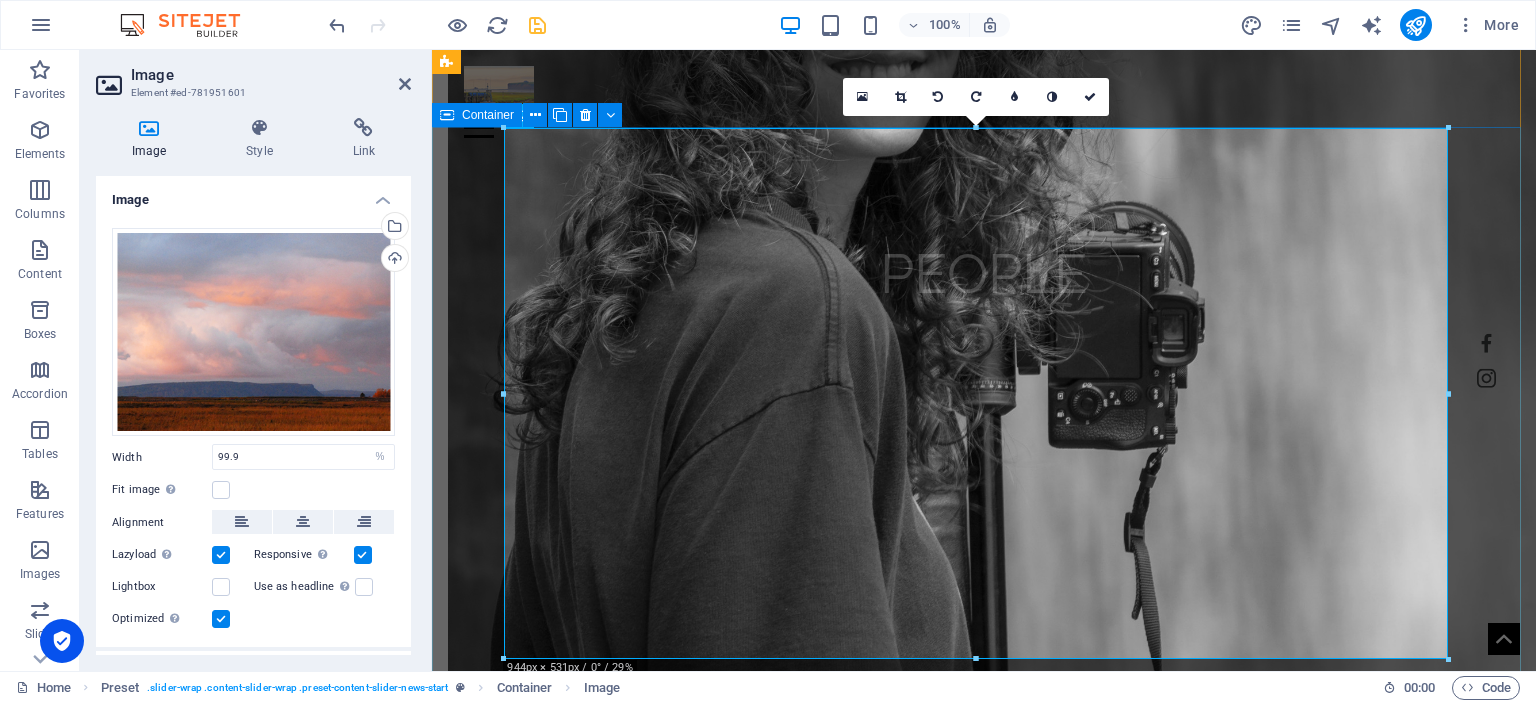 click on "Winter dream [GEOGRAPHIC_DATA] [DATE] Lorem Ipsum   is simply dummy text of the printing and typesetting industry. Lorem Ipsum has been the industry's standard dummy text ever since the 1500s, when an unknown printer took a galley of type and scrambled it to make a type specimen book. It has survived not only five centuries, but also the leap into electronic typesetting, remaining essentially unchanged. It was popularised in the 1960s with the release of Letraset sheets containing Lorem Ipsum passages, and more recently with desktop publishing software like Aldus PageMaker including versions of Lorem Ipsum." at bounding box center [984, 4291] 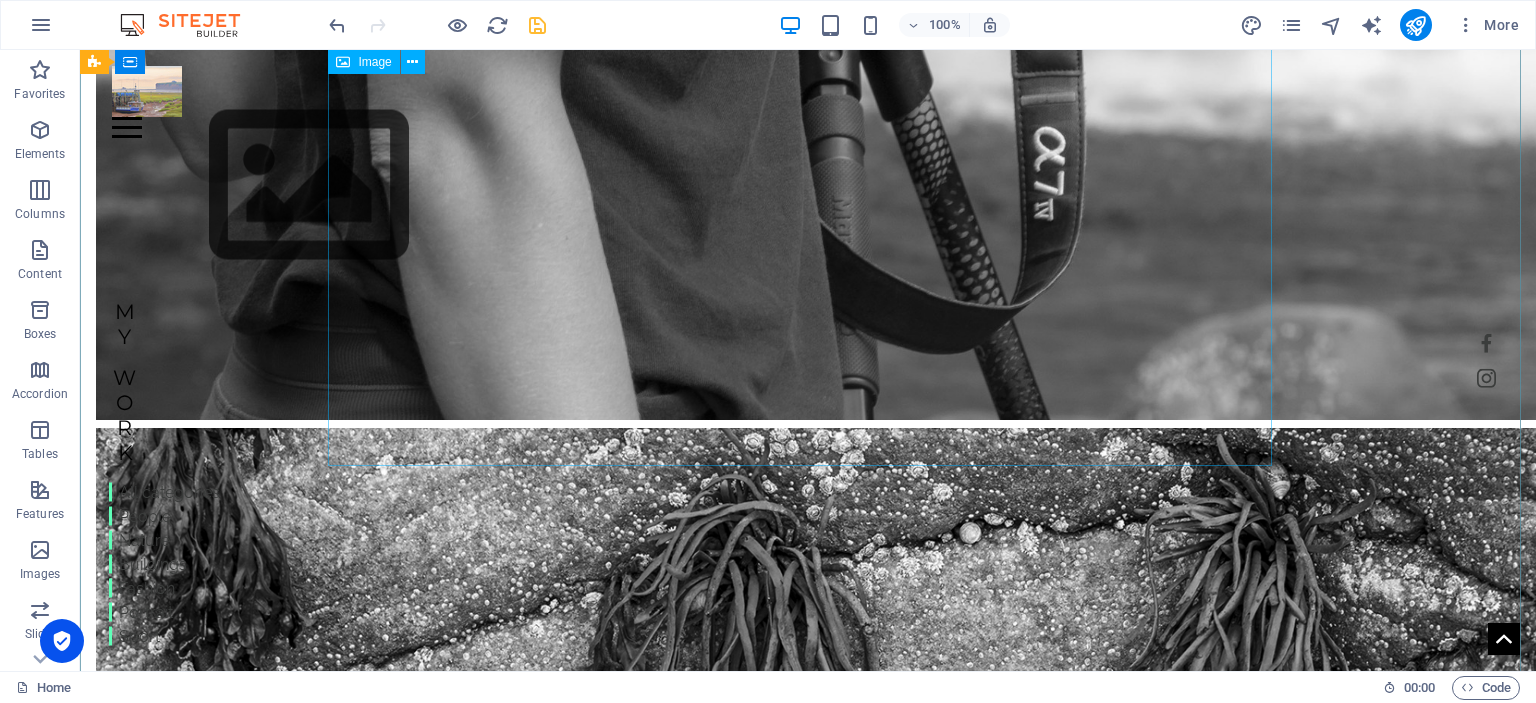 scroll, scrollTop: 3750, scrollLeft: 0, axis: vertical 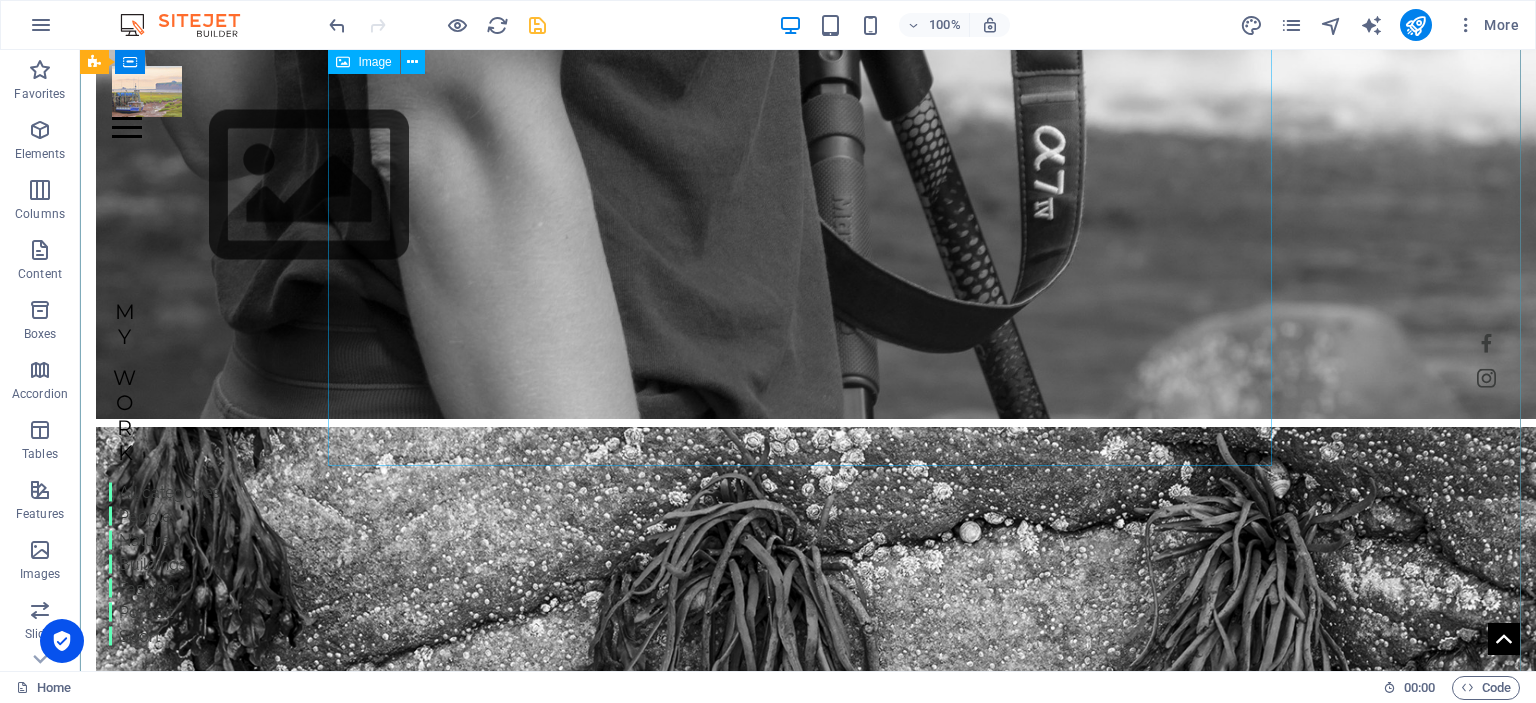 click at bounding box center (808, 4563) 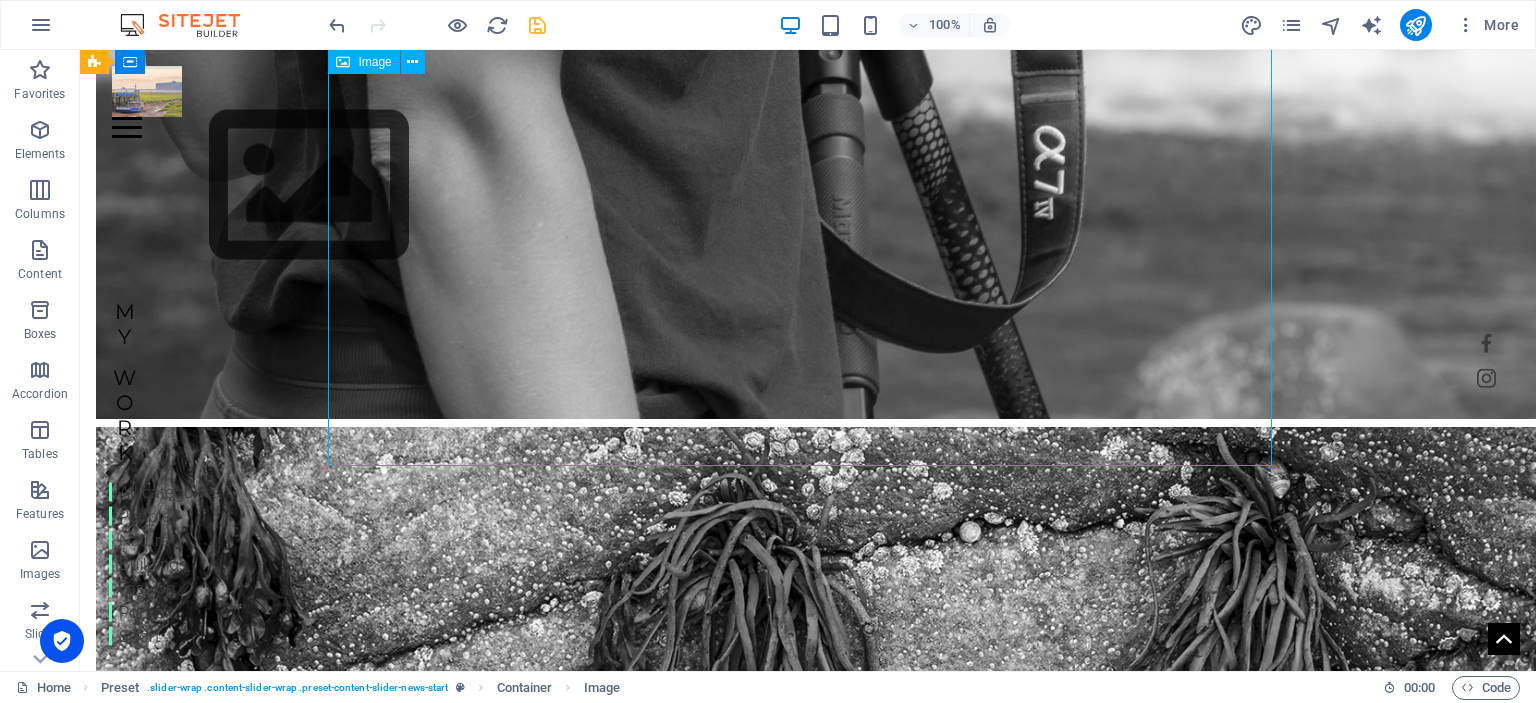 click at bounding box center [808, 4563] 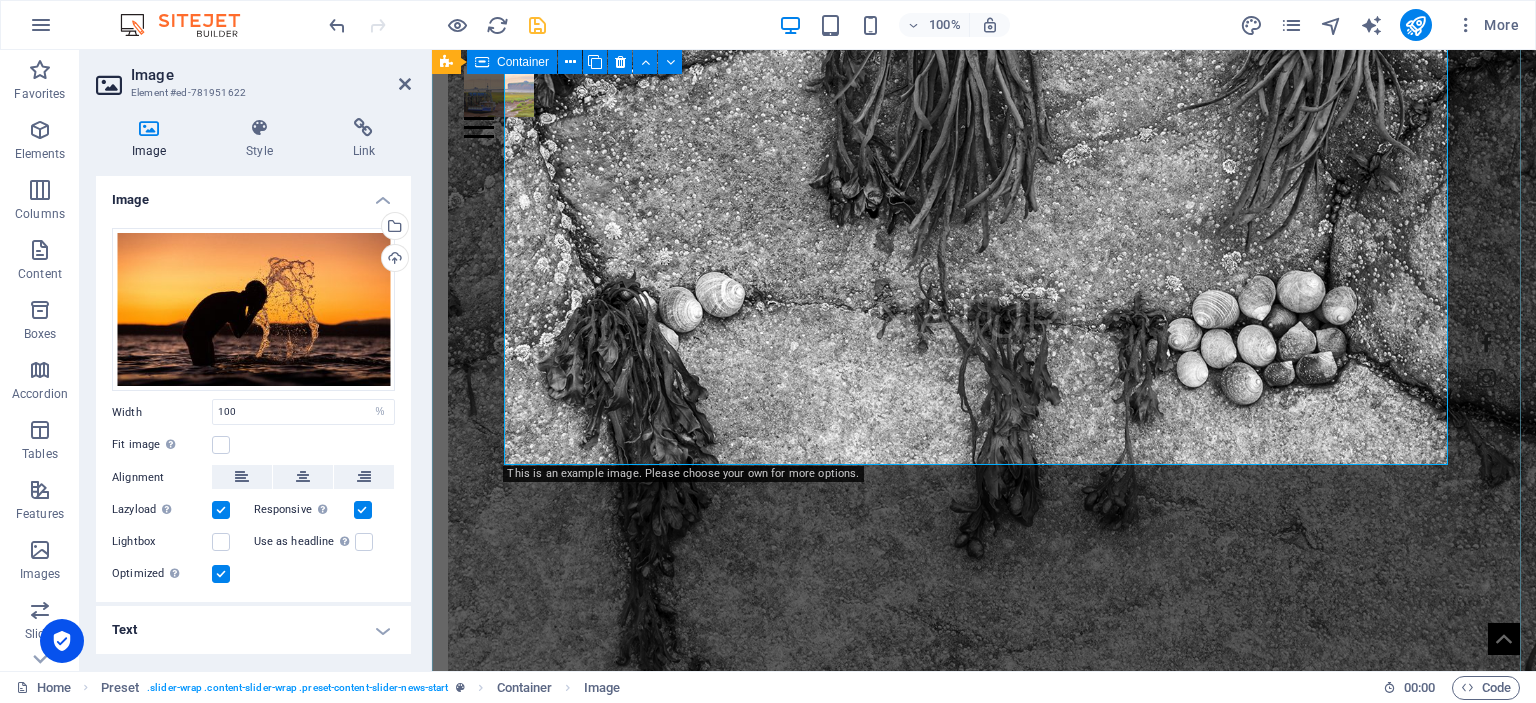scroll, scrollTop: 3574, scrollLeft: 0, axis: vertical 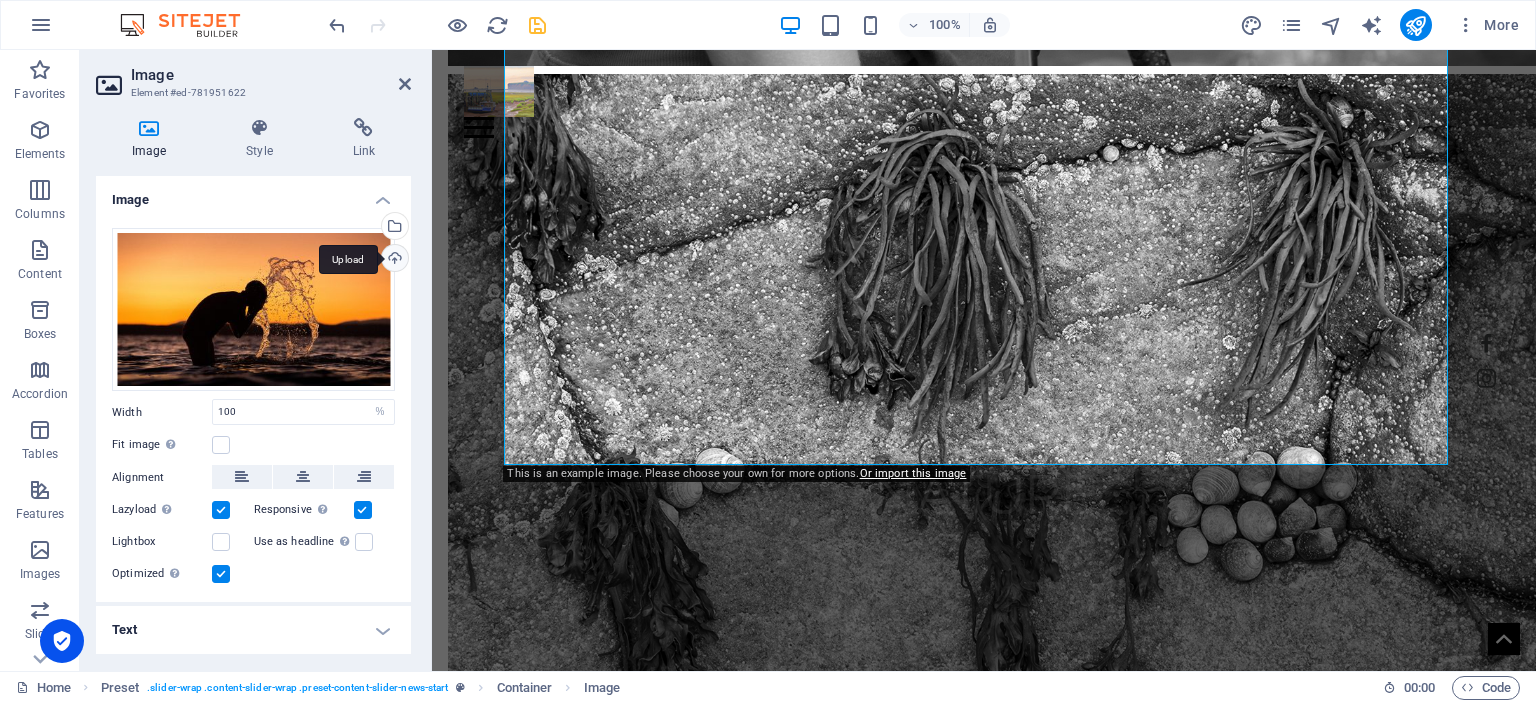 click on "Upload" at bounding box center [393, 260] 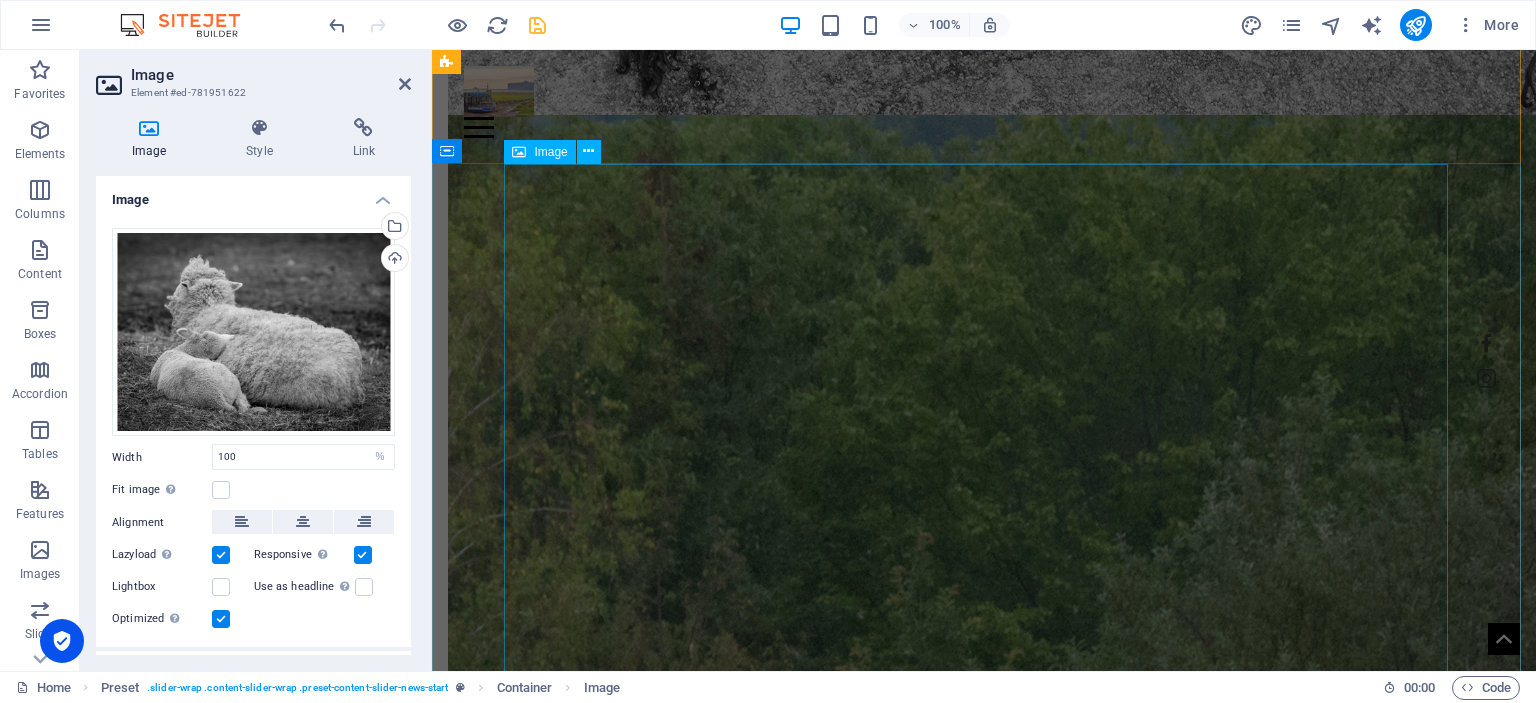 scroll, scrollTop: 4345, scrollLeft: 0, axis: vertical 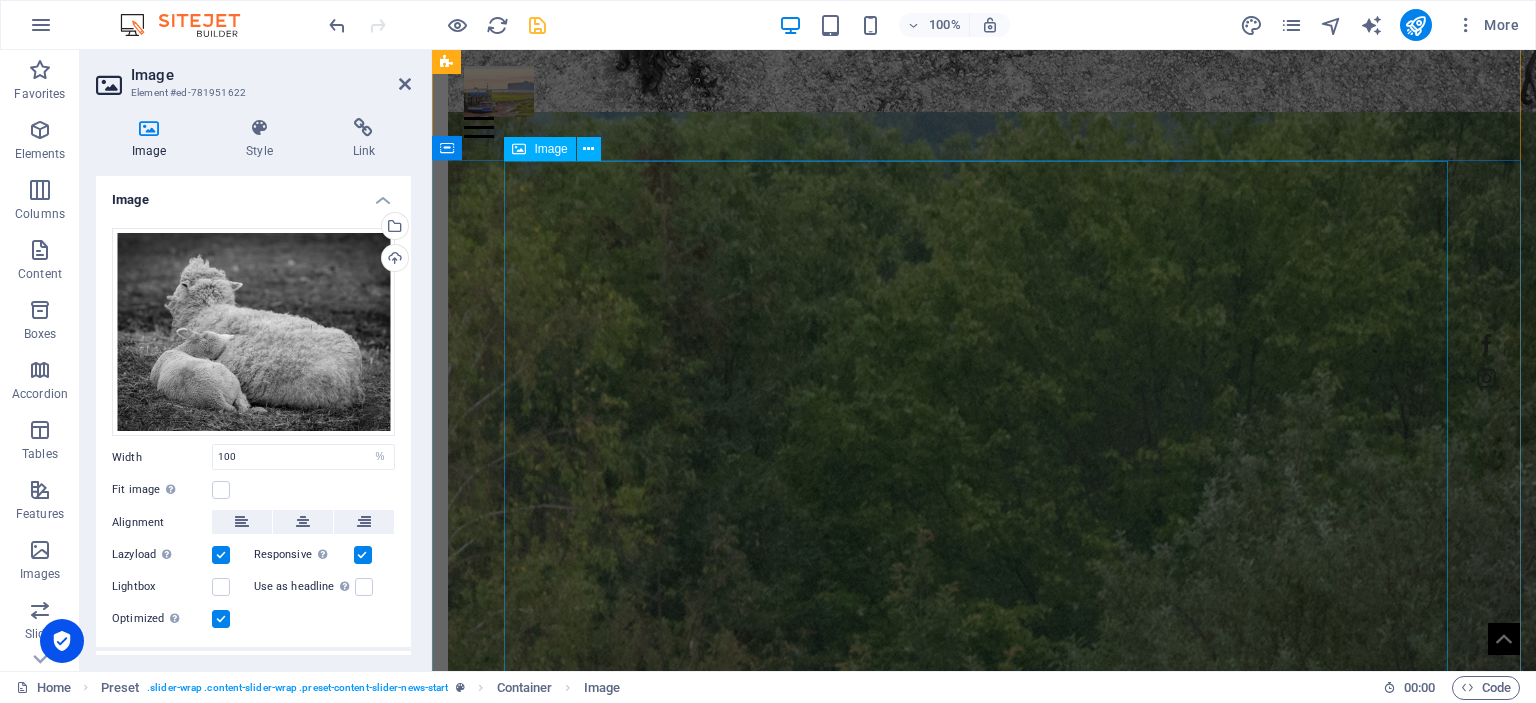 click at bounding box center [984, 4171] 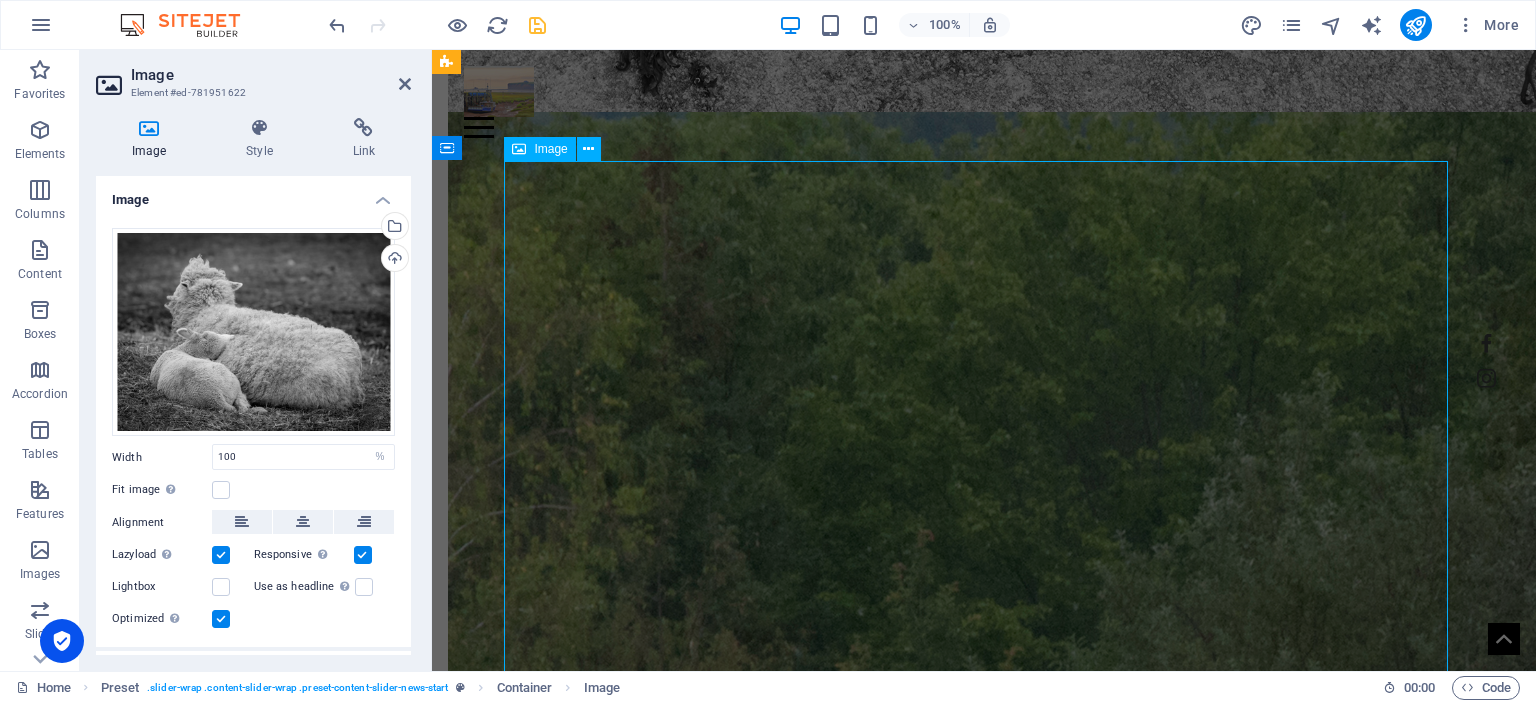 click at bounding box center (984, 4171) 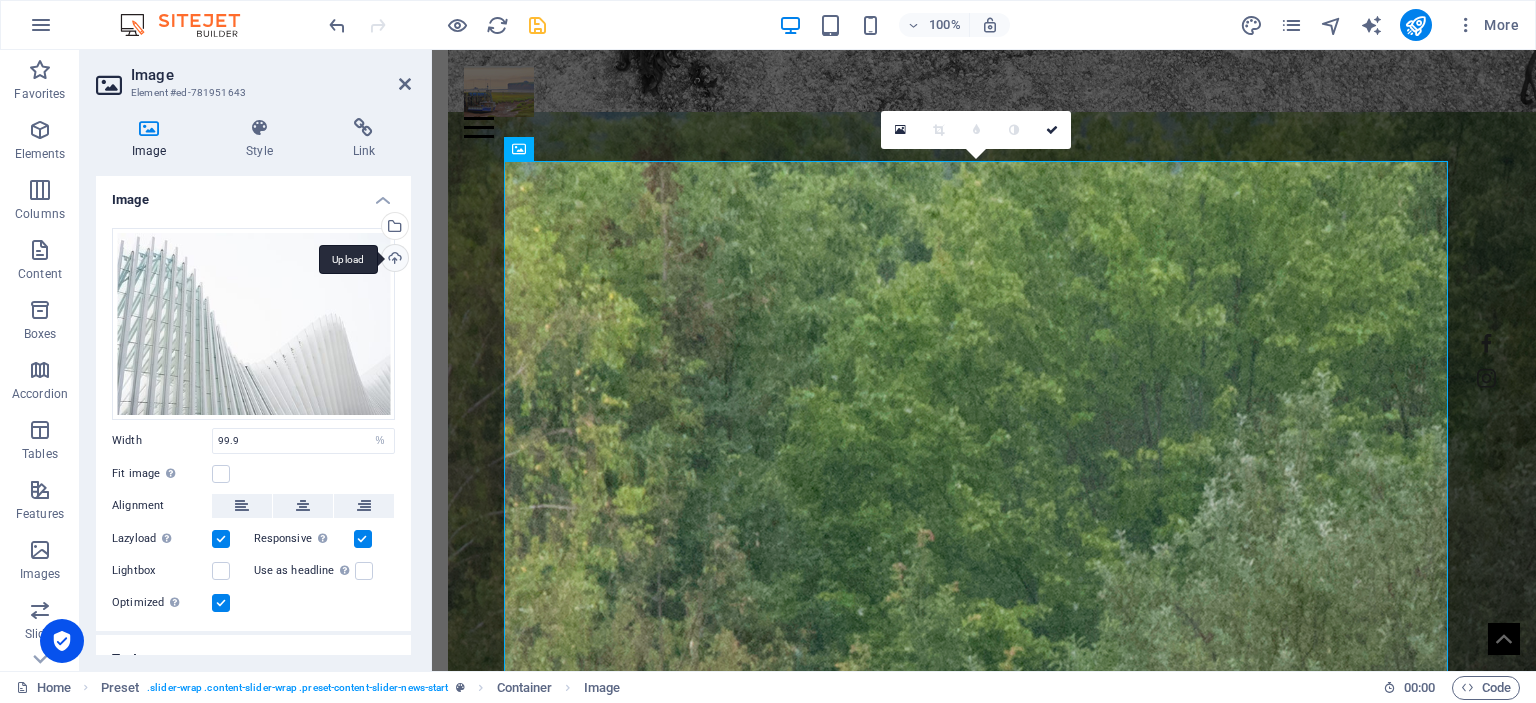click on "Upload" at bounding box center [393, 260] 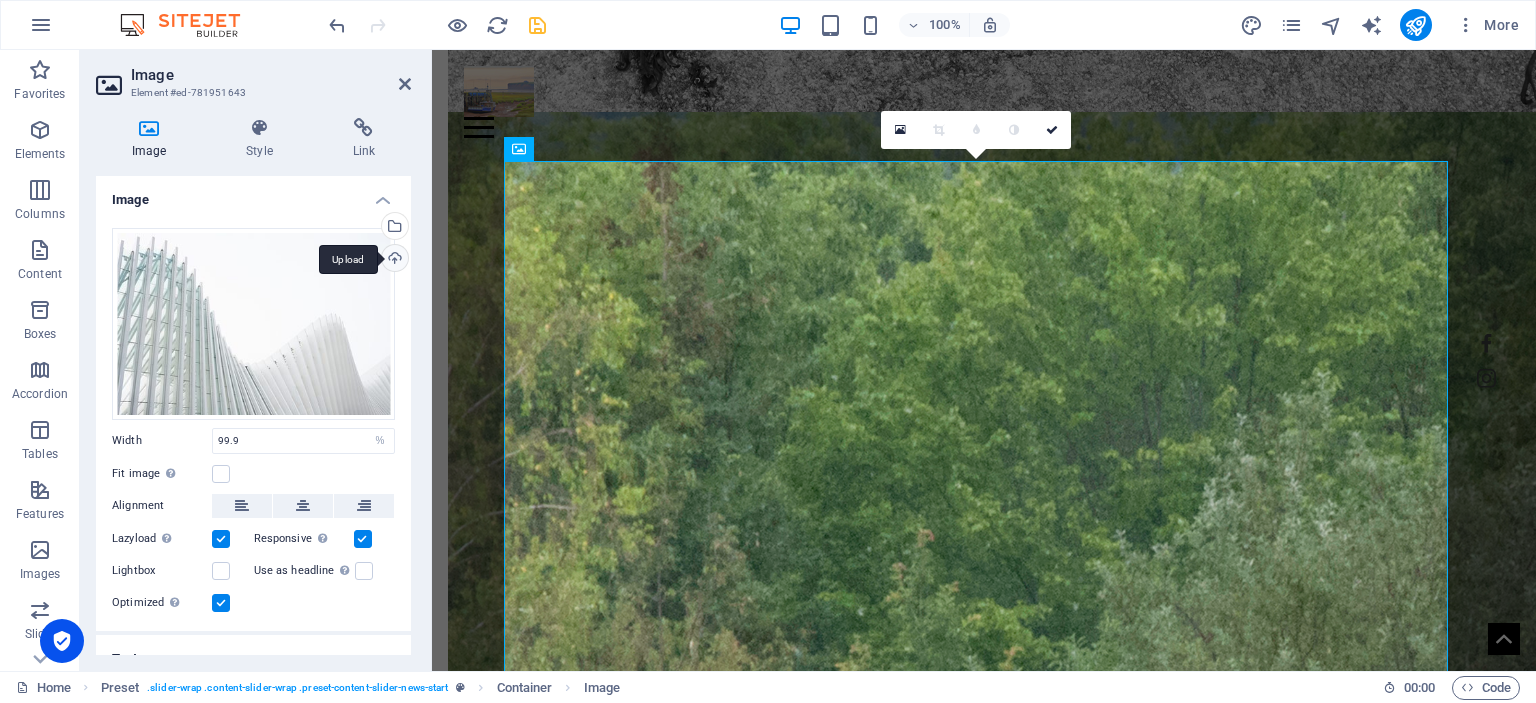 click on "Favorites Elements Columns Content Boxes Accordion Tables Features Images Slider Header Footer Forms Marketing Collections Image Element #ed-781951643 Image Style Link Image Drag files here, click to choose files or select files from Files or our free stock photos & videos Select files from the file manager, stock photos, or upload file(s) Upload Width 99.9 Default auto px rem % em vh vw Fit image Automatically fit image to a fixed width and height Height Default auto px Alignment Lazyload Loading images after the page loads improves page speed. Responsive Automatically load retina image and smartphone optimized sizes. Lightbox Use as headline The image will be wrapped in an H1 headline tag. Useful for giving alternative text the weight of an H1 headline, e.g. for the logo. Leave unchecked if uncertain. Optimized Images are compressed to improve page speed. Position Direction Custom X offset 50 px rem % vh vw Y offset 50 px rem % vh vw Text Float No float Image left Image right Text Alternative text Normal 8" at bounding box center (768, 360) 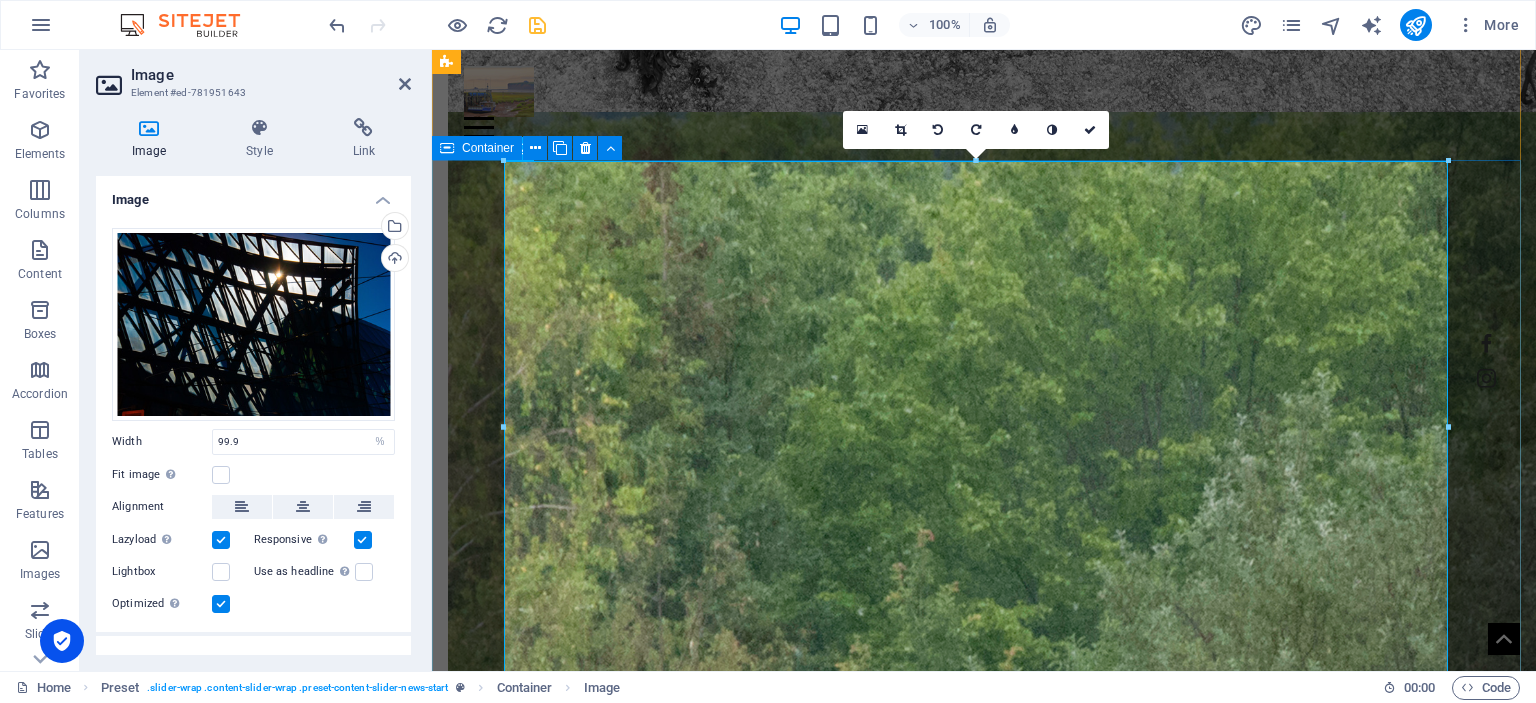 click on "Curves [GEOGRAPHIC_DATA] [DATE] Lorem Ipsum   is simply dummy text of the printing and typesetting industry. Lorem Ipsum has been the industry's standard dummy text ever since the 1500s, when an unknown printer took a galley of type and scrambled it to make a type specimen book. It has survived not only five centuries, but also the leap into electronic typesetting, remaining essentially unchanged. It was popularised in the 1960s with the release of Letraset sheets containing Lorem Ipsum passages, and more recently with desktop publishing software like Aldus PageMaker including versions of Lorem Ipsum." at bounding box center (984, 4326) 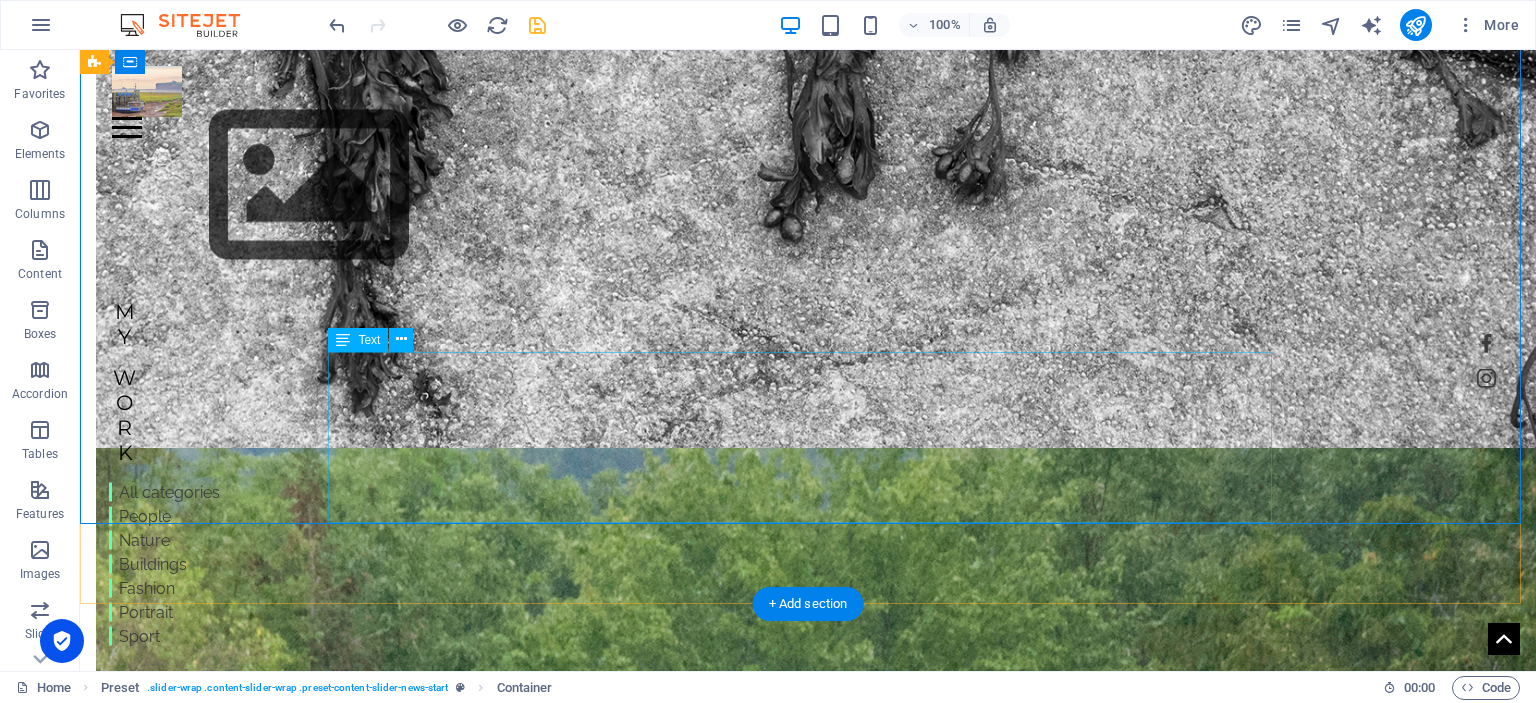 scroll, scrollTop: 5002, scrollLeft: 0, axis: vertical 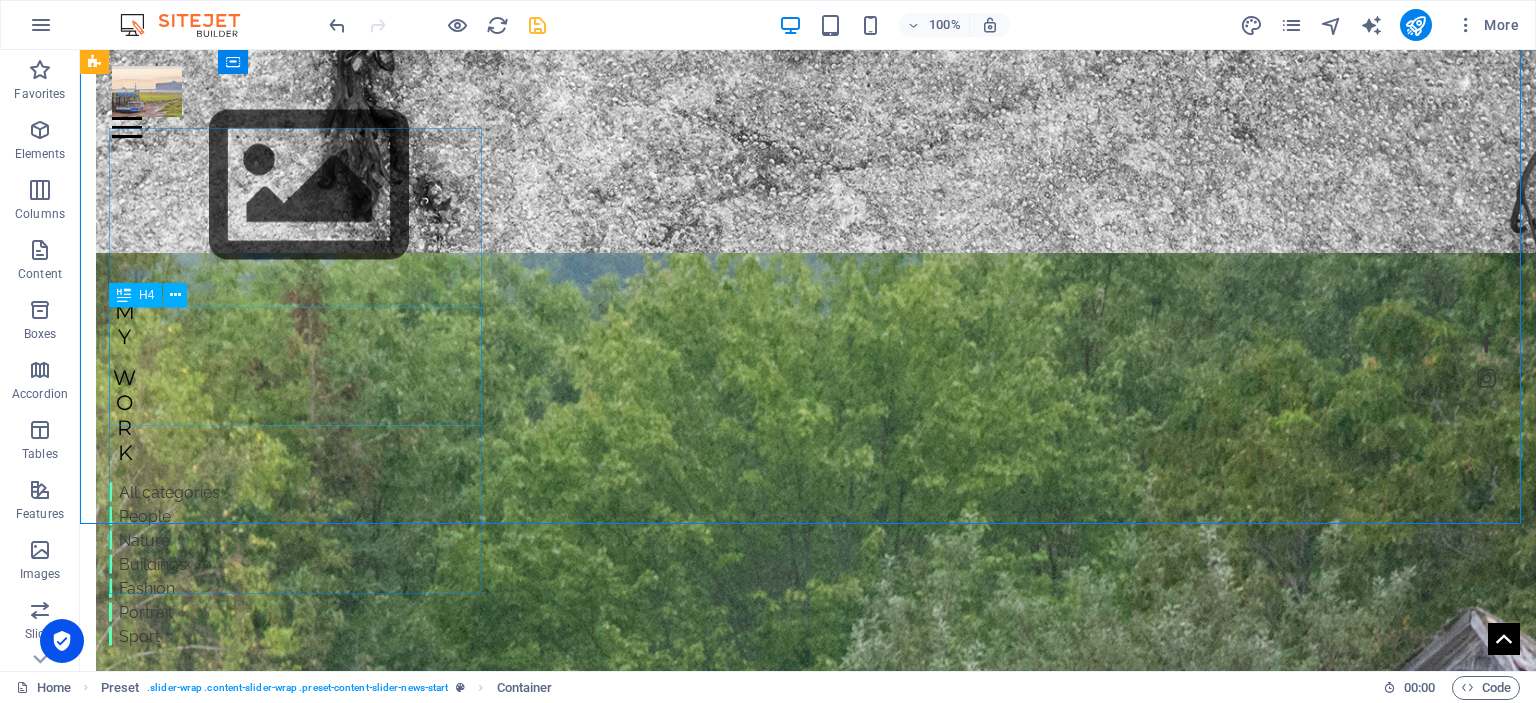 click on "Work" at bounding box center [309, 414] 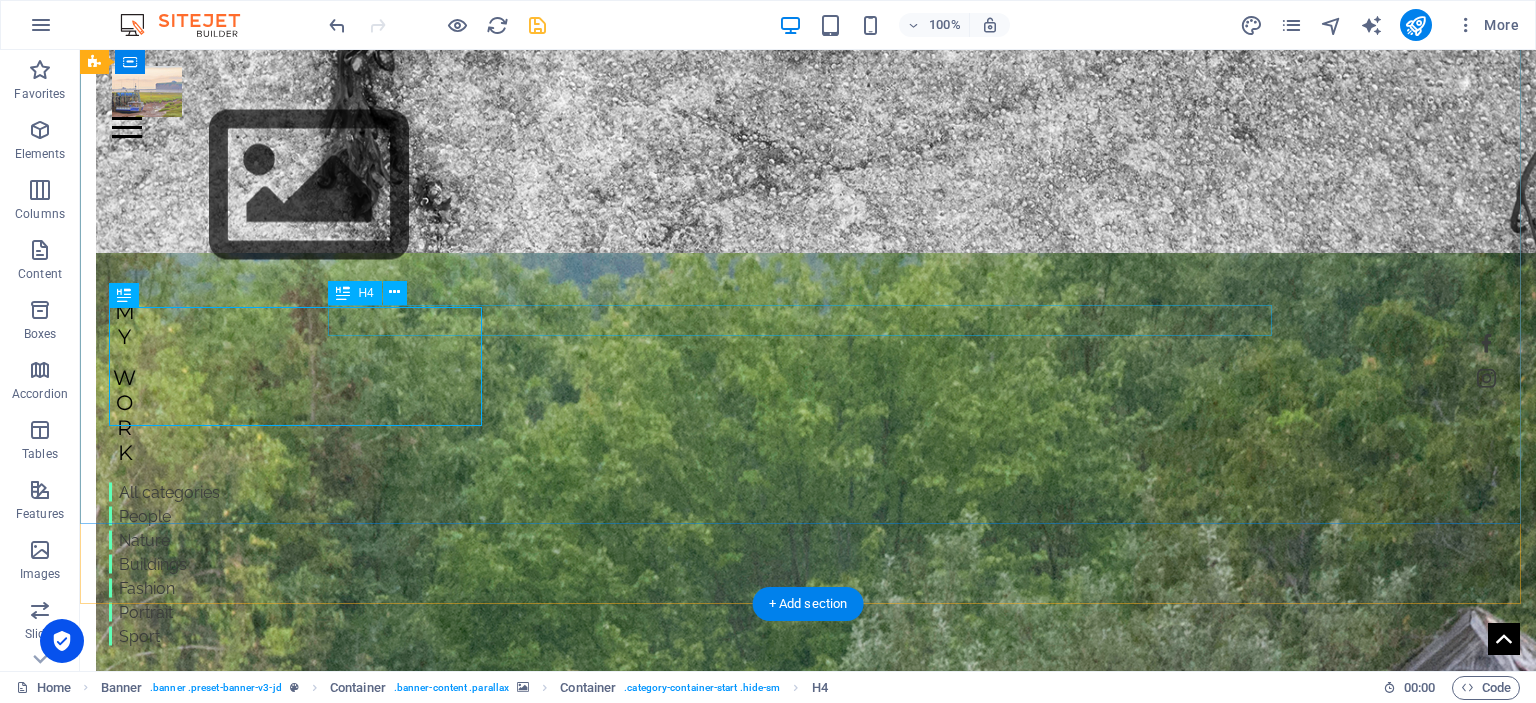 click on "[GEOGRAPHIC_DATA]" at bounding box center (808, 4684) 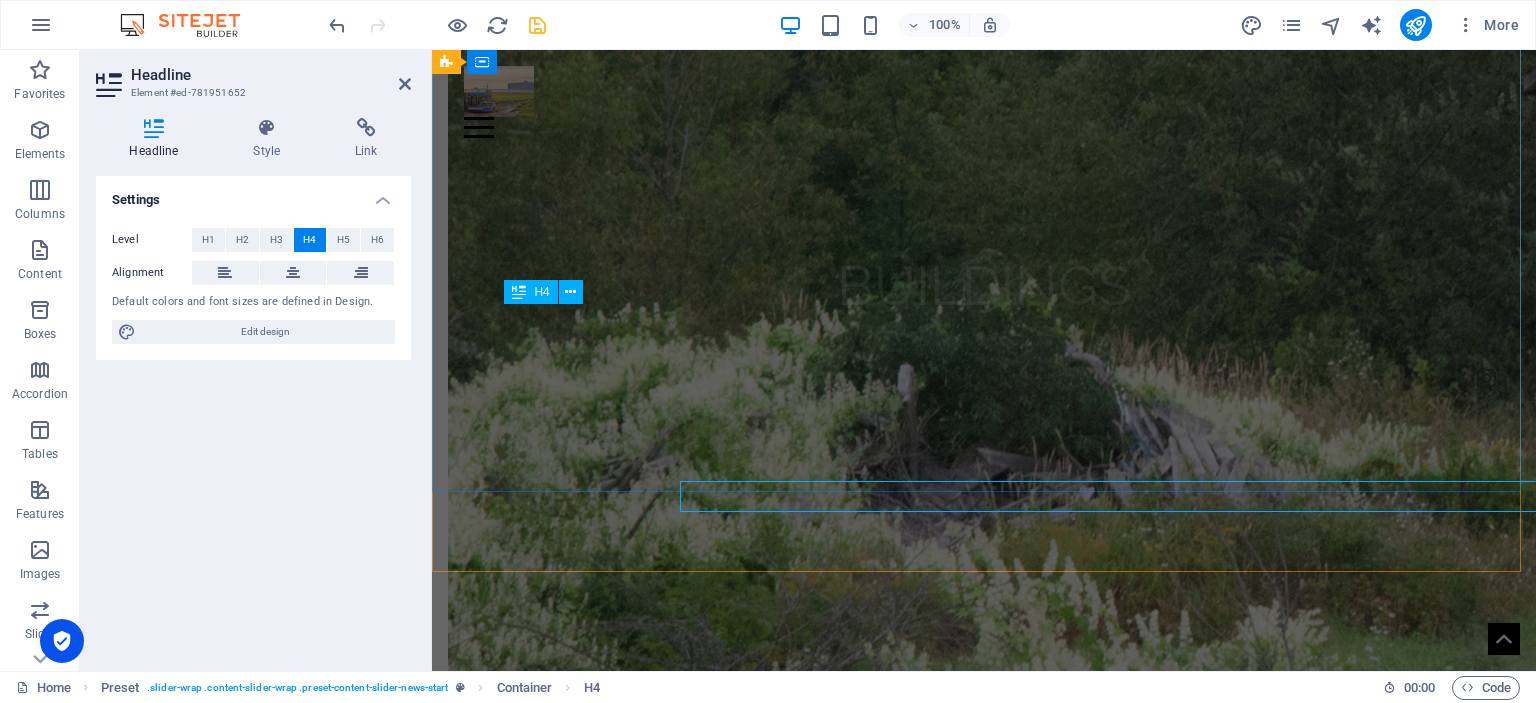 scroll, scrollTop: 4826, scrollLeft: 0, axis: vertical 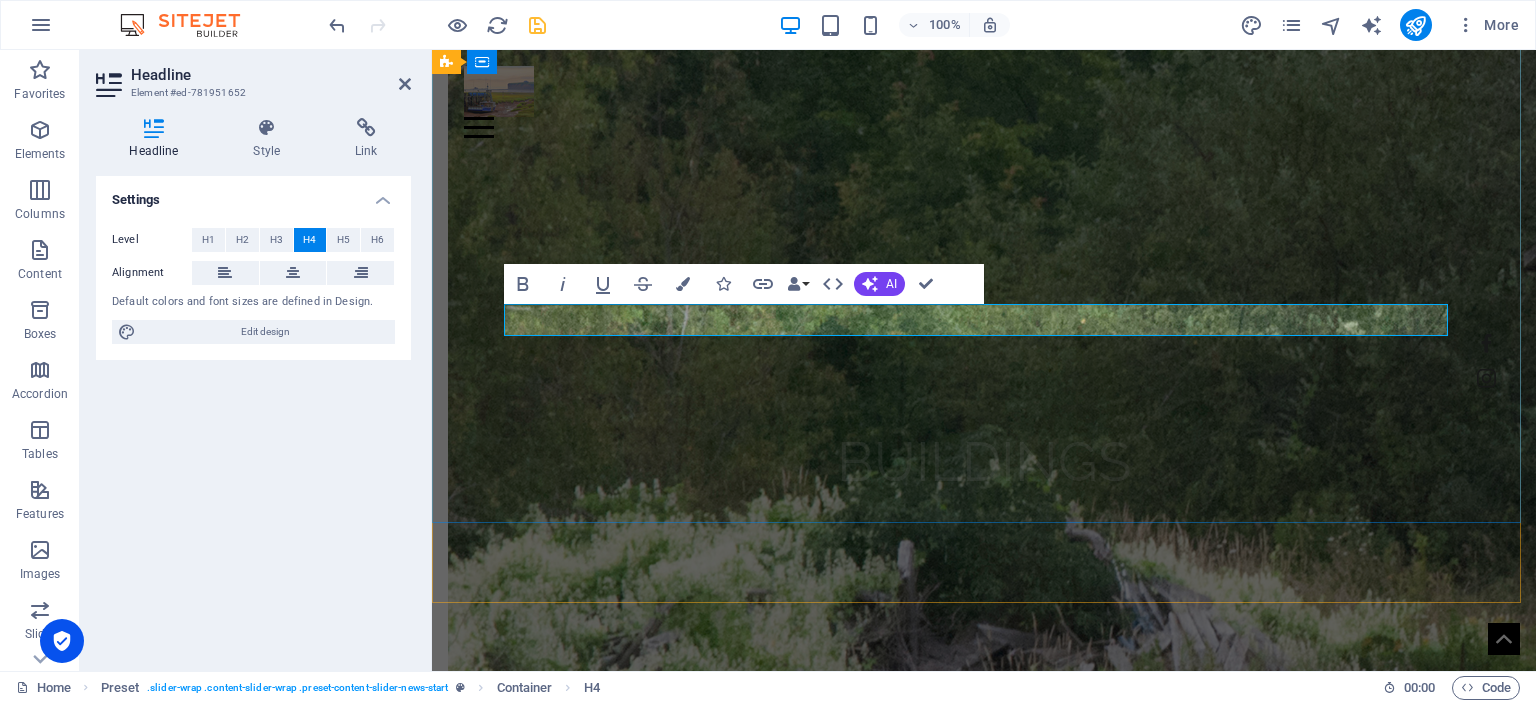 type 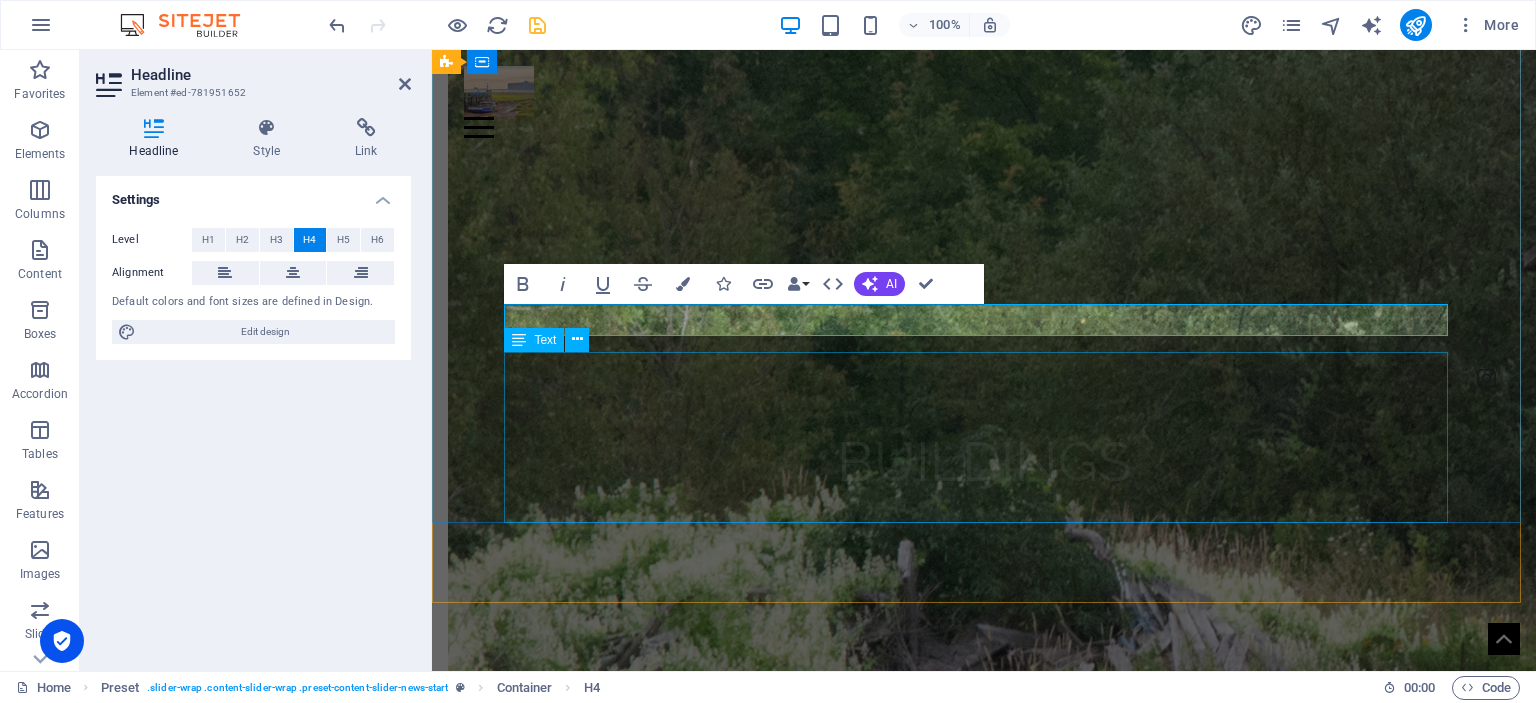 click on "[DATE] Lorem Ipsum   is simply dummy text of the printing and typesetting industry. Lorem Ipsum has been the industry's standard dummy text ever since the 1500s, when an unknown printer took a galley of type and scrambled it to make a type specimen book. It has survived not only five centuries, but also the leap into electronic typesetting, remaining essentially unchanged. It was popularised in the 1960s with the release of Letraset sheets containing Lorem Ipsum passages, and more recently with desktop publishing software like Aldus PageMaker including versions of Lorem Ipsum." at bounding box center (984, 4180) 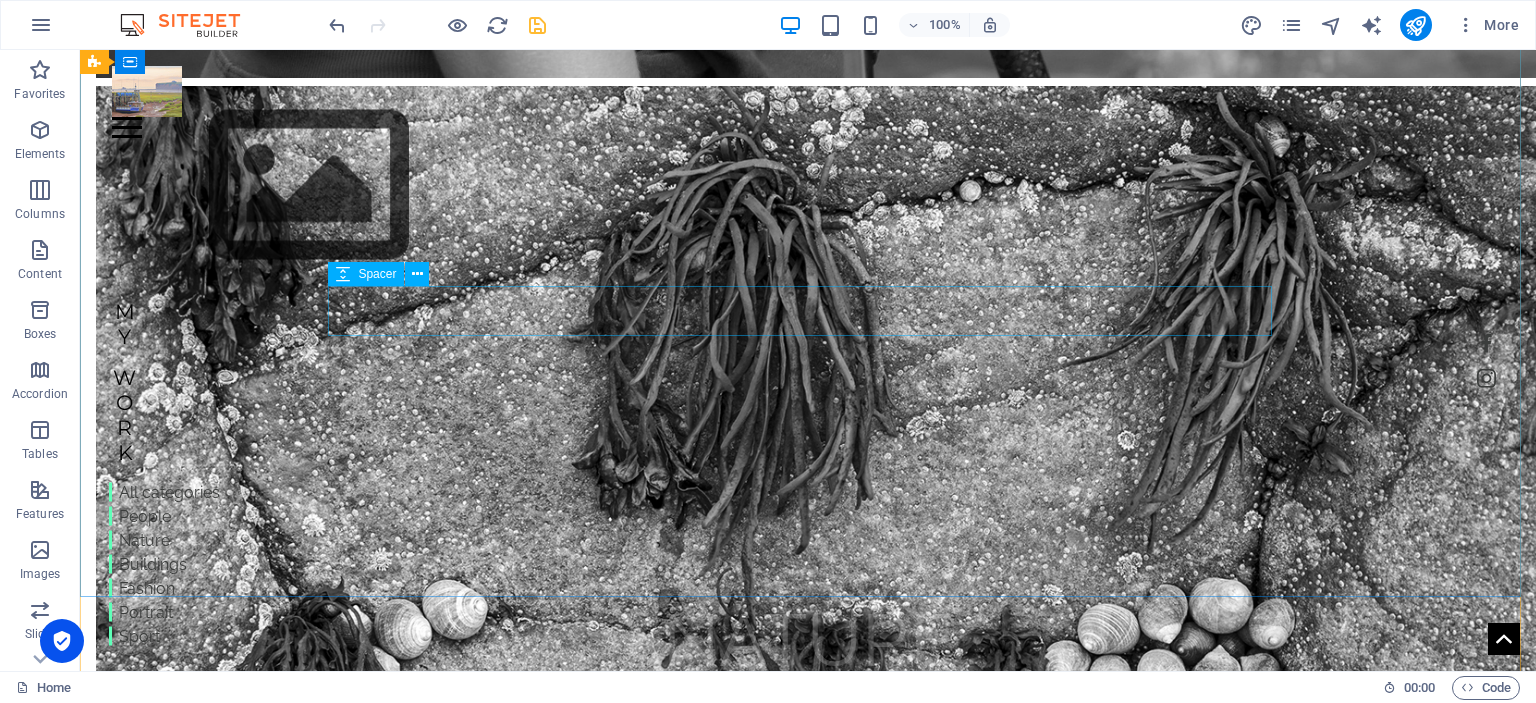 scroll, scrollTop: 4083, scrollLeft: 0, axis: vertical 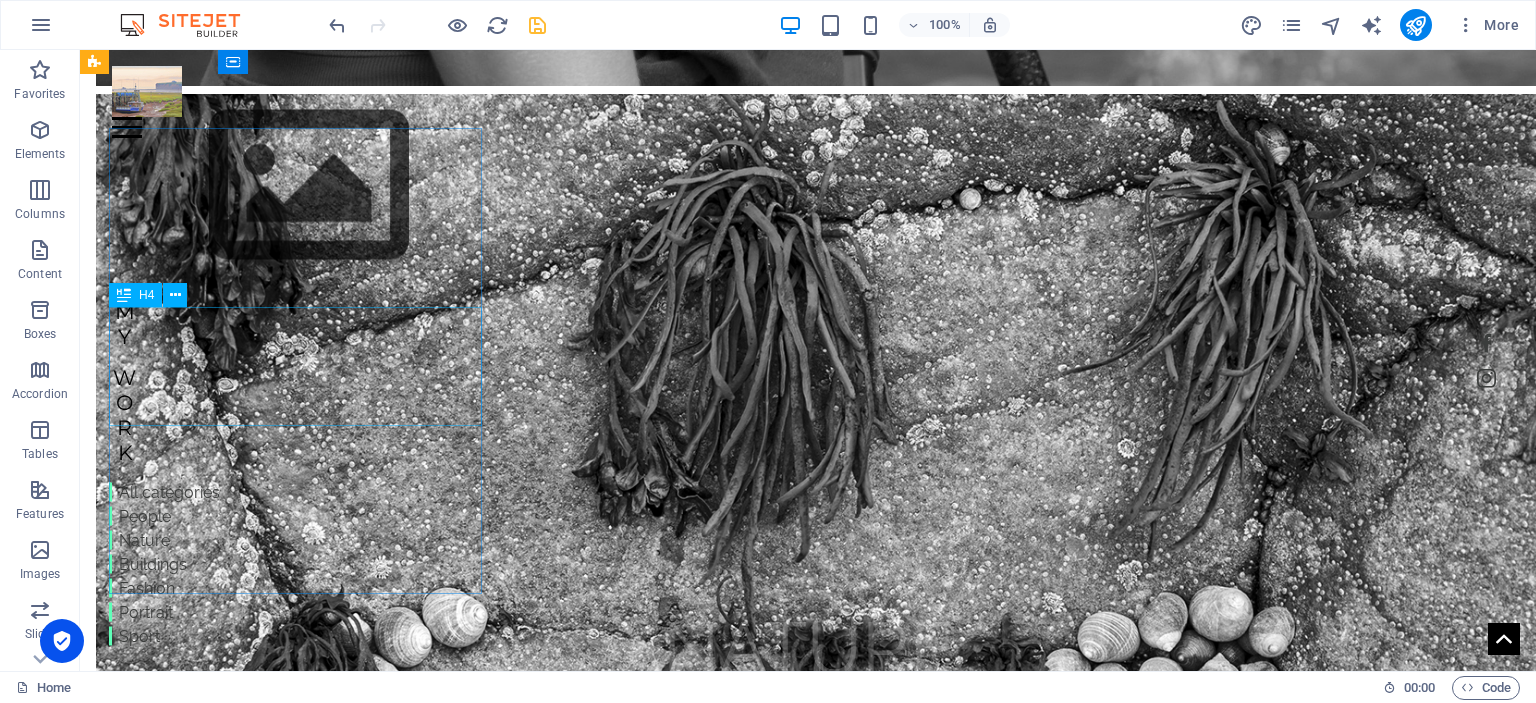 click on "Work" at bounding box center (309, 414) 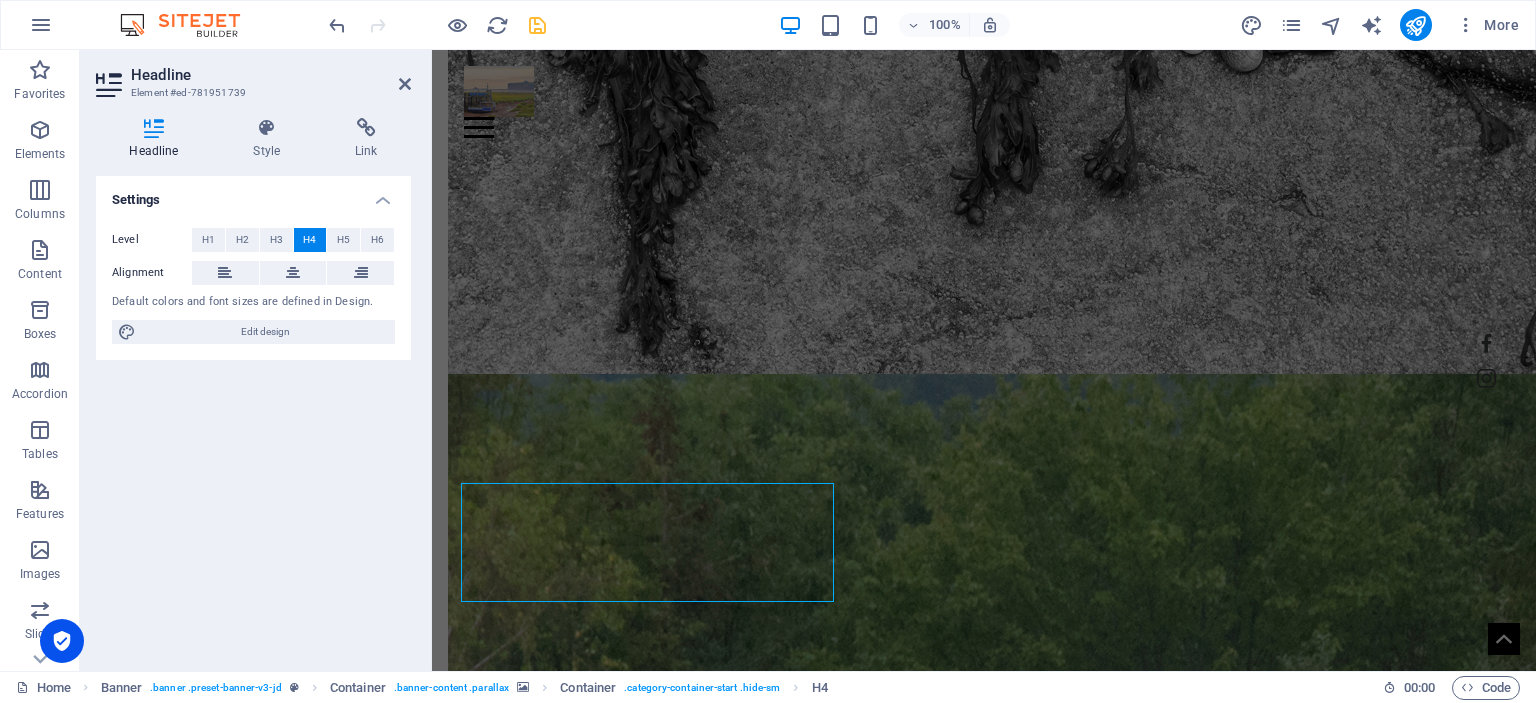 scroll, scrollTop: 3907, scrollLeft: 0, axis: vertical 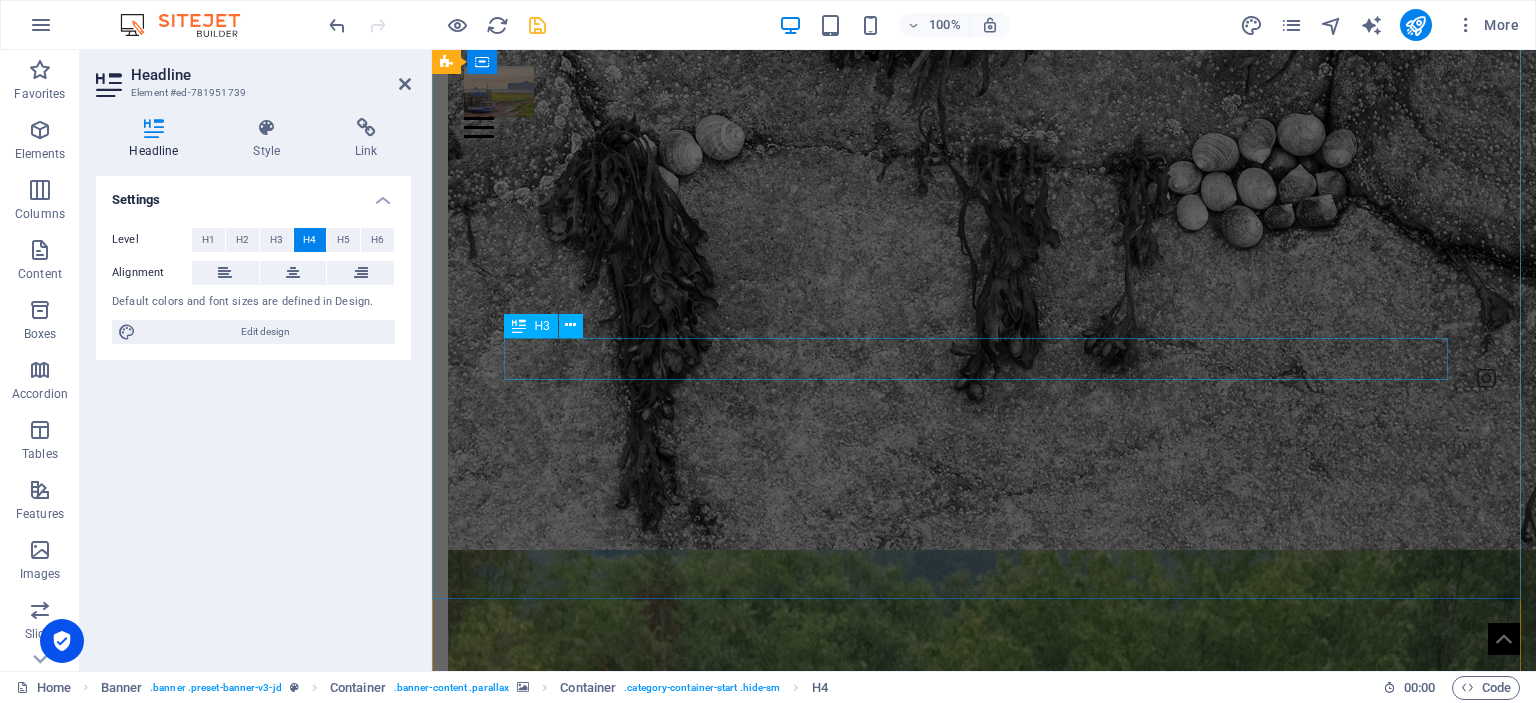 click on "Holiday" at bounding box center (984, 4102) 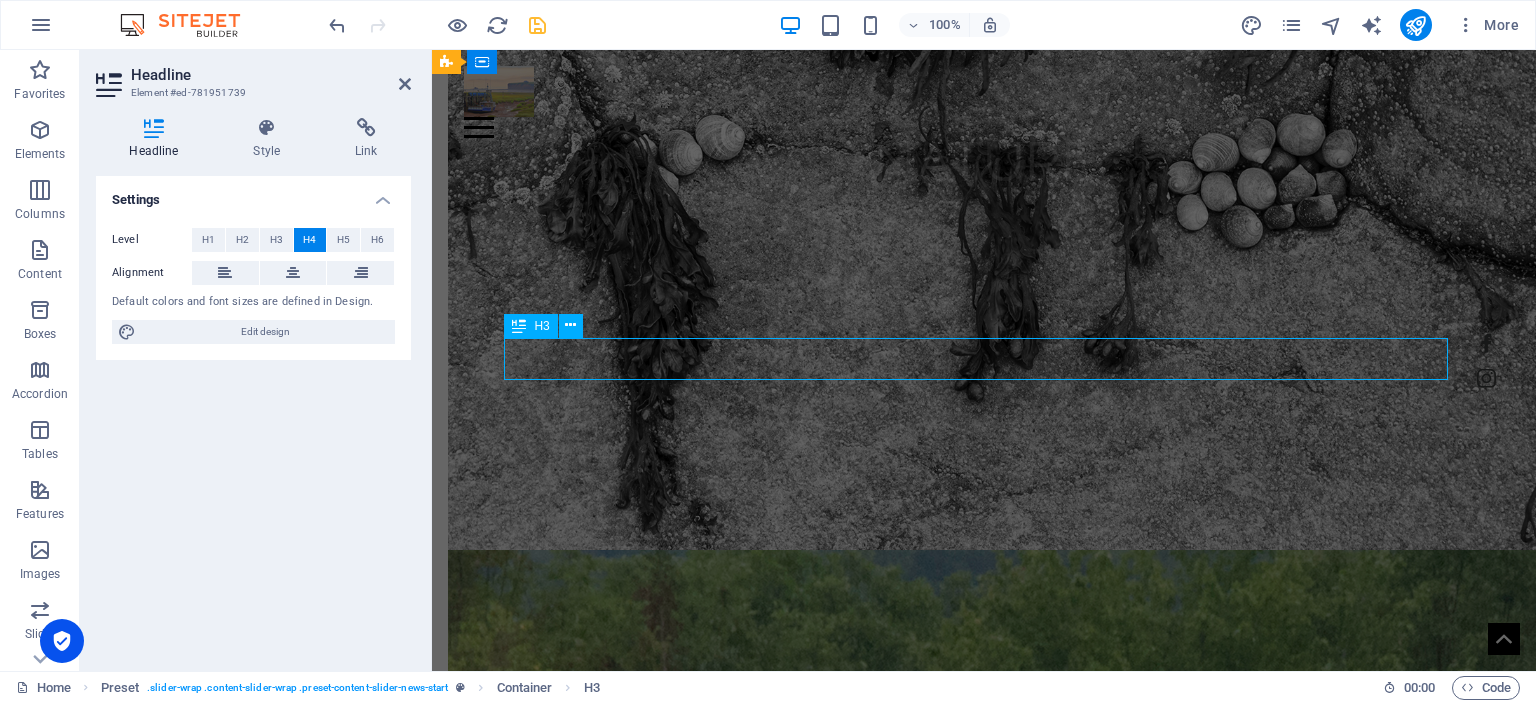 click on "Holiday" at bounding box center [984, 4102] 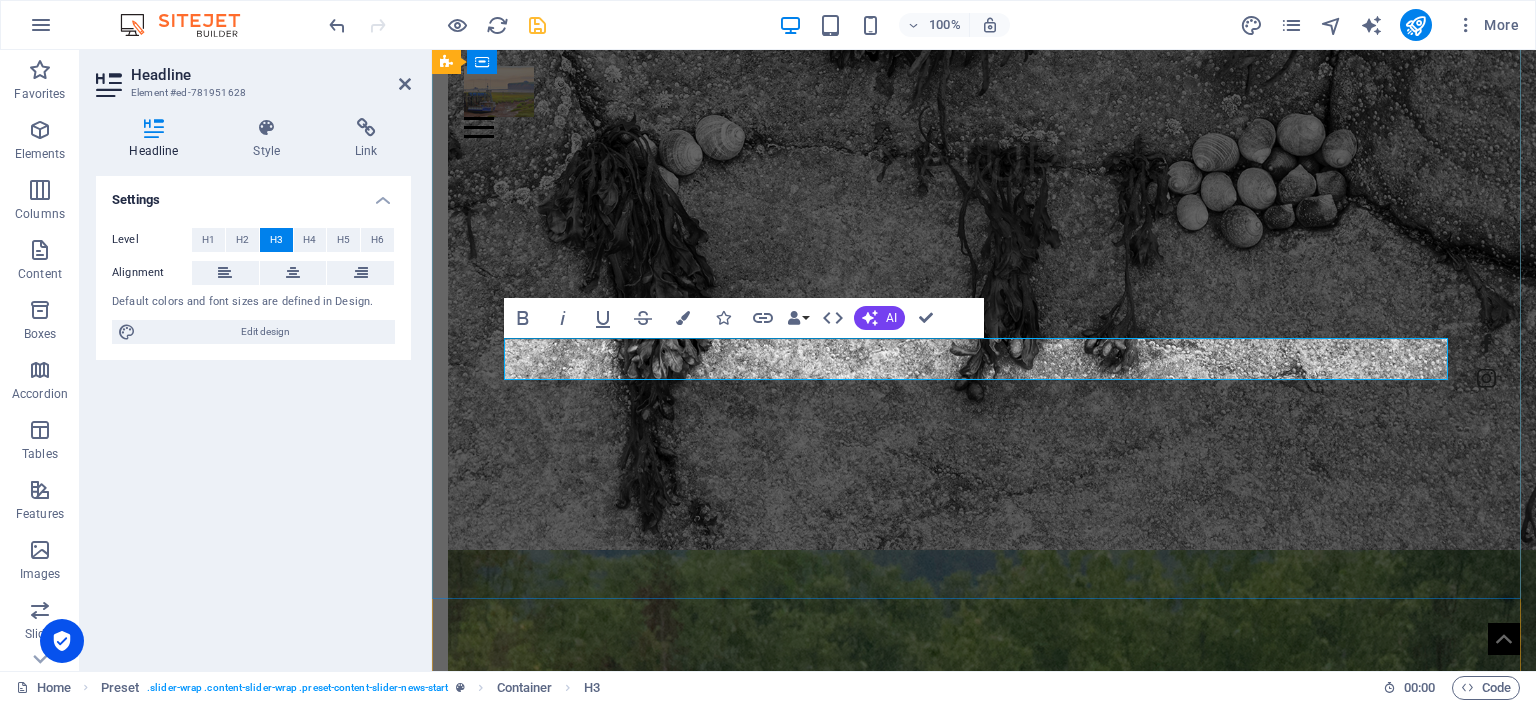 type 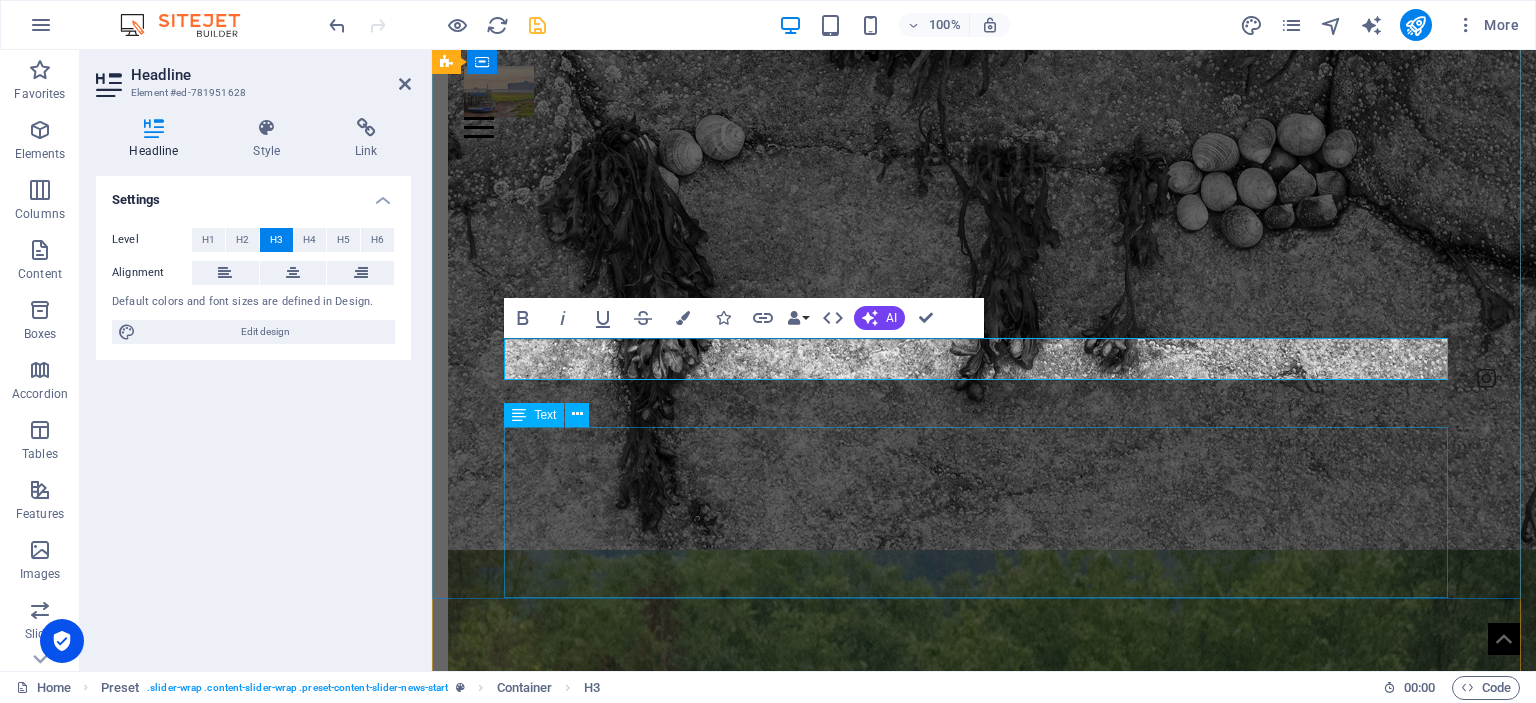 click on "[DATE] Lorem Ipsum   is simply dummy text of the printing and typesetting industry. Lorem Ipsum has been the industry's standard dummy text ever since the 1500s, when an unknown printer took a galley of type and scrambled it to make a type specimen book. It has survived not only five centuries, but also the leap into electronic typesetting, remaining essentially unchanged. It was popularised in the 1960s with the release of Letraset sheets containing Lorem Ipsum passages, and more recently with desktop publishing software like Aldus PageMaker including versions of Lorem Ipsum." at bounding box center [984, 4255] 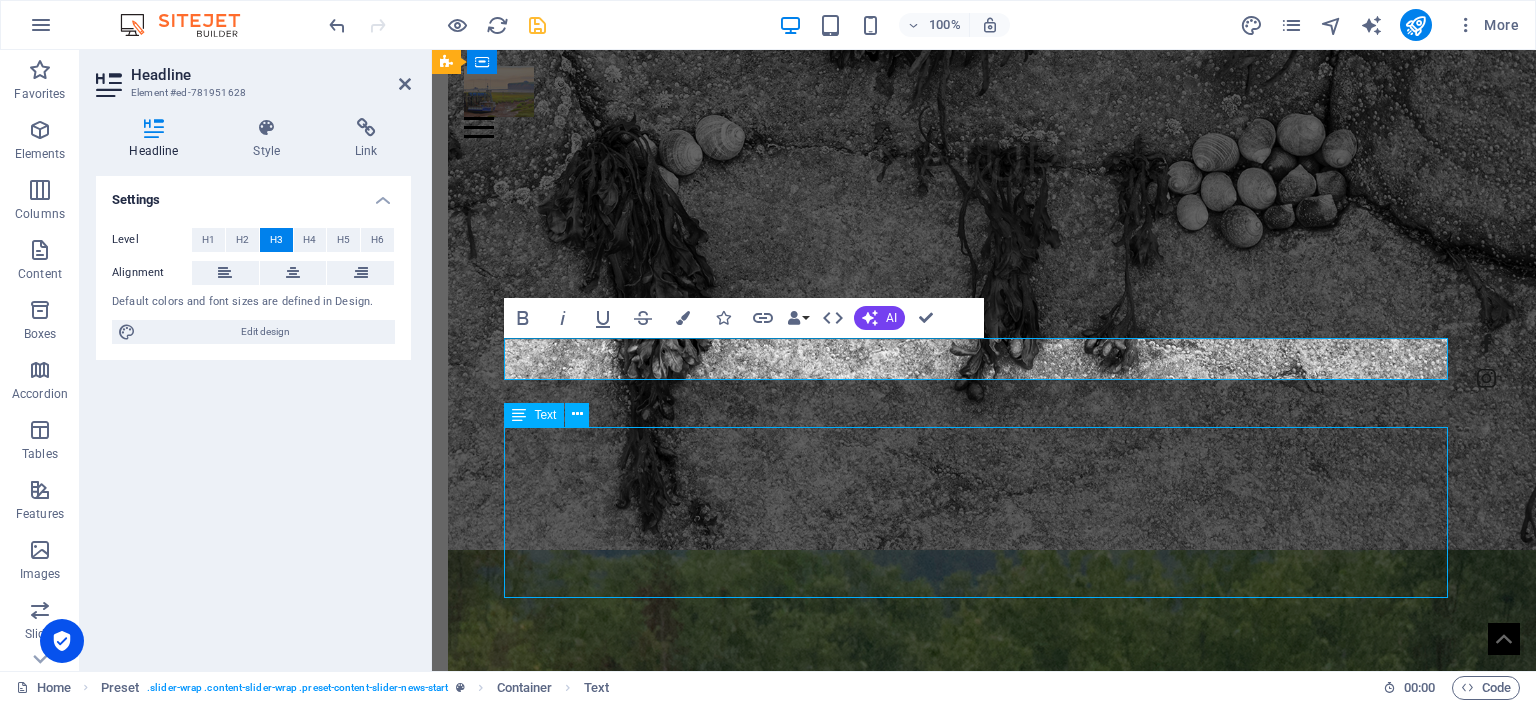scroll, scrollTop: 4083, scrollLeft: 0, axis: vertical 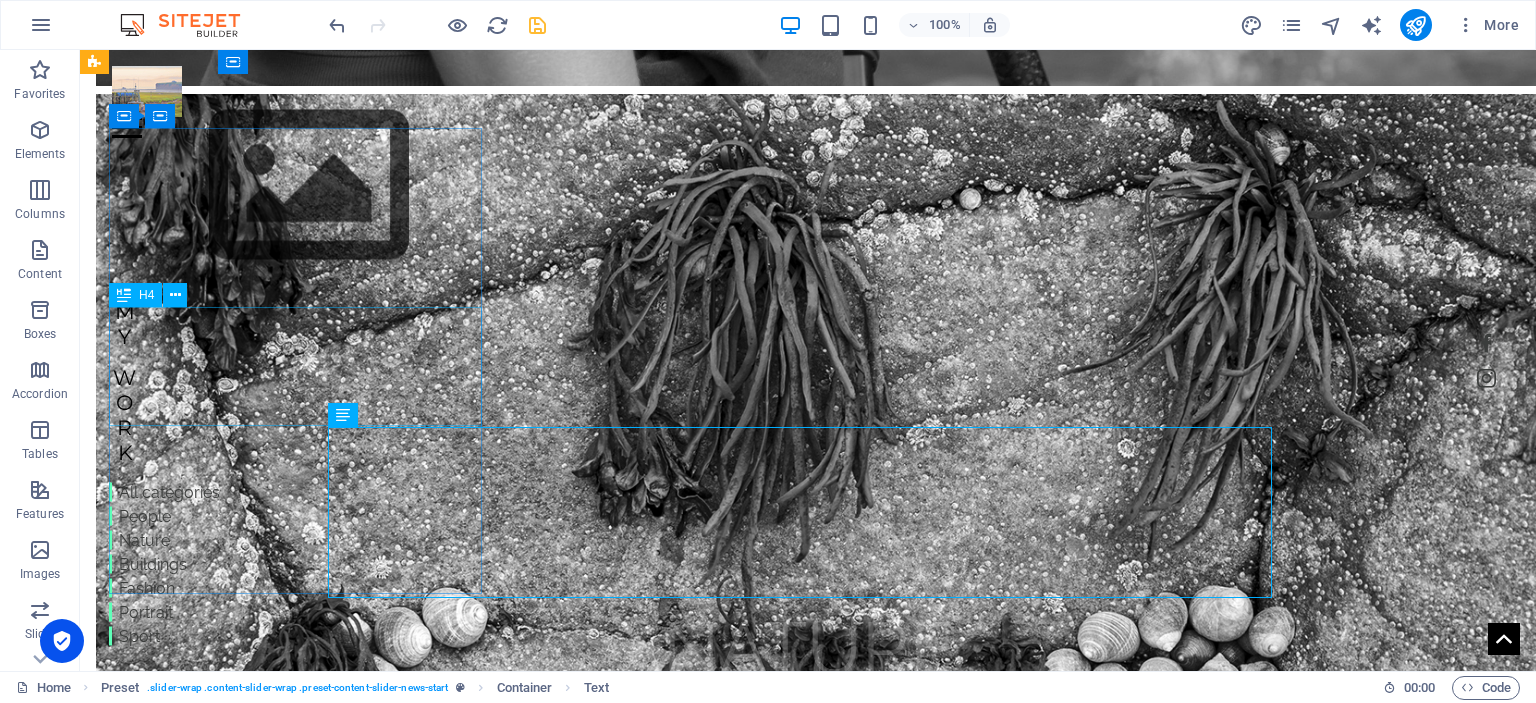 click on "Work" at bounding box center (309, 414) 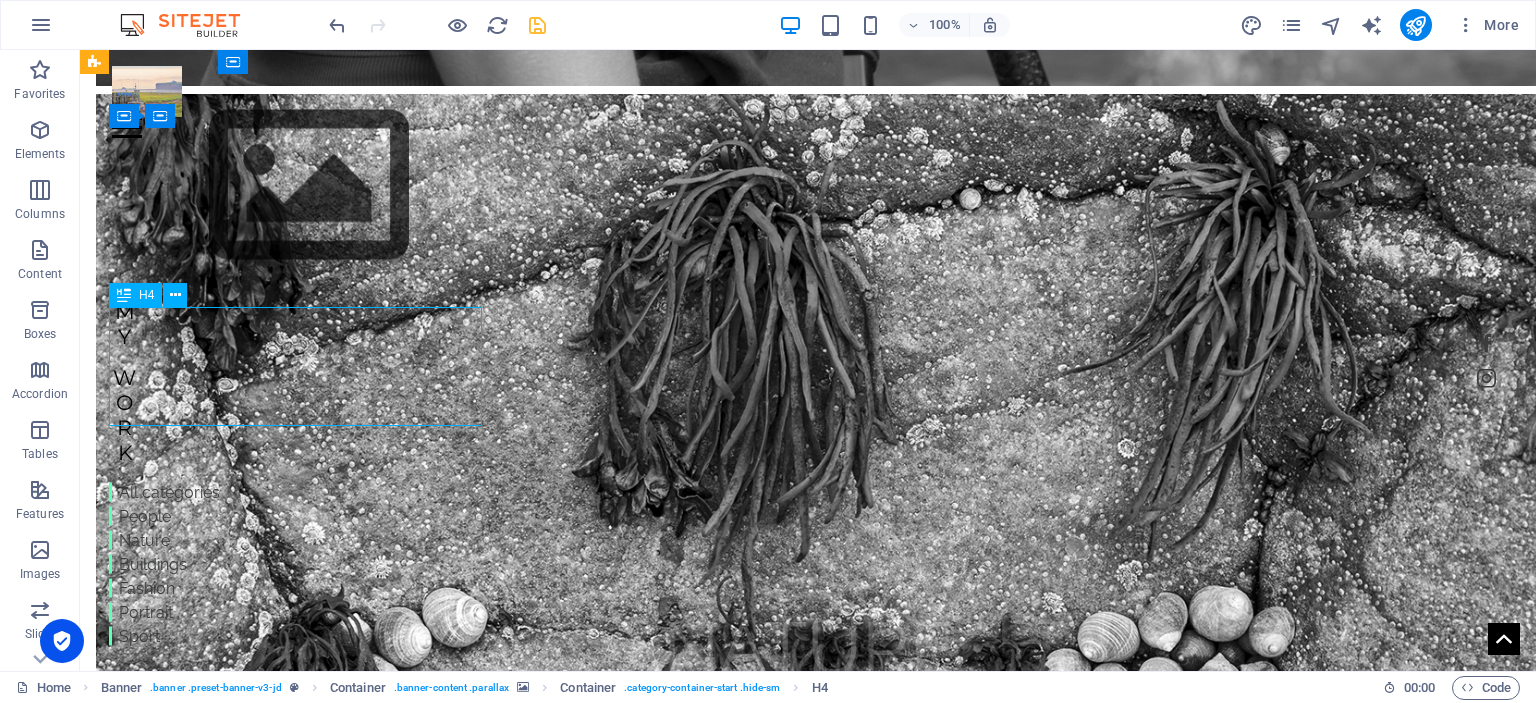 click on "Work" at bounding box center [309, 414] 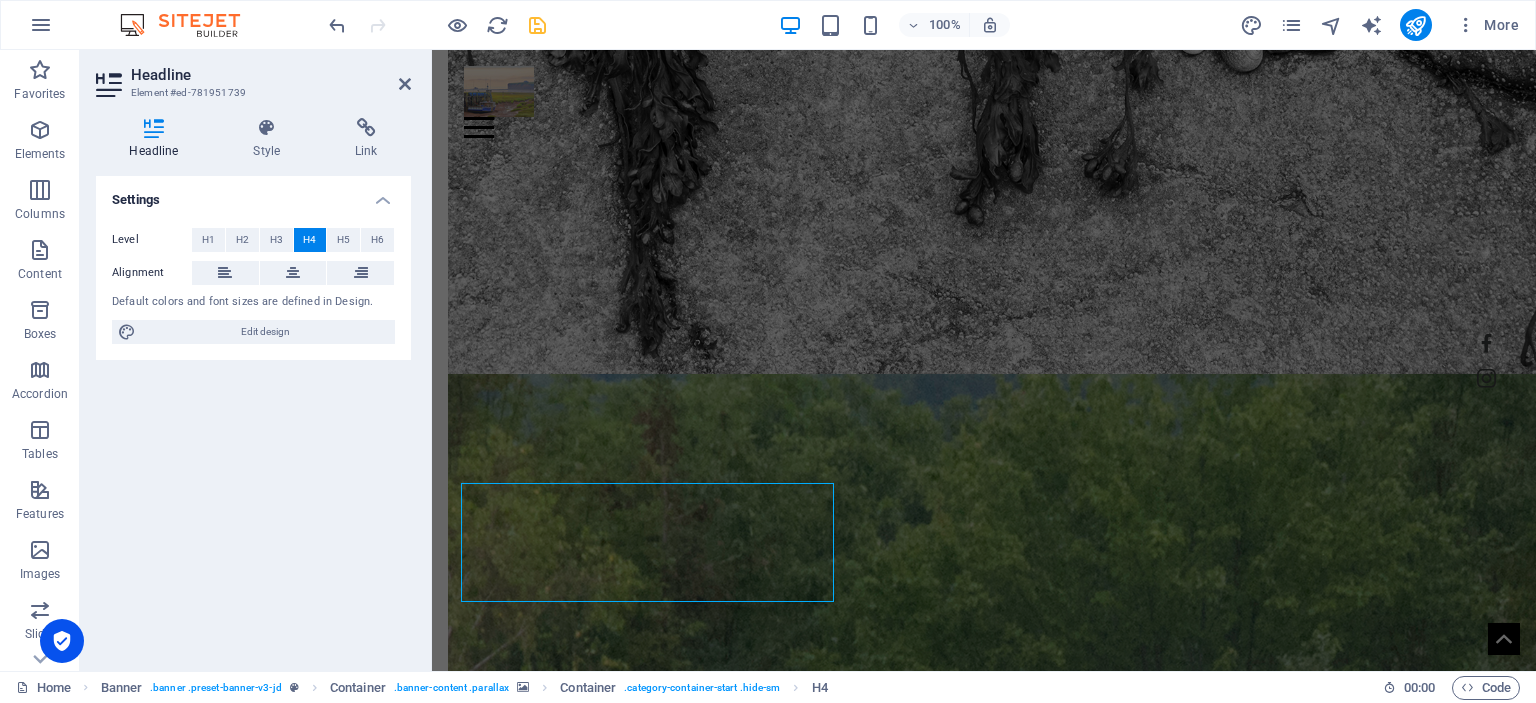 scroll, scrollTop: 3907, scrollLeft: 0, axis: vertical 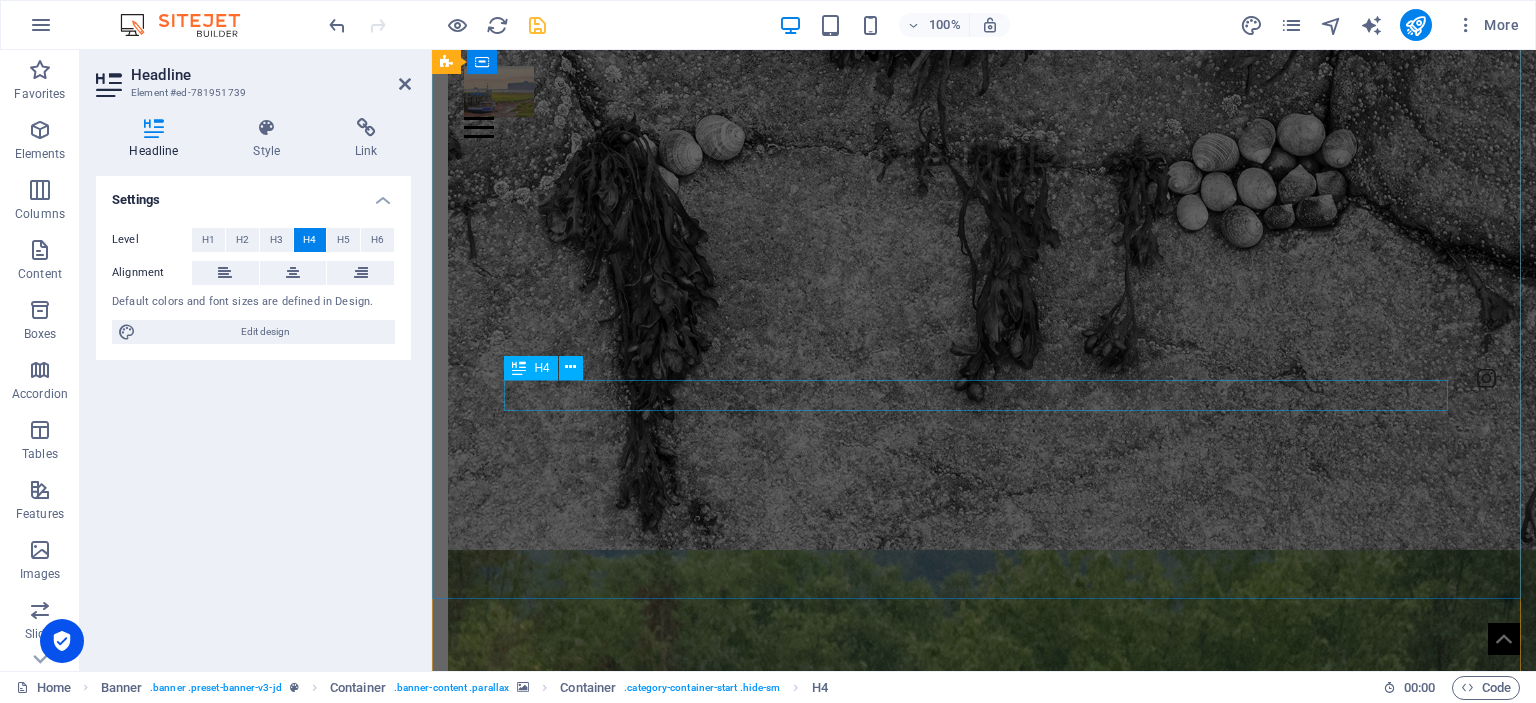 click on "[GEOGRAPHIC_DATA]" at bounding box center [984, 4138] 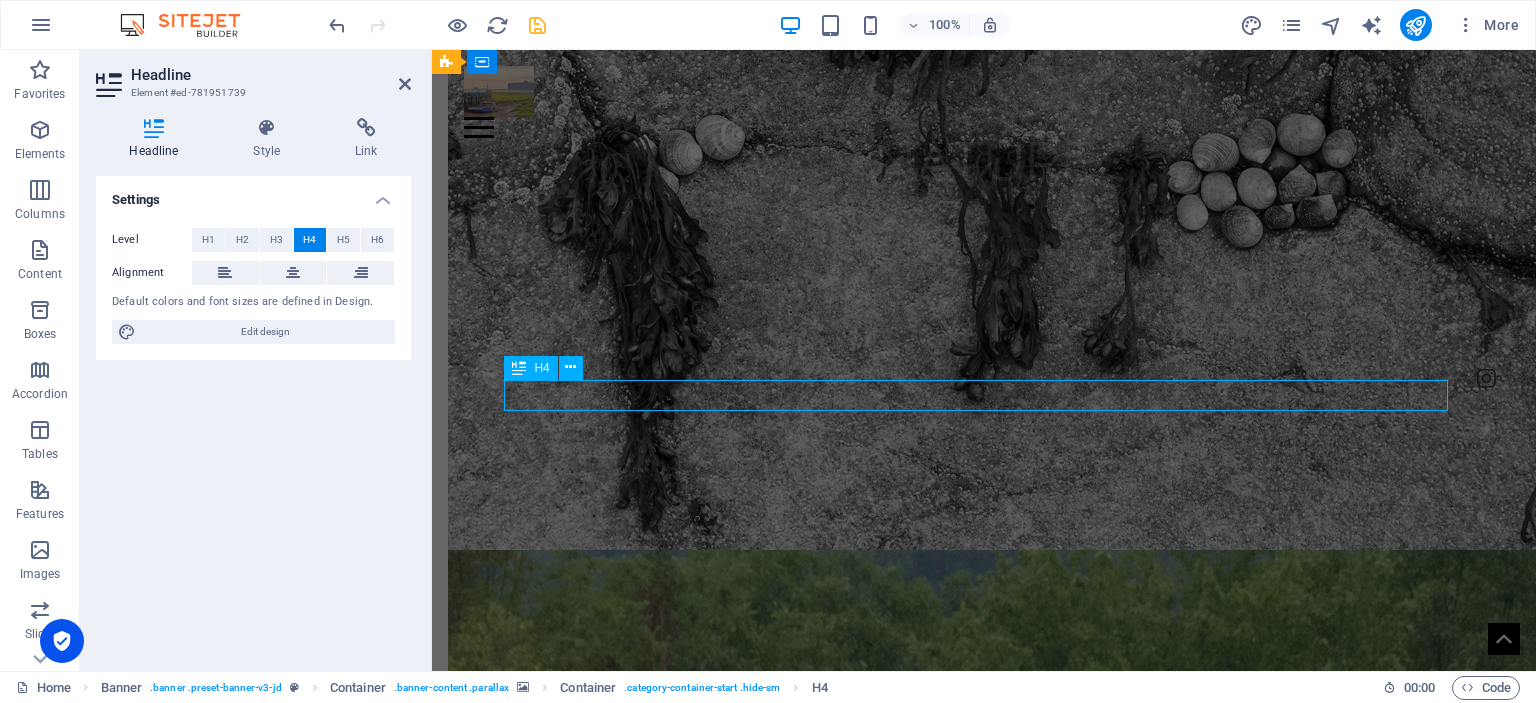 click on "[GEOGRAPHIC_DATA]" at bounding box center [984, 4138] 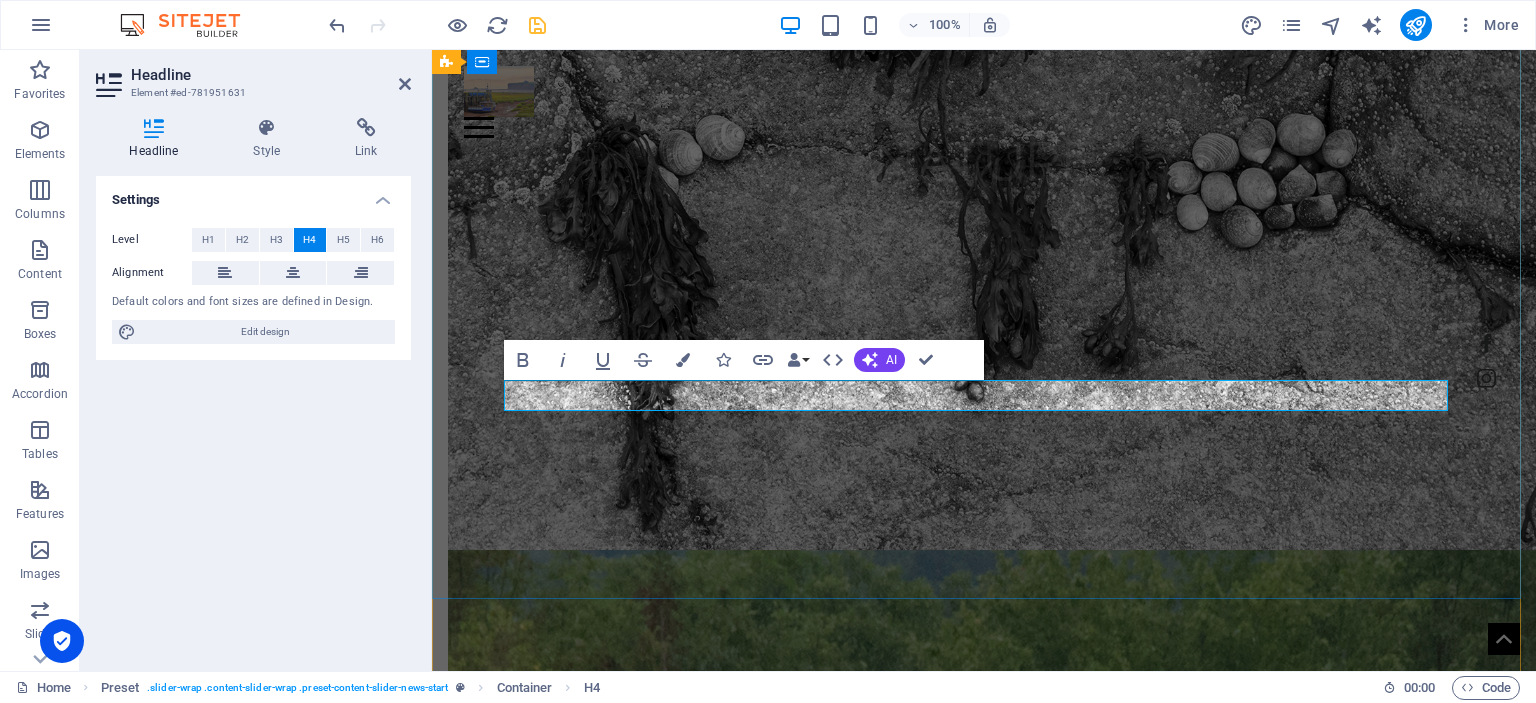 type 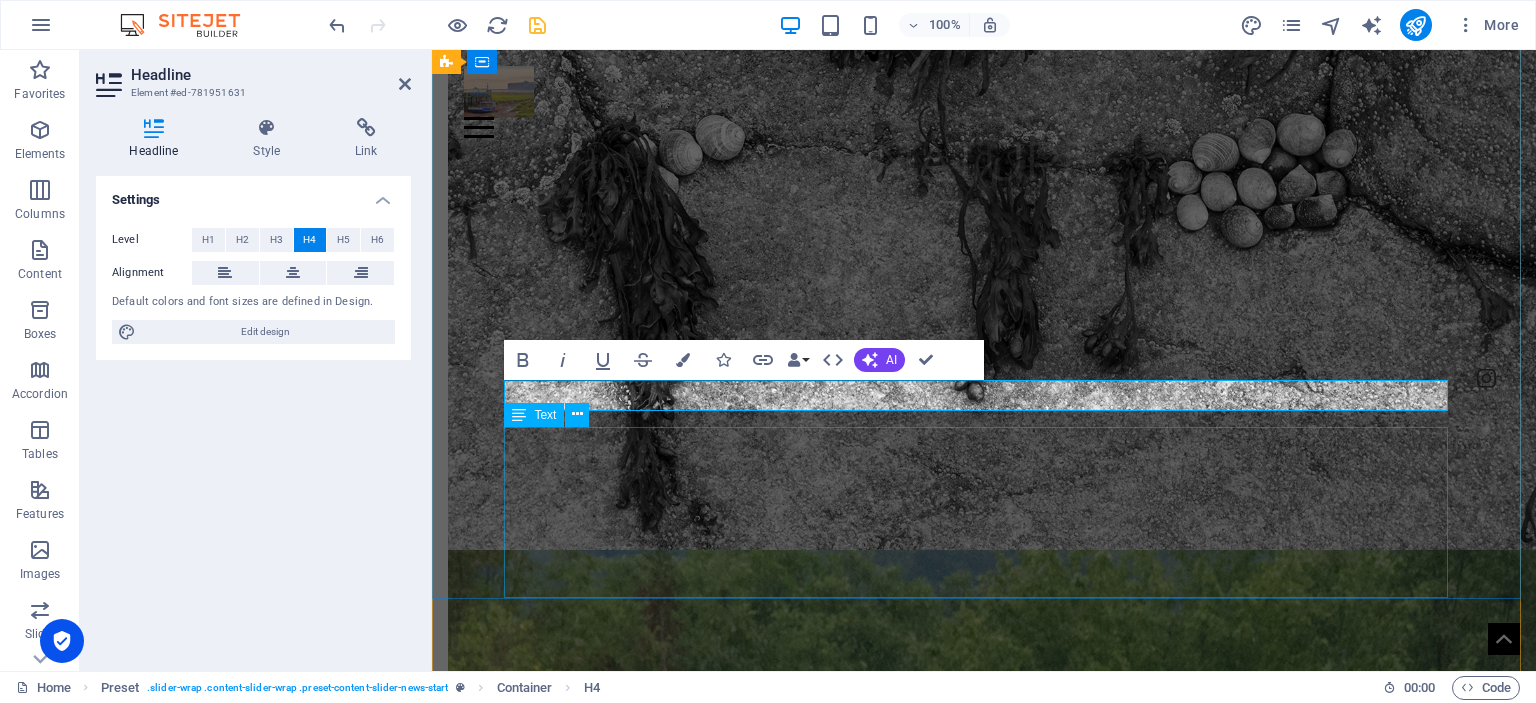 click on "[DATE] Lorem Ipsum   is simply dummy text of the printing and typesetting industry. Lorem Ipsum has been the industry's standard dummy text ever since the 1500s, when an unknown printer took a galley of type and scrambled it to make a type specimen book. It has survived not only five centuries, but also the leap into electronic typesetting, remaining essentially unchanged. It was popularised in the 1960s with the release of Letraset sheets containing Lorem Ipsum passages, and more recently with desktop publishing software like Aldus PageMaker including versions of Lorem Ipsum." at bounding box center [984, 4255] 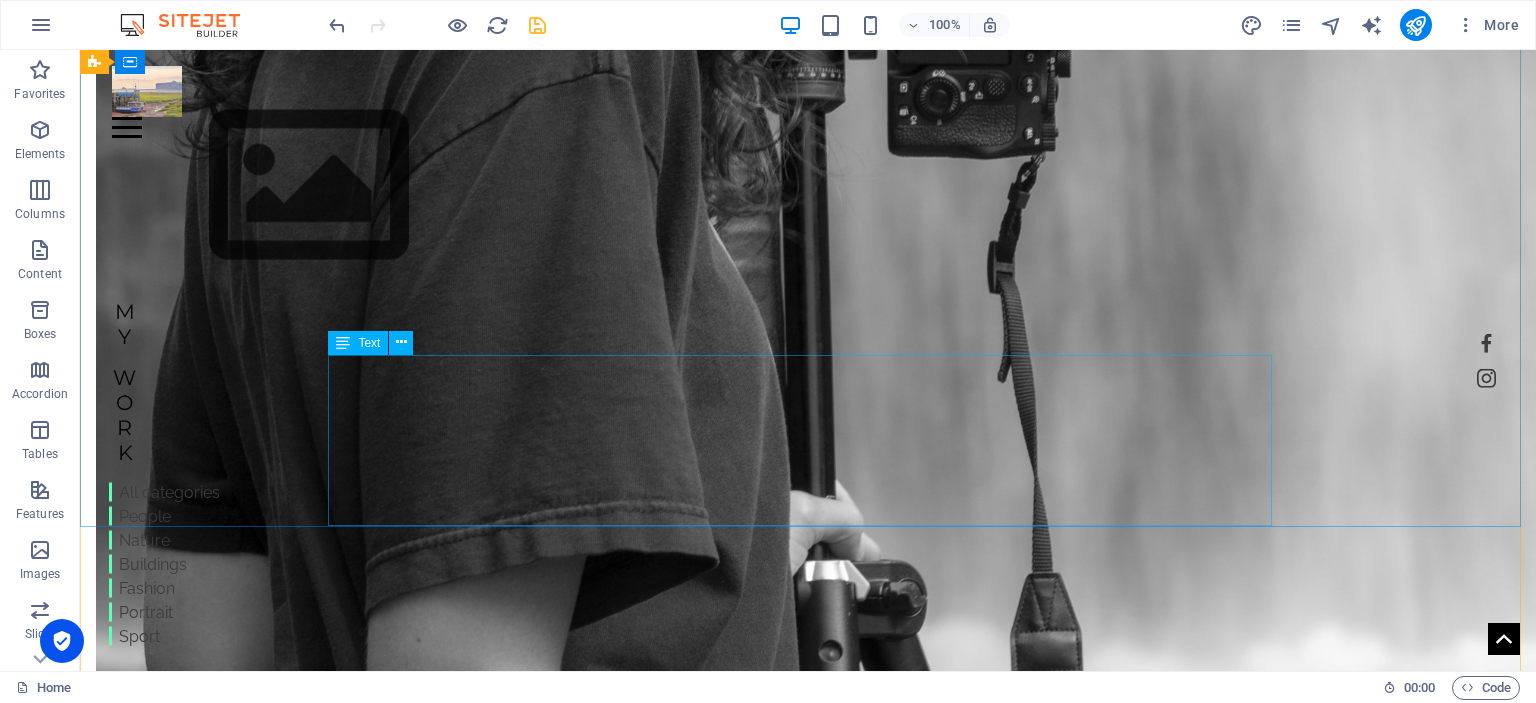 scroll, scrollTop: 3122, scrollLeft: 0, axis: vertical 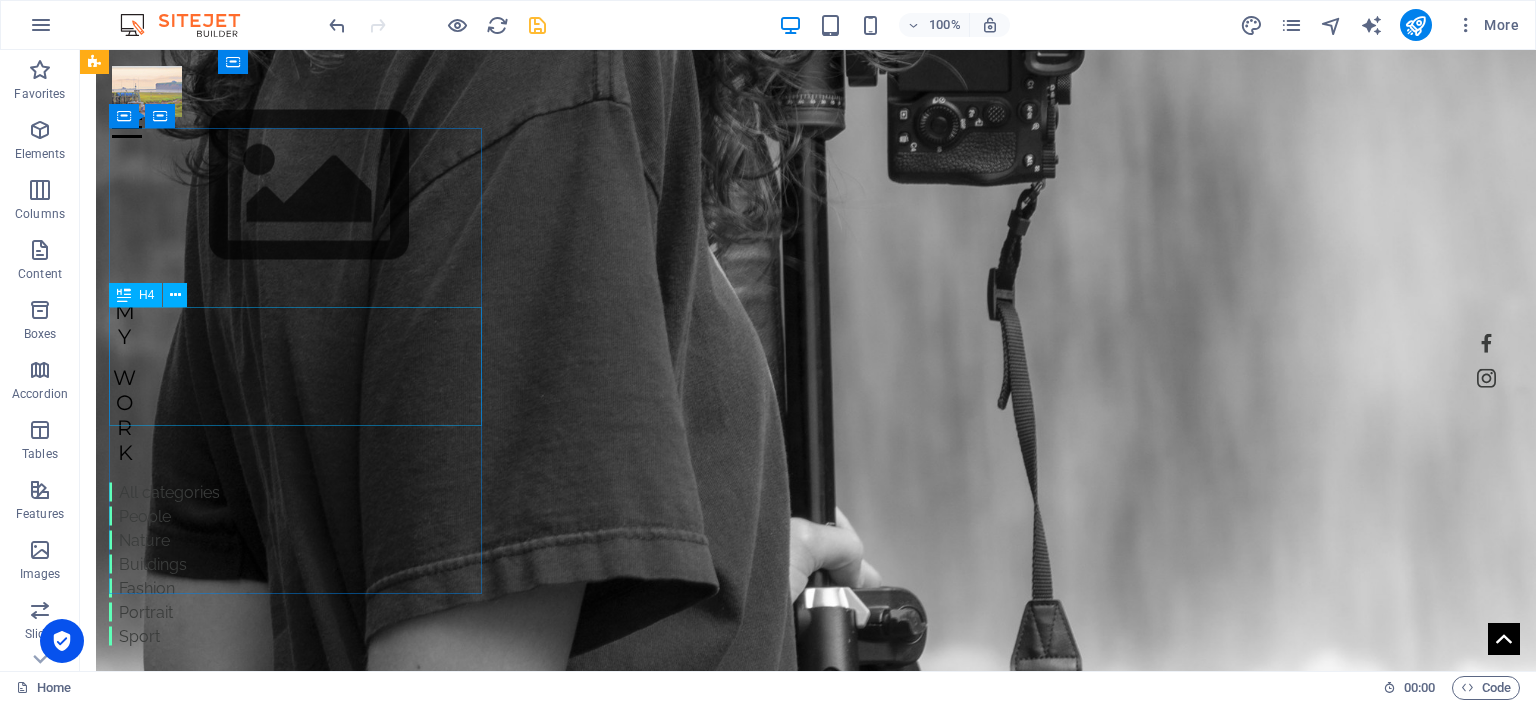 click on "Work" at bounding box center (309, 414) 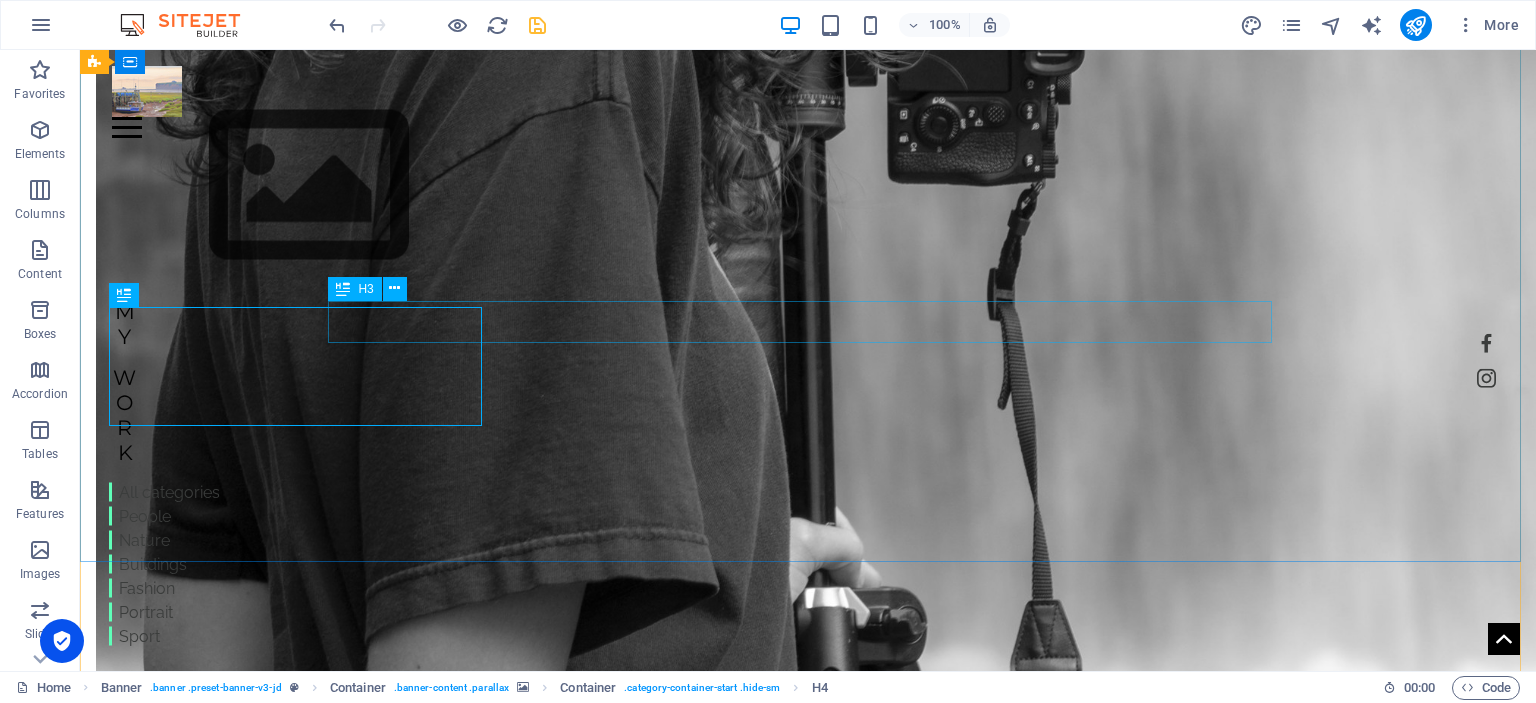 click on "Winter dream" at bounding box center [808, 4685] 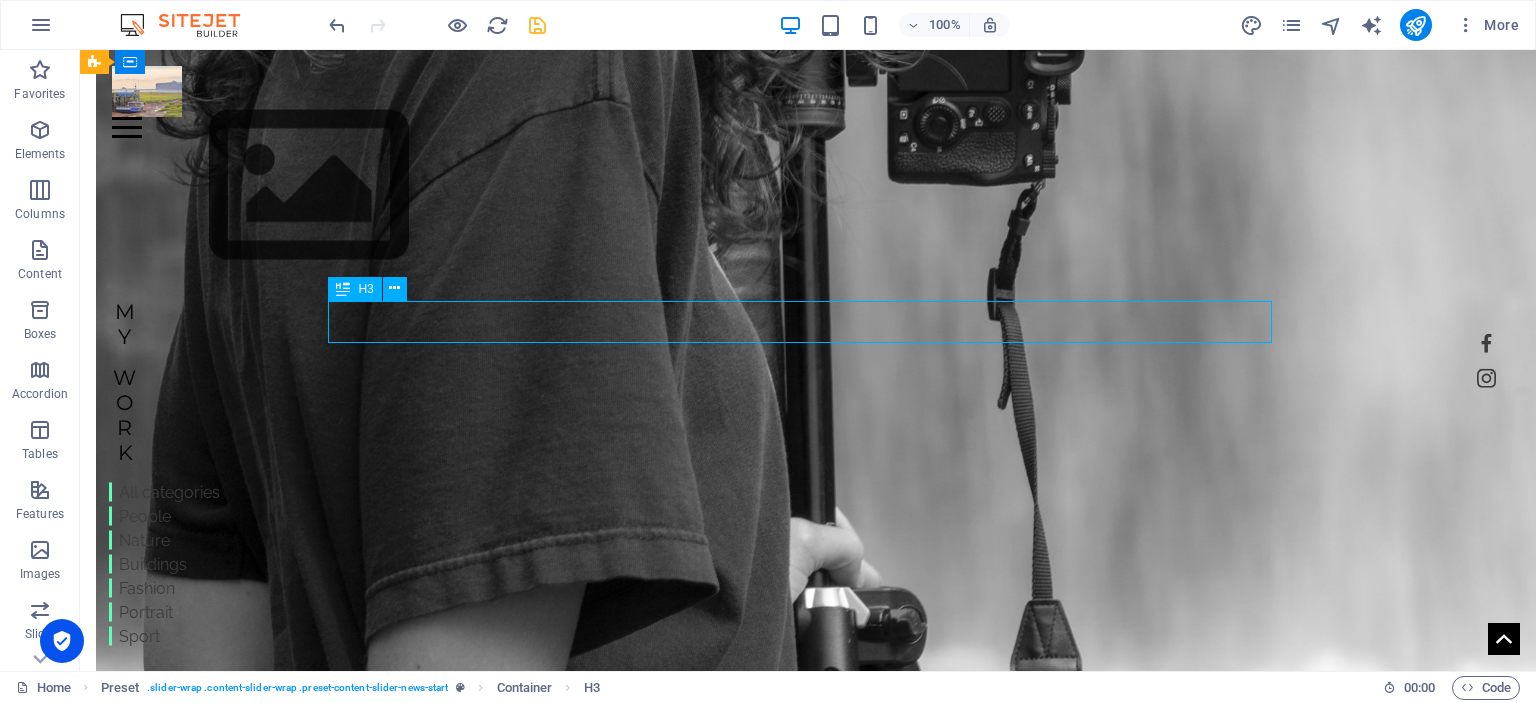 click on "Winter dream" at bounding box center [808, 4685] 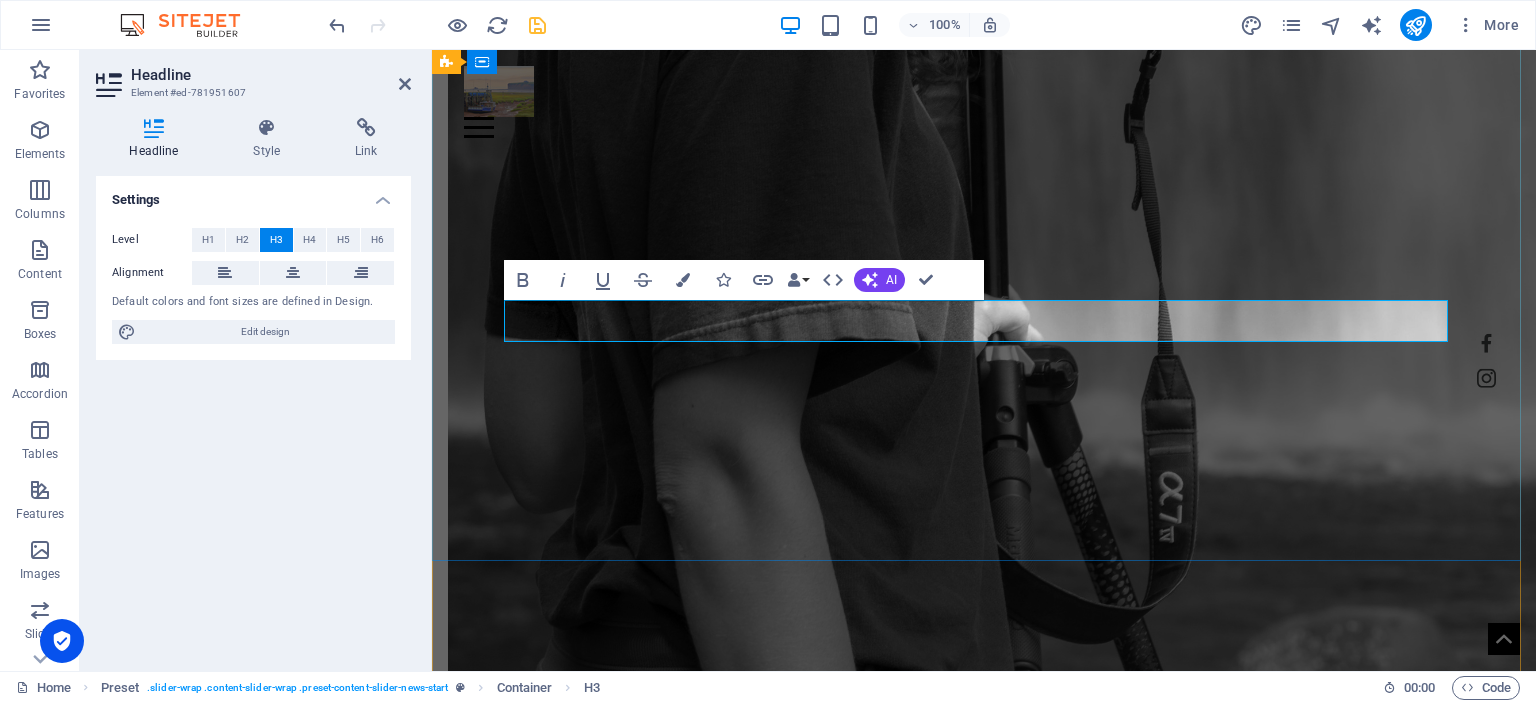 type 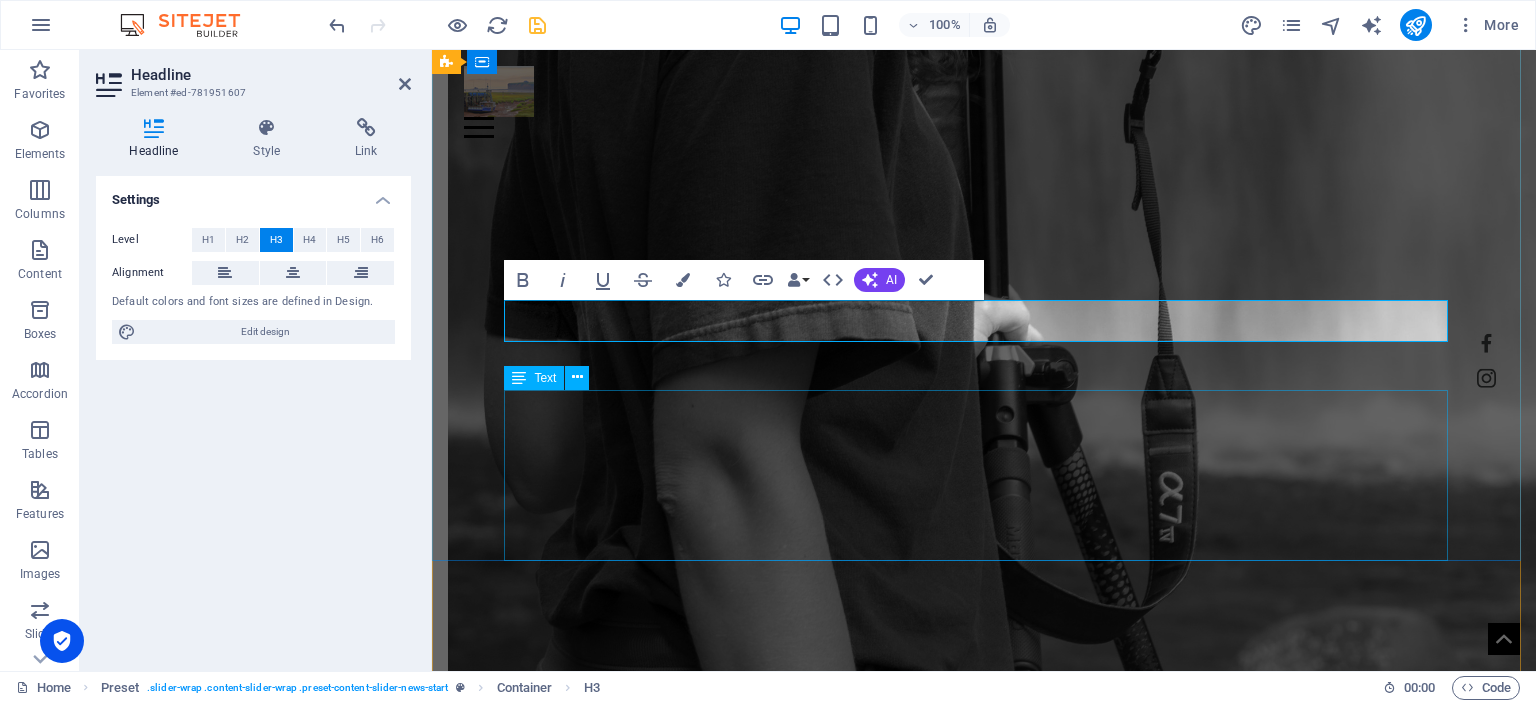 click on "[DATE] Lorem Ipsum   is simply dummy text of the printing and typesetting industry. Lorem Ipsum has been the industry's standard dummy text ever since the 1500s, when an unknown printer took a galley of type and scrambled it to make a type specimen book. It has survived not only five centuries, but also the leap into electronic typesetting, remaining essentially unchanged. It was popularised in the 1960s with the release of Letraset sheets containing Lorem Ipsum passages, and more recently with desktop publishing software like Aldus PageMaker including versions of Lorem Ipsum." at bounding box center [984, 4217] 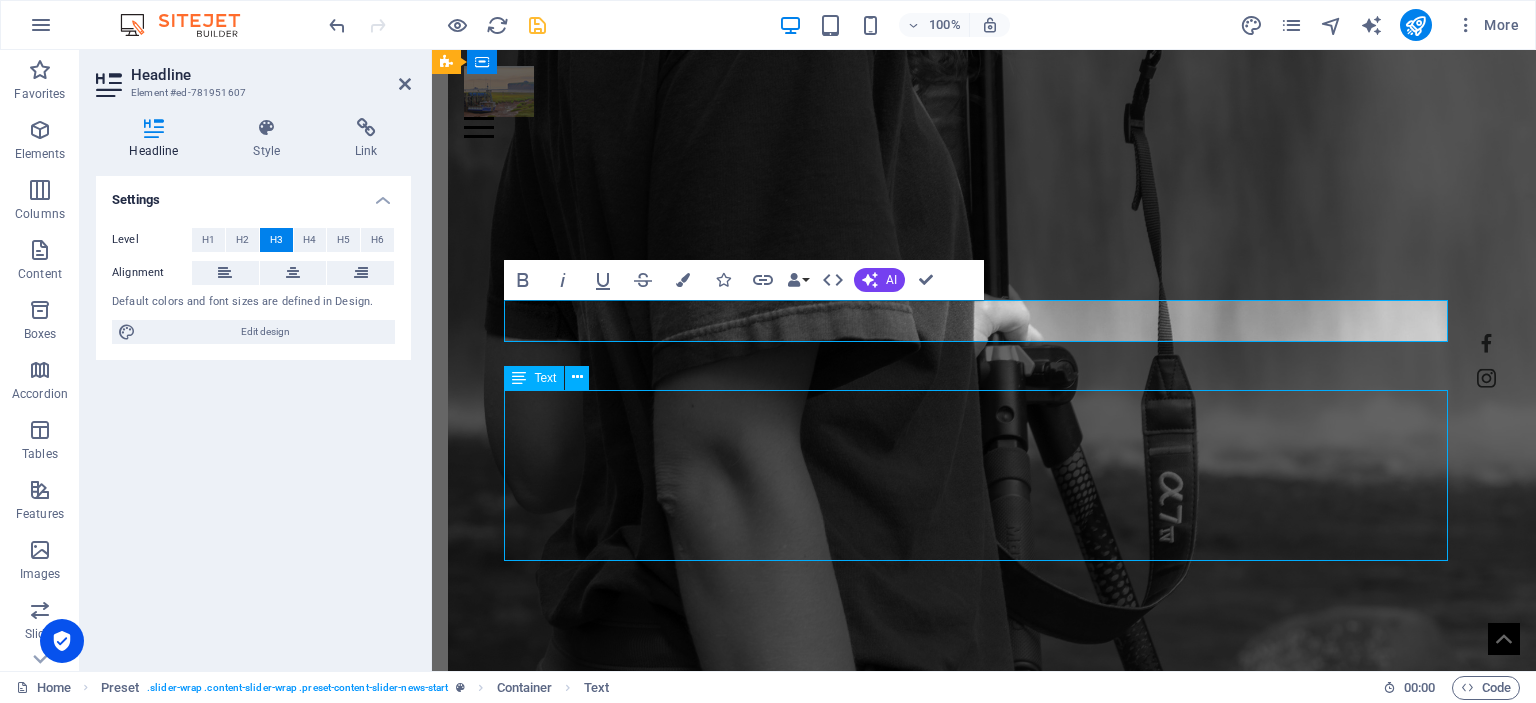scroll, scrollTop: 3122, scrollLeft: 0, axis: vertical 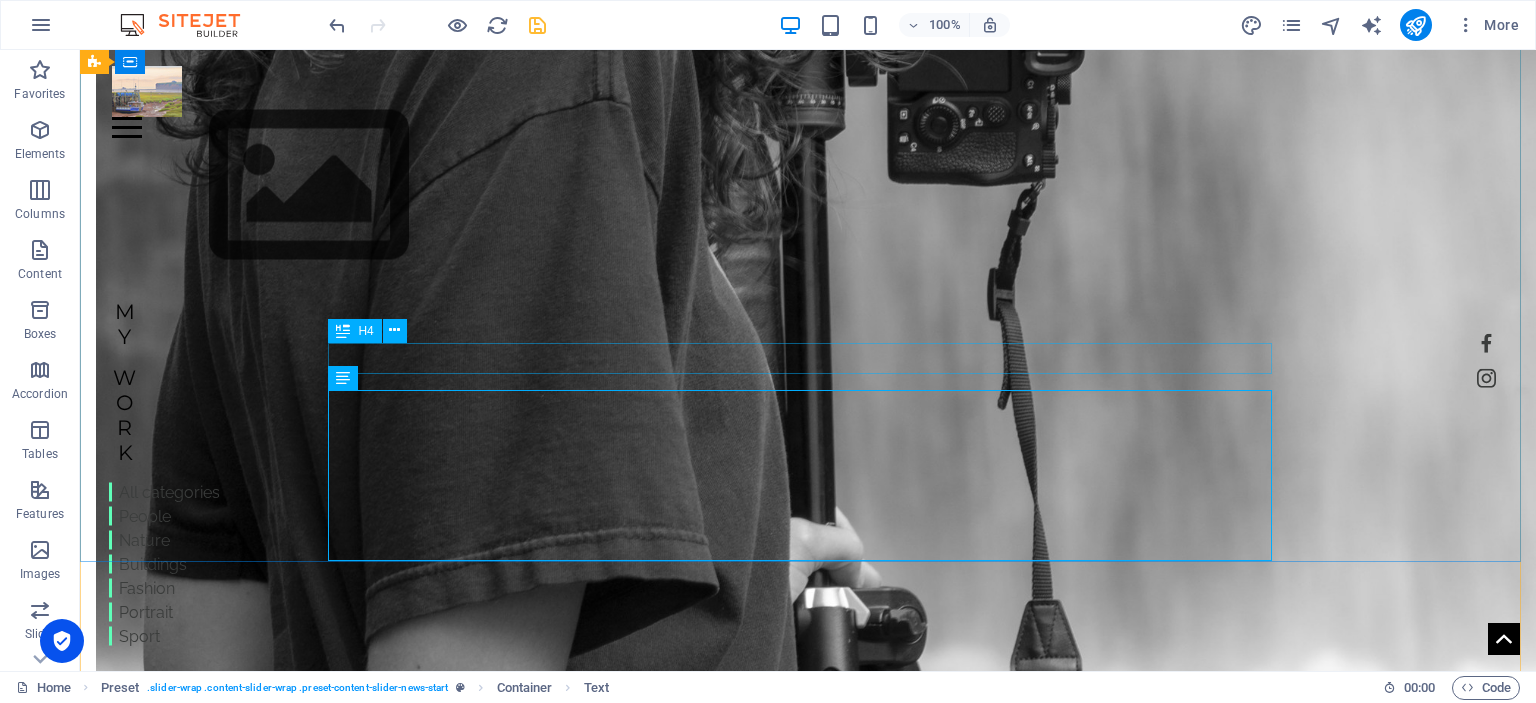 click on "[GEOGRAPHIC_DATA]" at bounding box center [808, 4721] 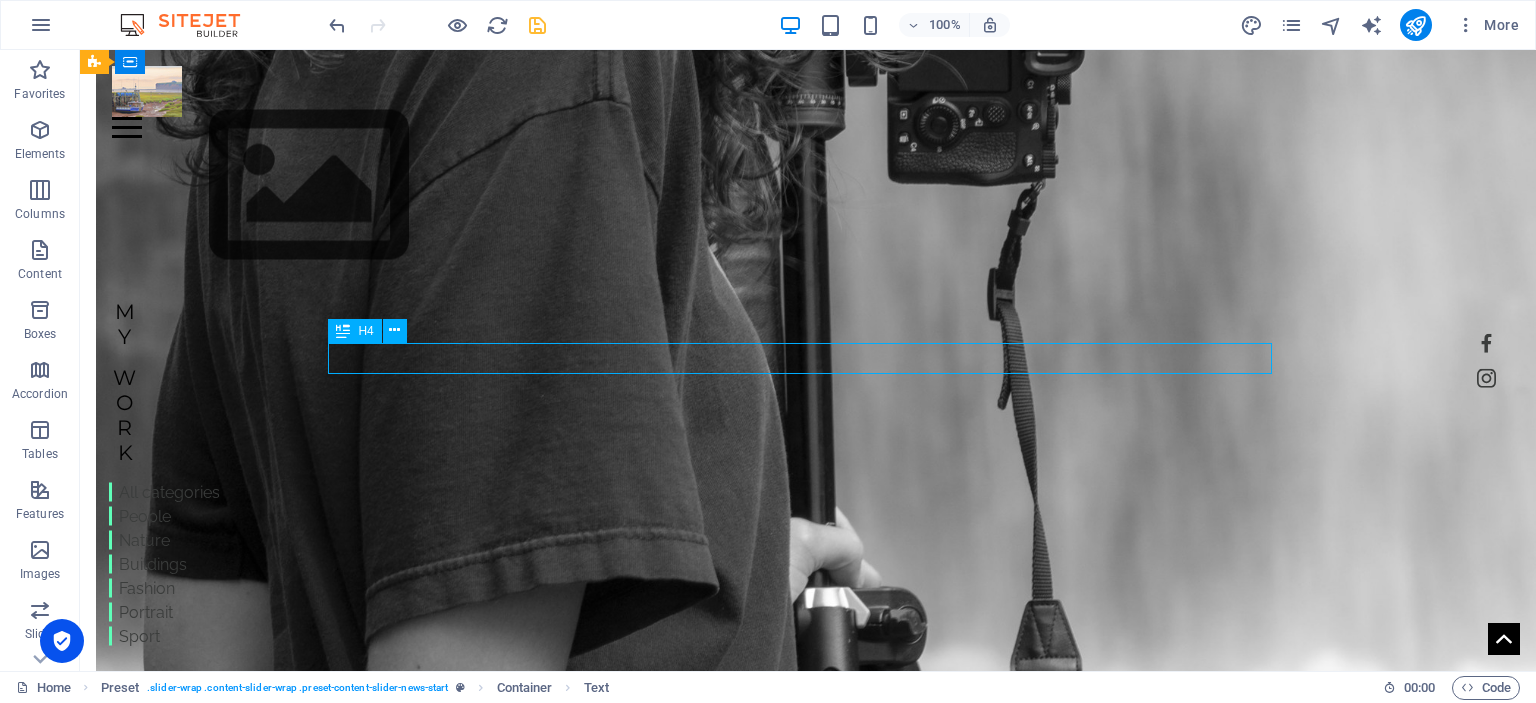 click on "[GEOGRAPHIC_DATA]" at bounding box center [808, 4721] 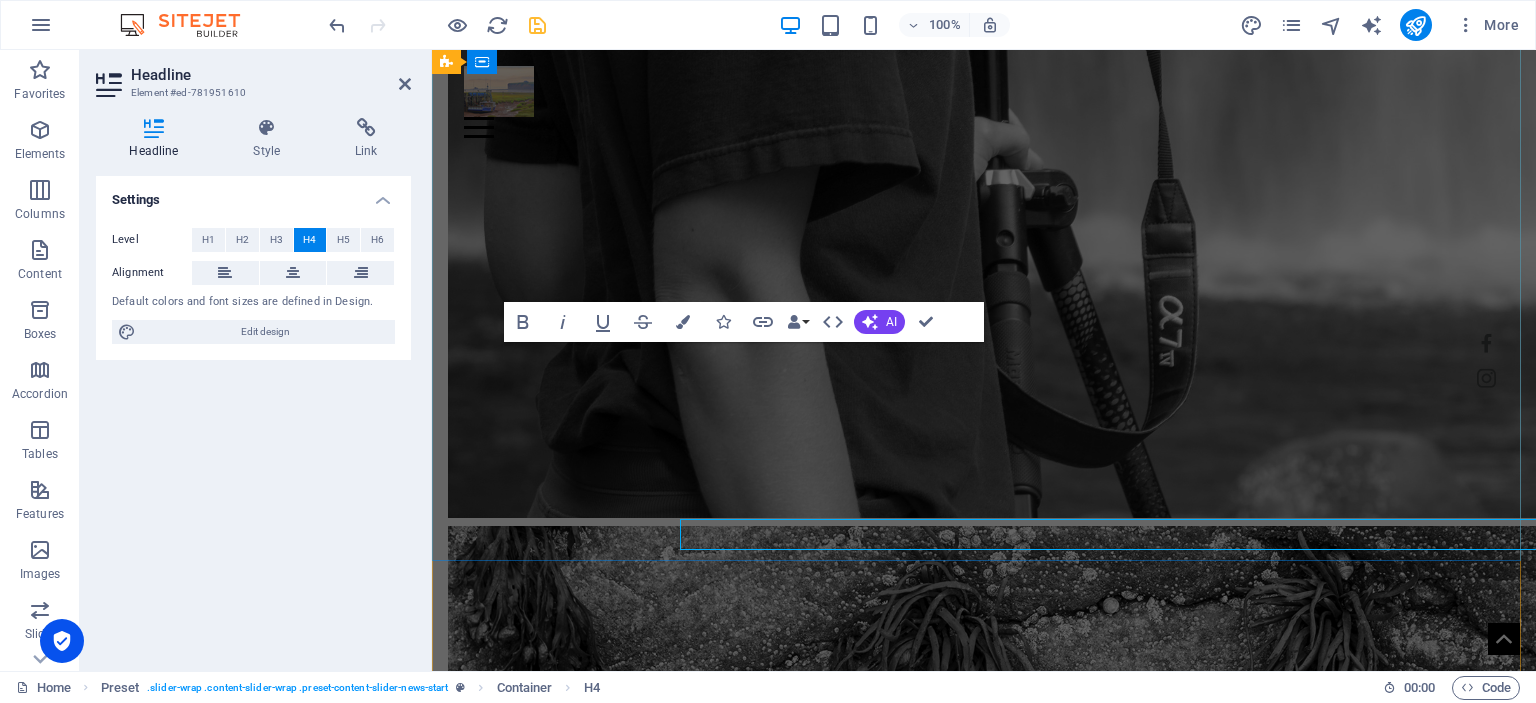 scroll, scrollTop: 2946, scrollLeft: 0, axis: vertical 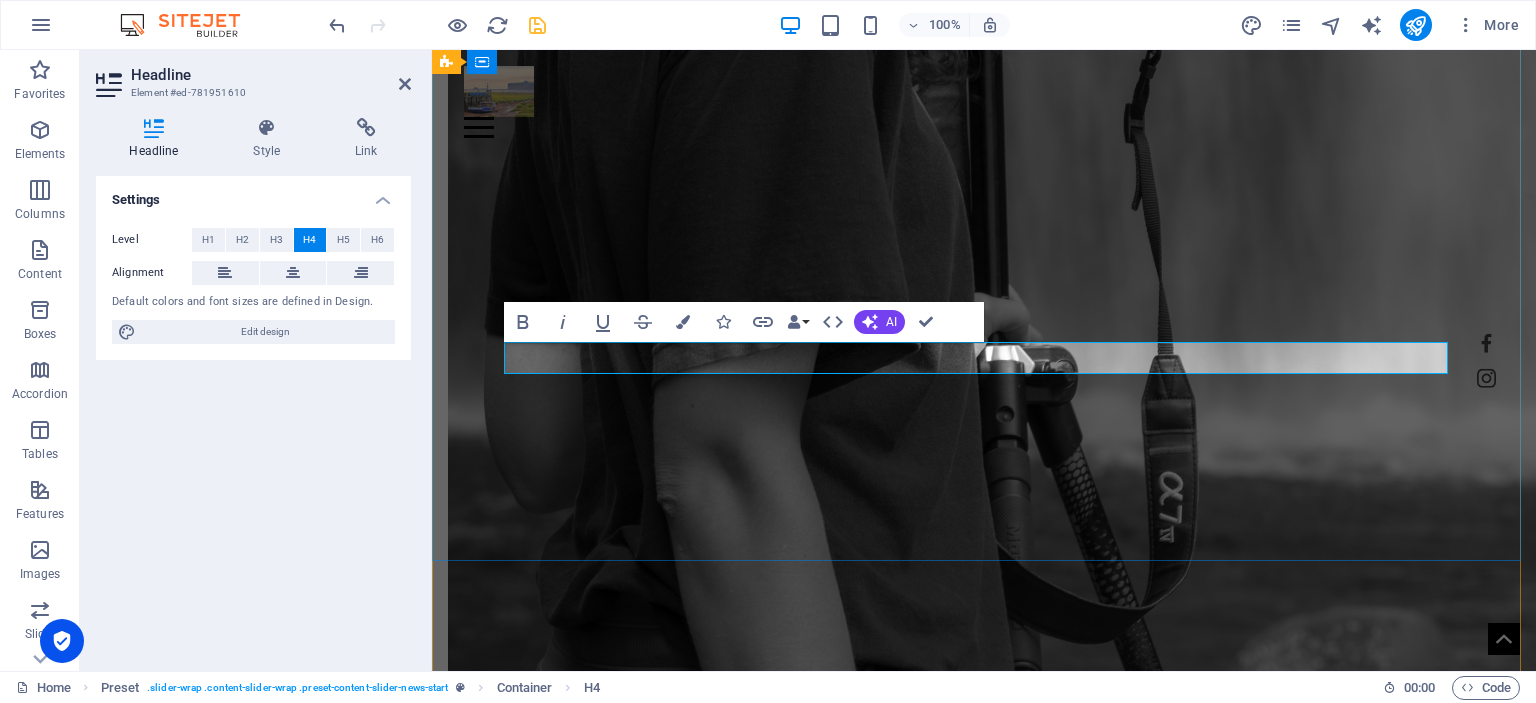 click on "​" at bounding box center (984, 4100) 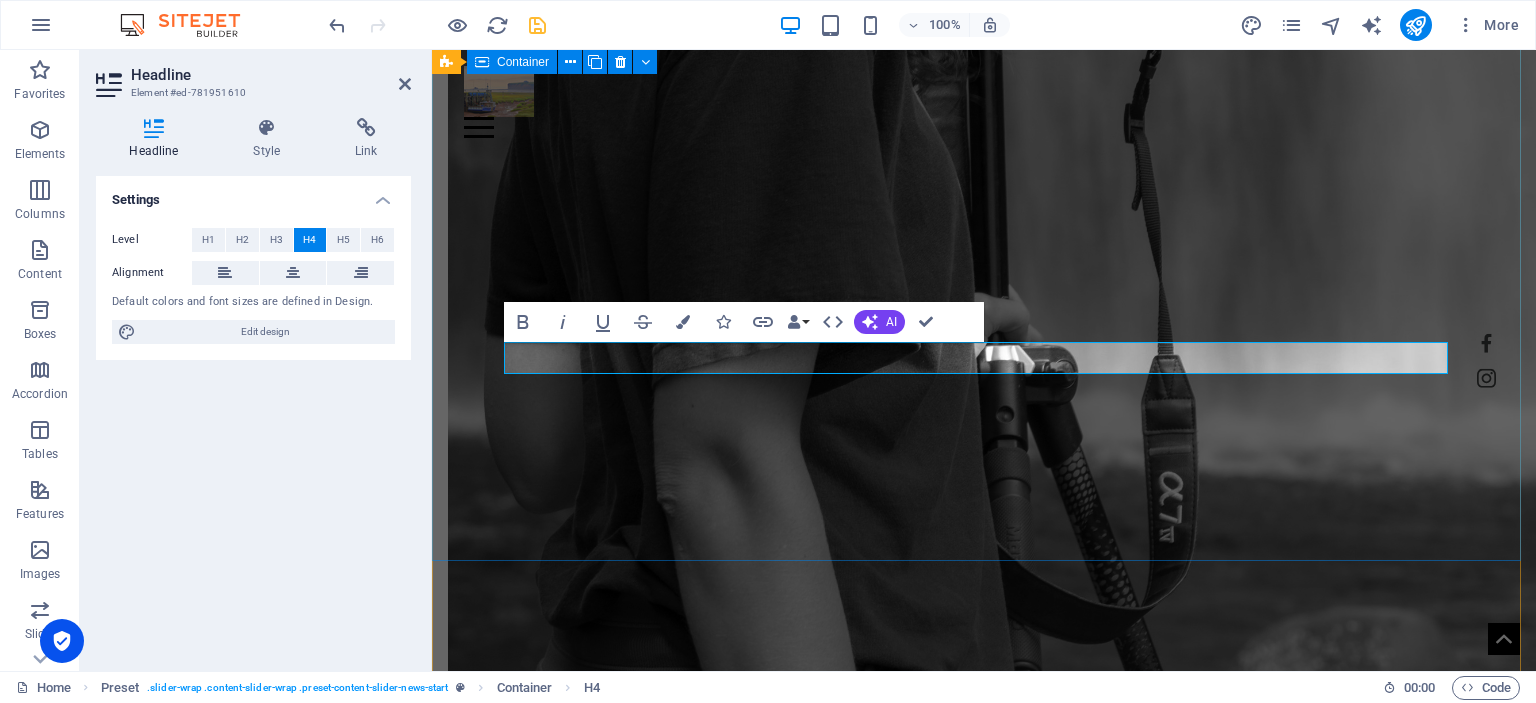 click on "Blomidon Avonport [DATE] Lorem Ipsum   is simply dummy text of the printing and typesetting industry. Lorem Ipsum has been the industry's standard dummy text ever since the 1500s, when an unknown printer took a galley of type and scrambled it to make a type specimen book. It has survived not only five centuries, but also the leap into electronic typesetting, remaining essentially unchanged. It was popularised in the 1960s with the release of Letraset sheets containing Lorem Ipsum passages, and more recently with desktop publishing software like Aldus PageMaker including versions of Lorem Ipsum." at bounding box center [984, 3882] 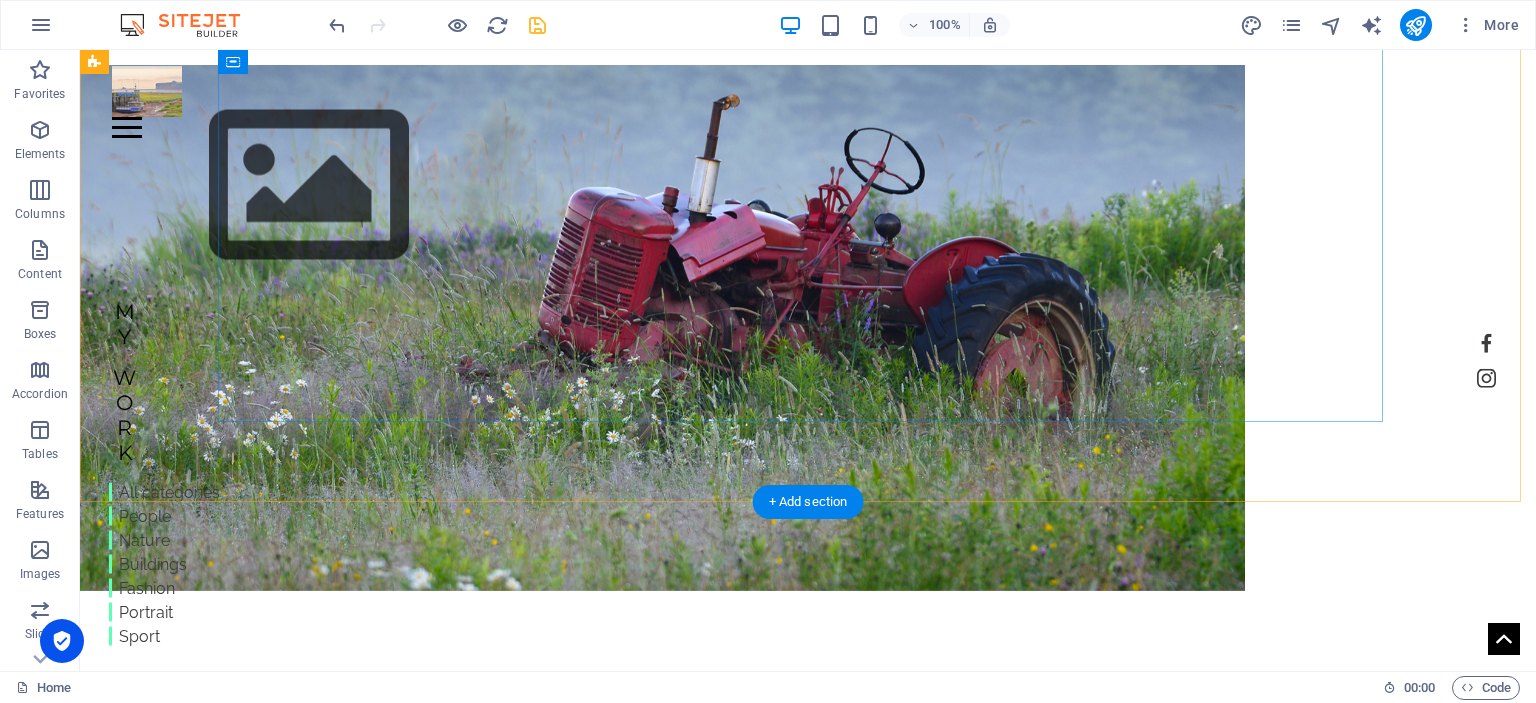 scroll, scrollTop: 0, scrollLeft: 0, axis: both 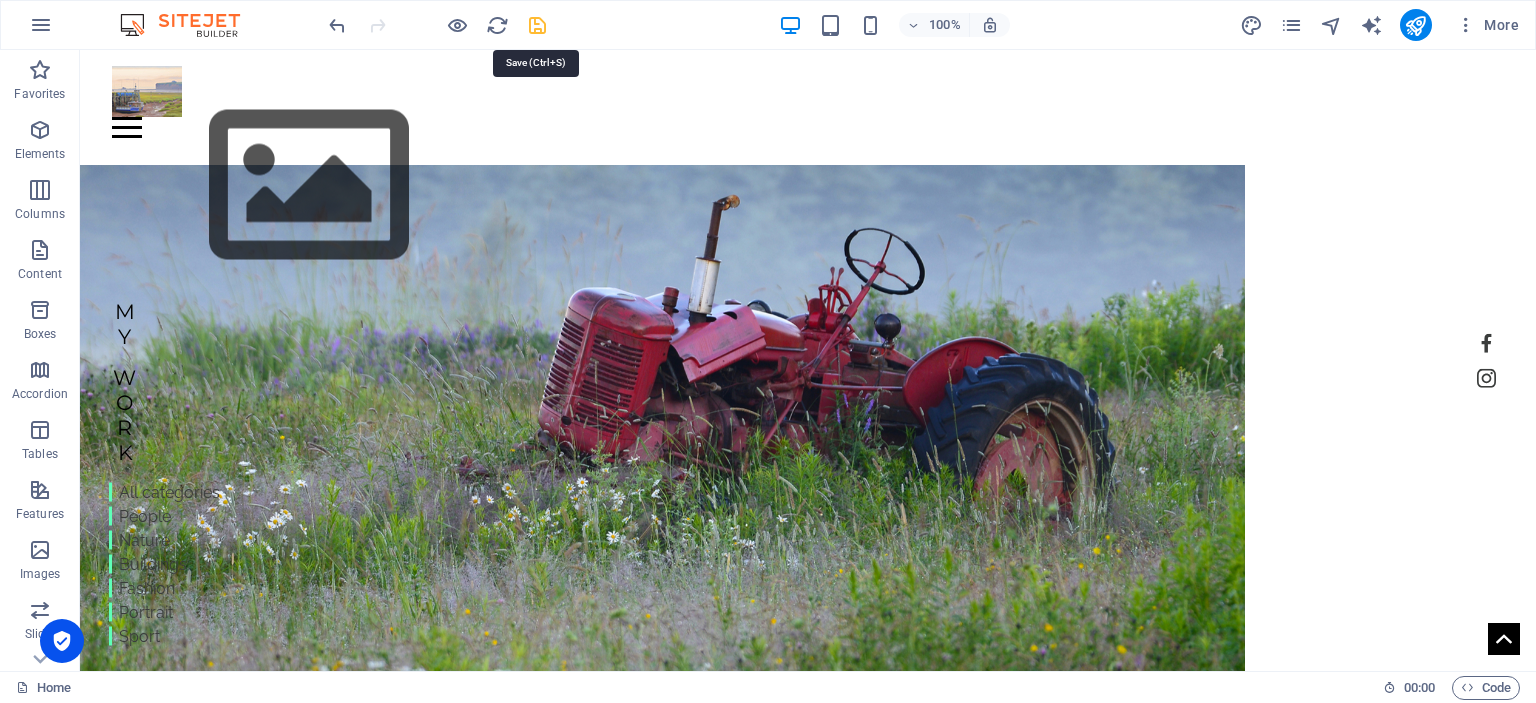 click at bounding box center [537, 25] 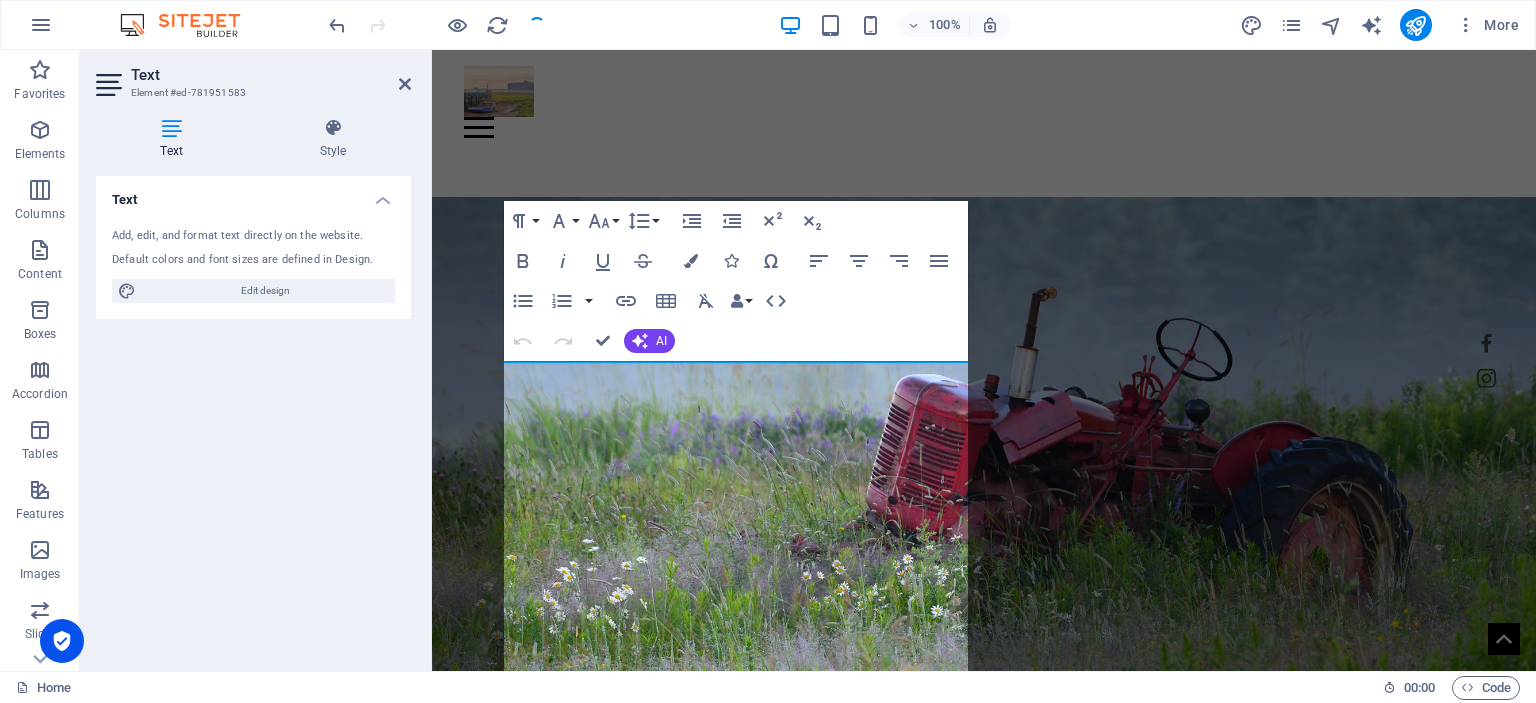 scroll, scrollTop: 1076, scrollLeft: 0, axis: vertical 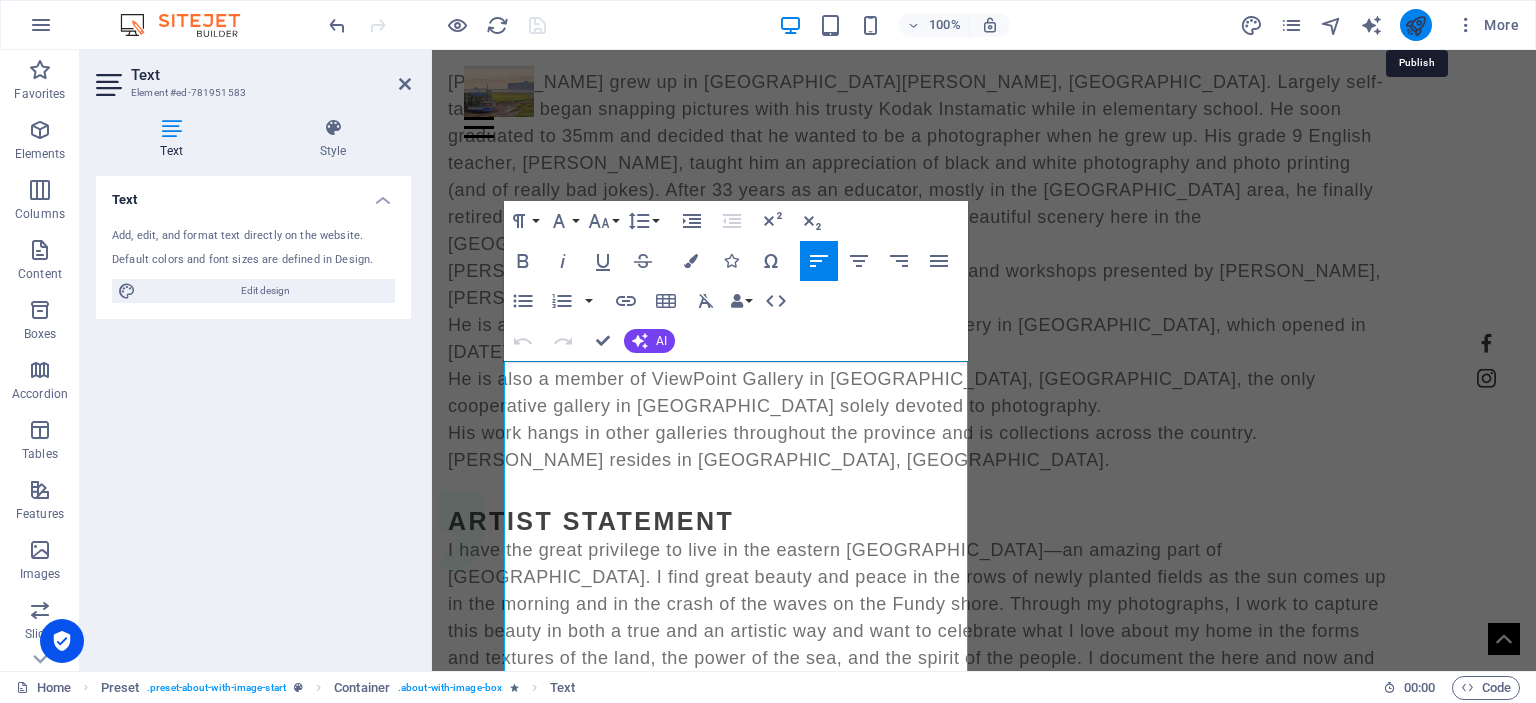 click at bounding box center (1415, 25) 